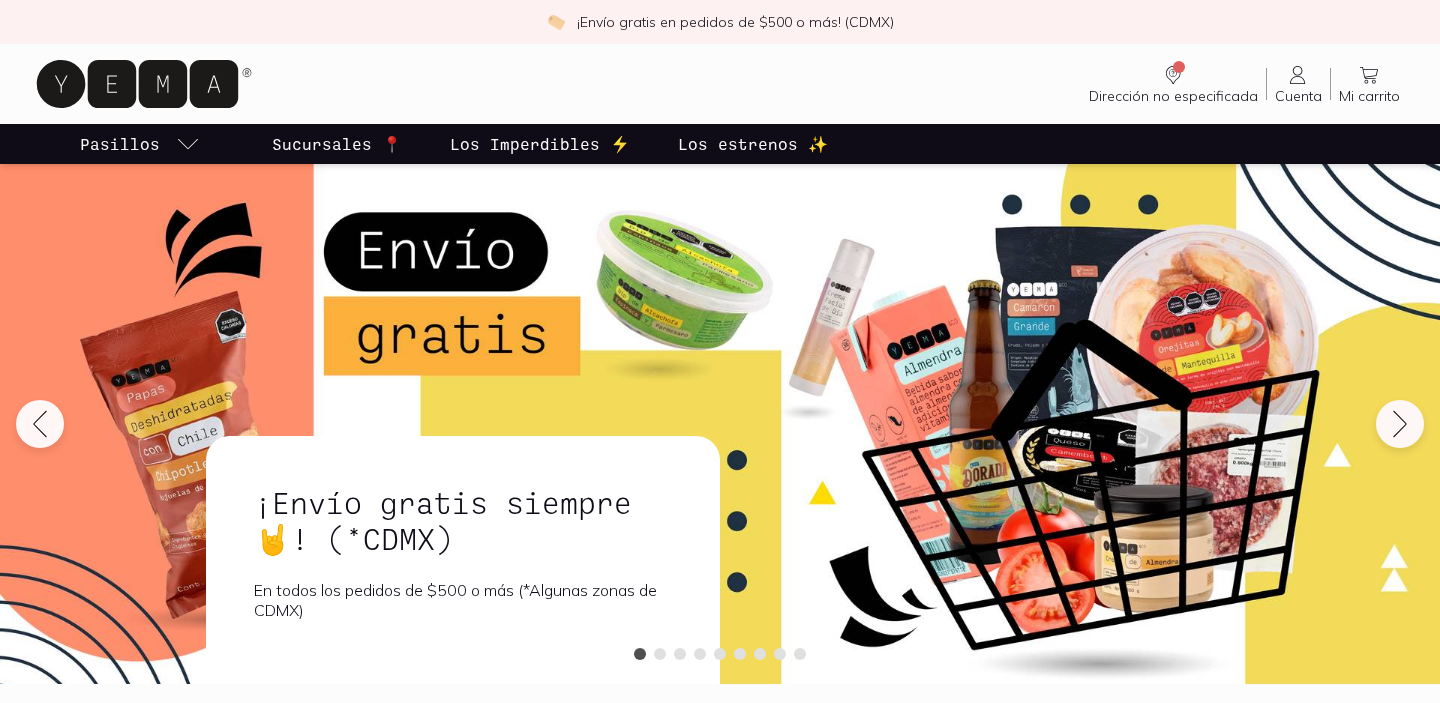 scroll, scrollTop: 0, scrollLeft: 0, axis: both 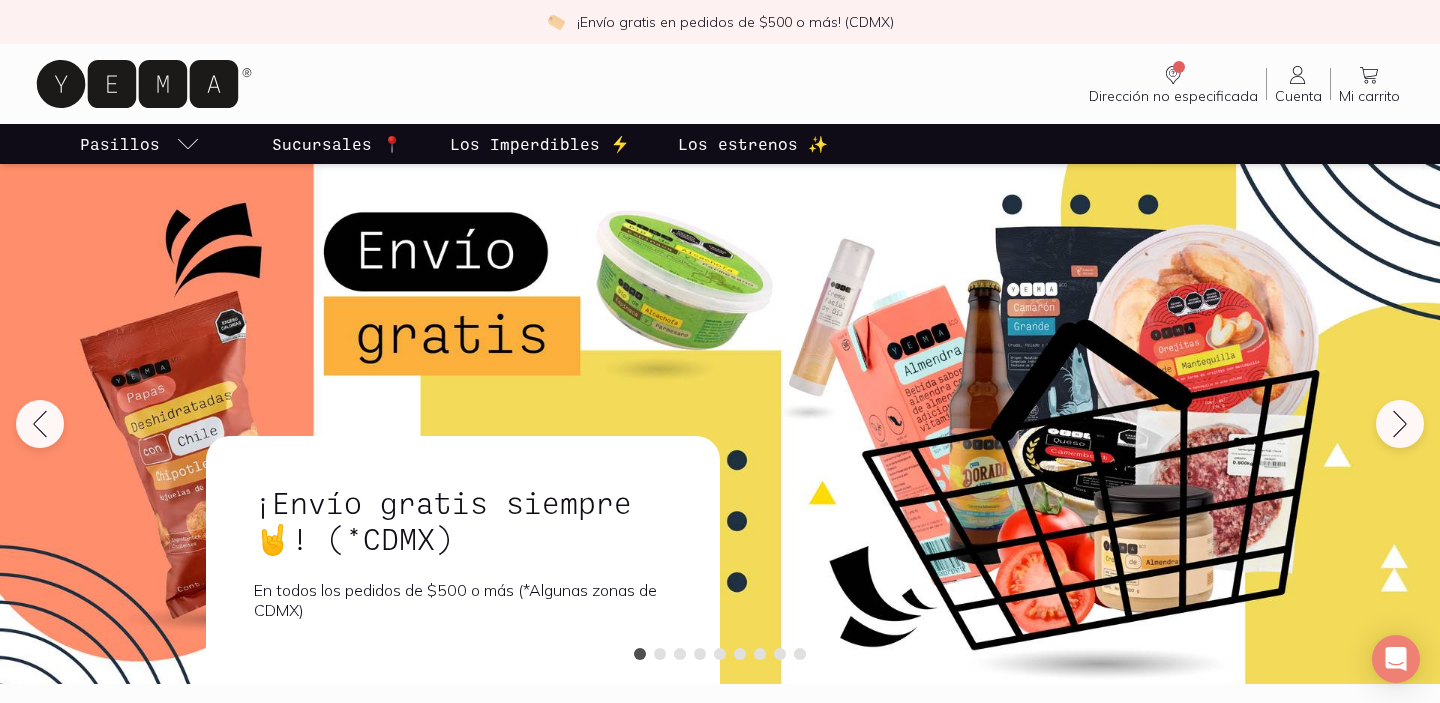 click 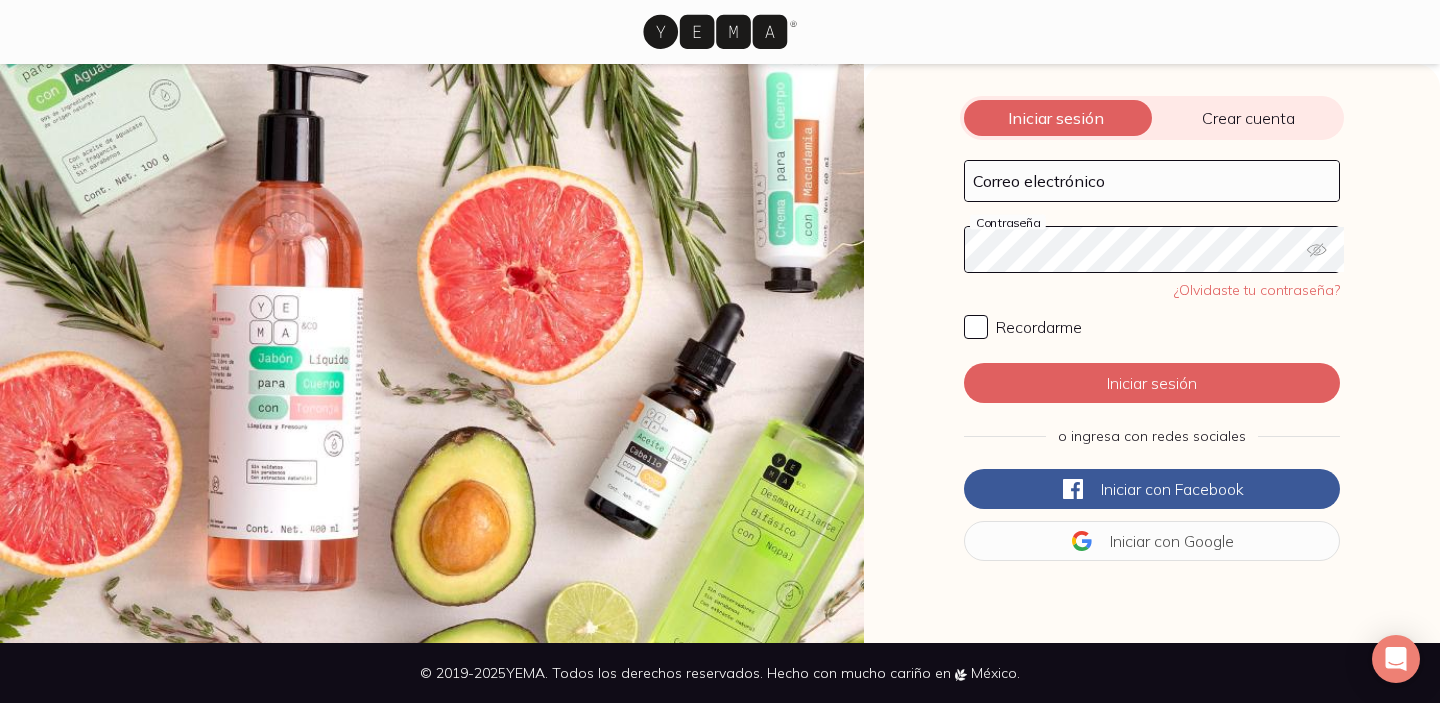 click on "Iniciar sesión Crear cuenta Correo electrónico Contraseña ¿Olvidaste tu contraseña? Recordarme Iniciar sesión o ingresa con redes sociales Iniciar con Facebook Iniciar con Google" at bounding box center [1152, 353] 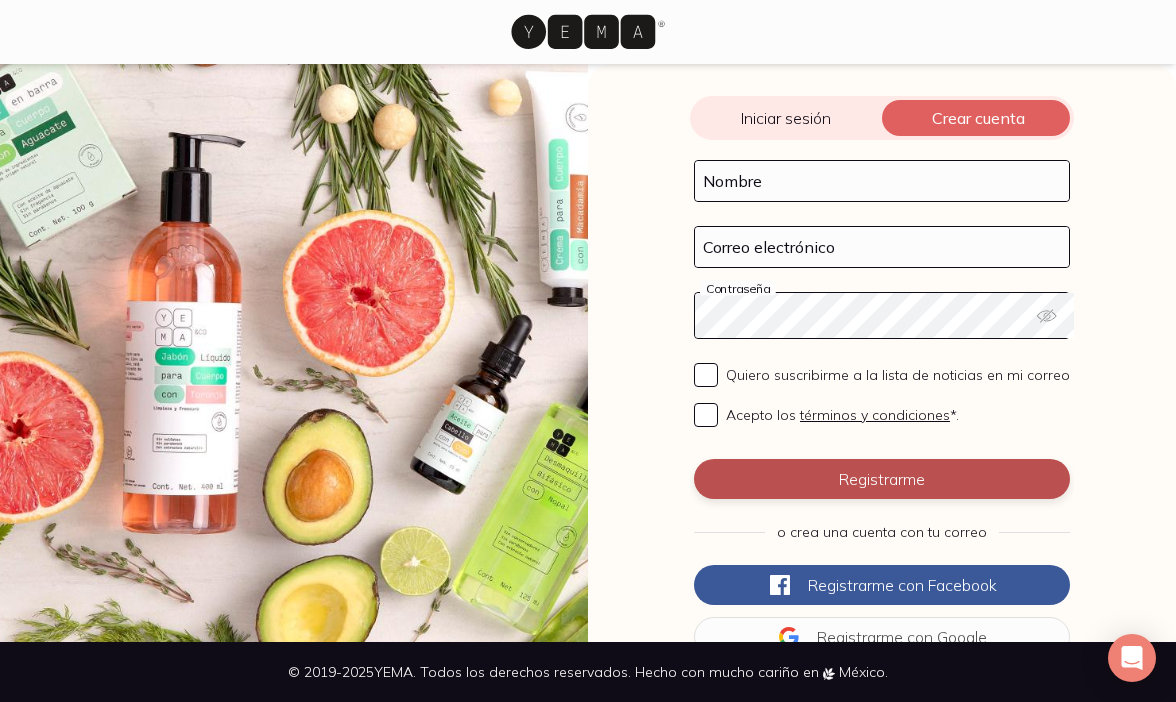 scroll, scrollTop: 126, scrollLeft: 0, axis: vertical 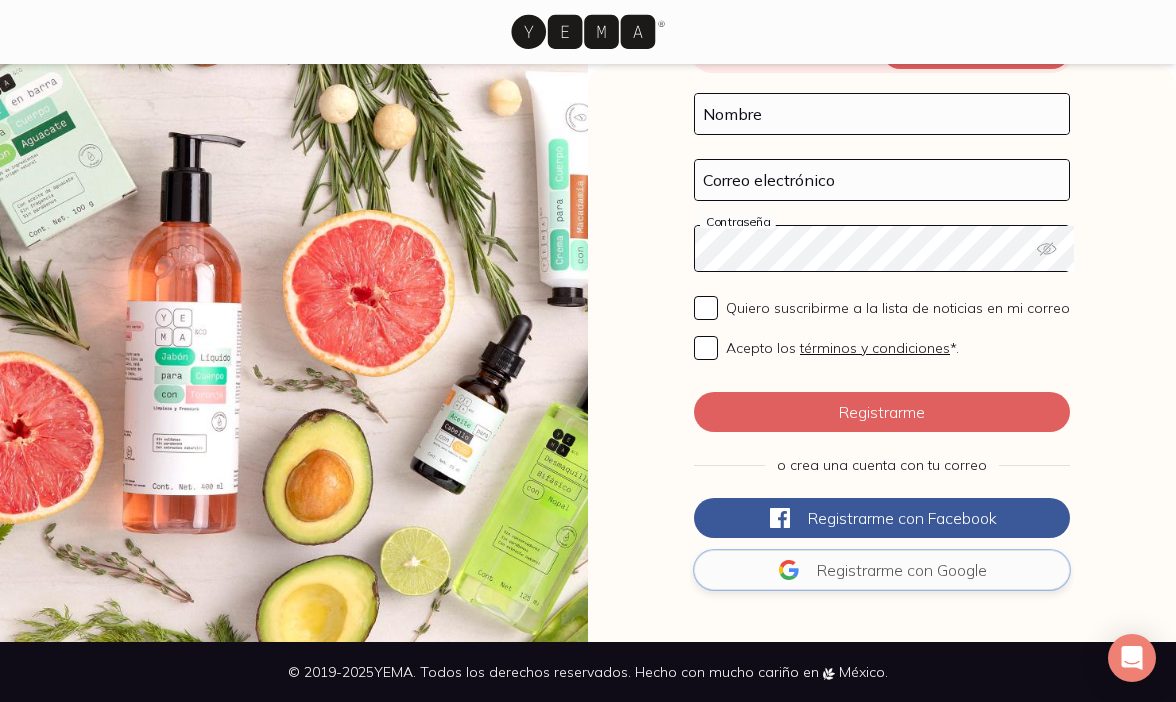 click on "Registrarme con Google" at bounding box center [882, 570] 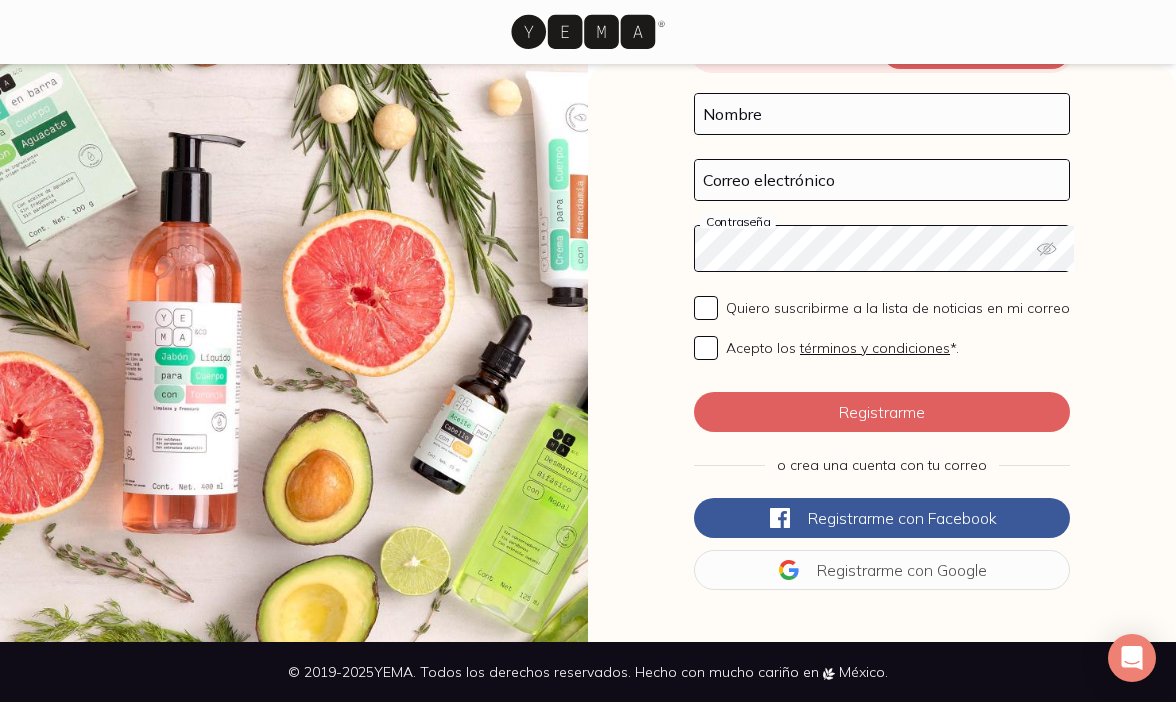 scroll, scrollTop: 0, scrollLeft: 0, axis: both 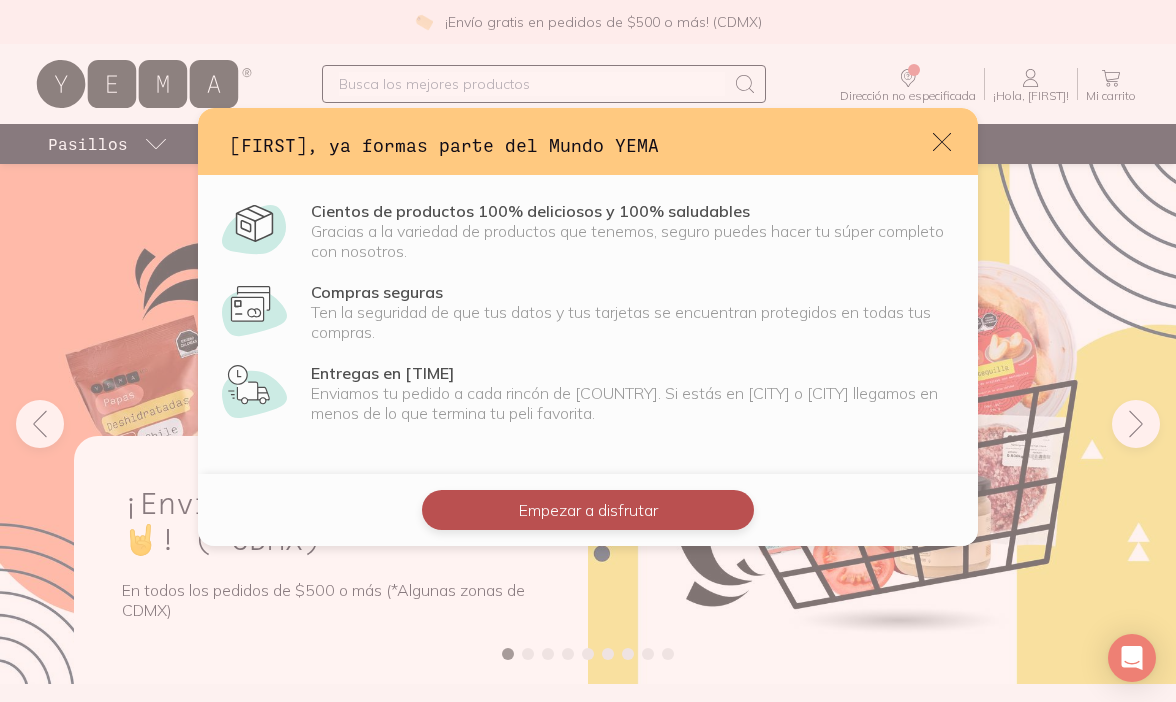 click on "Empezar a disfrutar" at bounding box center [588, 510] 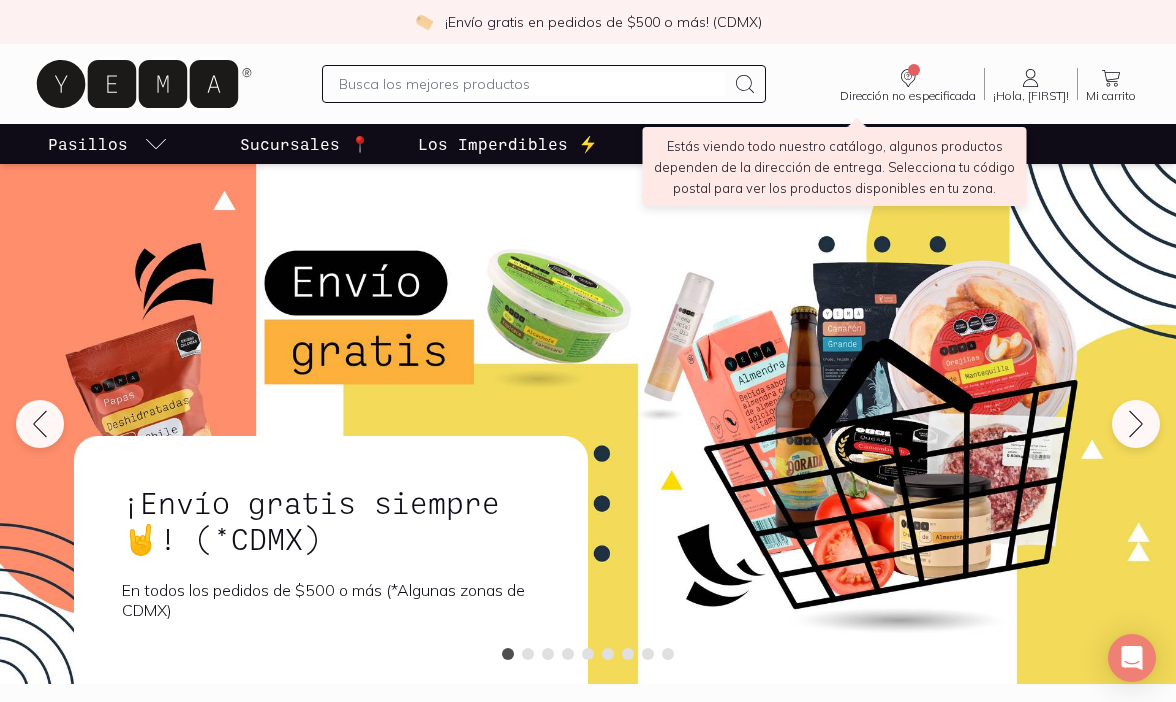 click on "Dirección no especificada Sin CP" at bounding box center [908, 84] 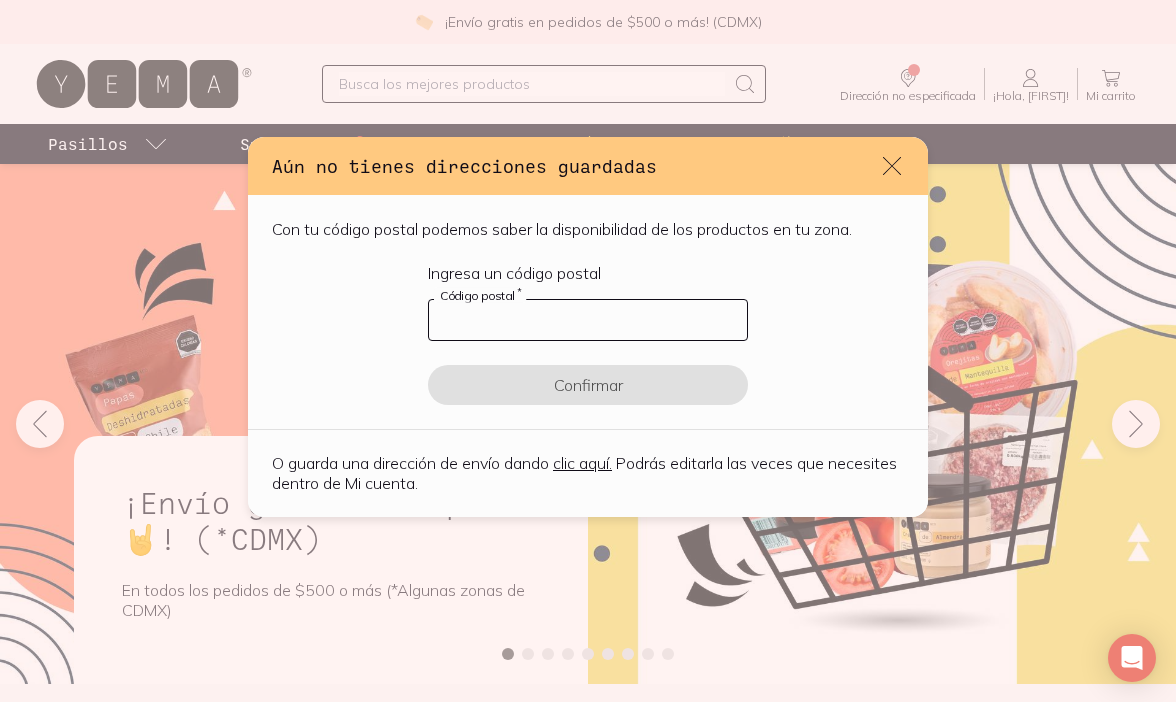 click at bounding box center (588, 320) 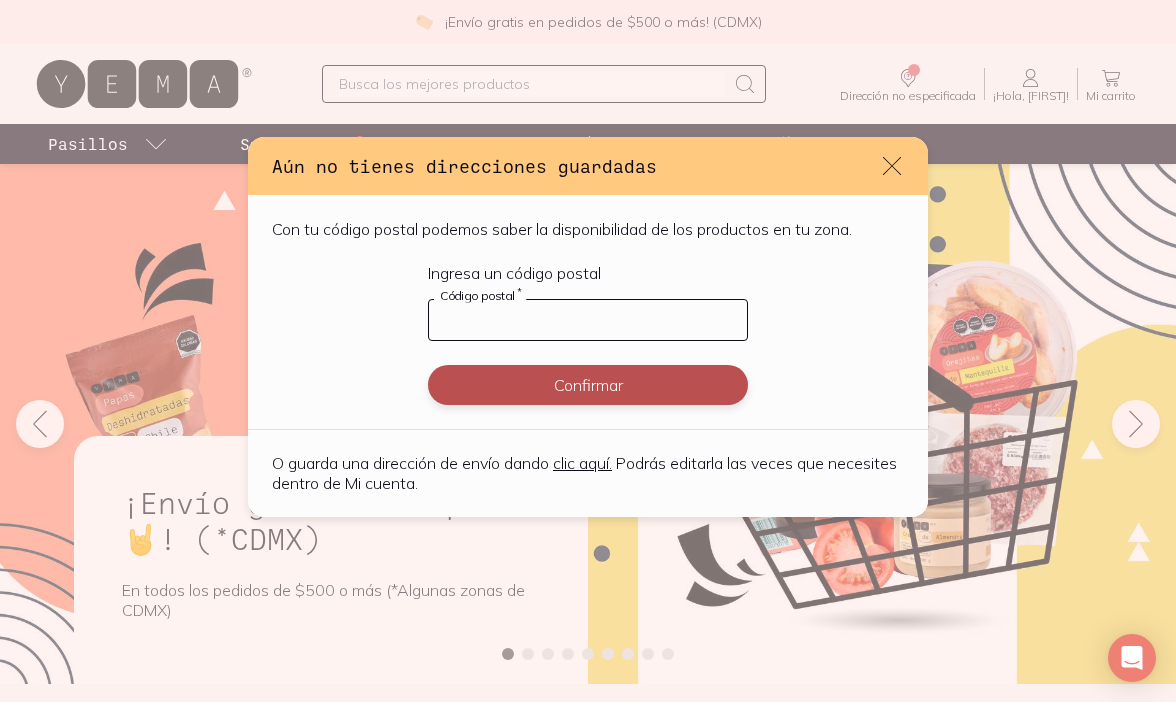 type on "[POSTAL_CODE]" 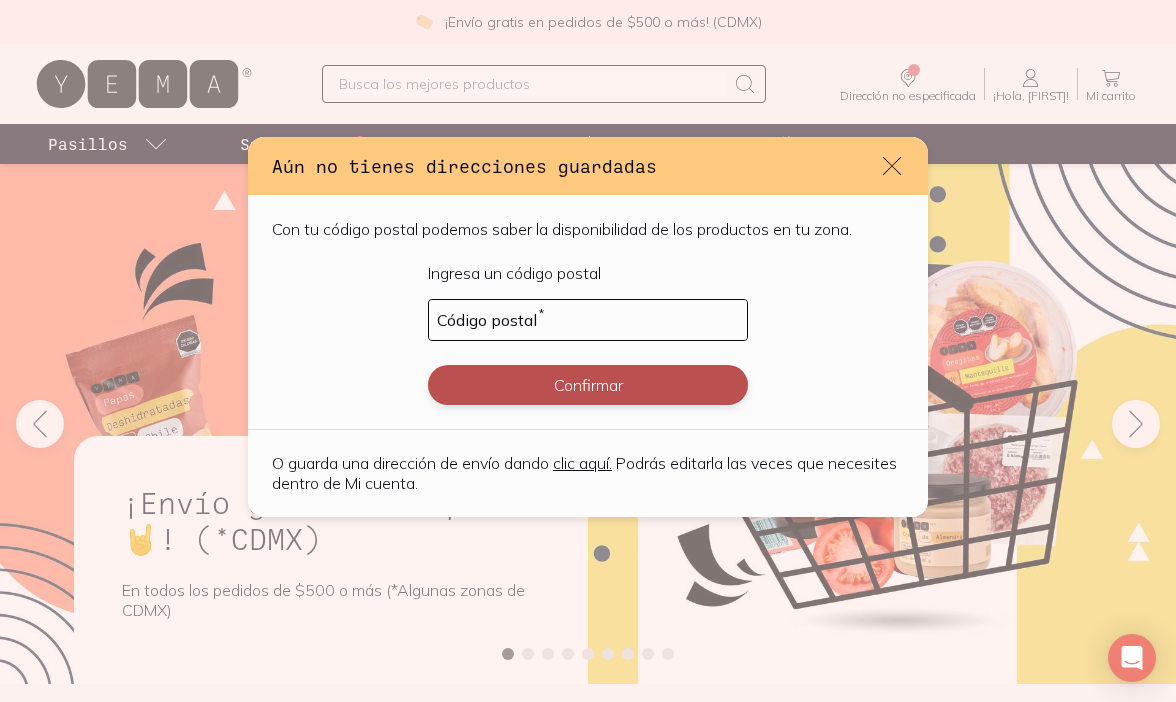 click on "Confirmar" at bounding box center (588, 385) 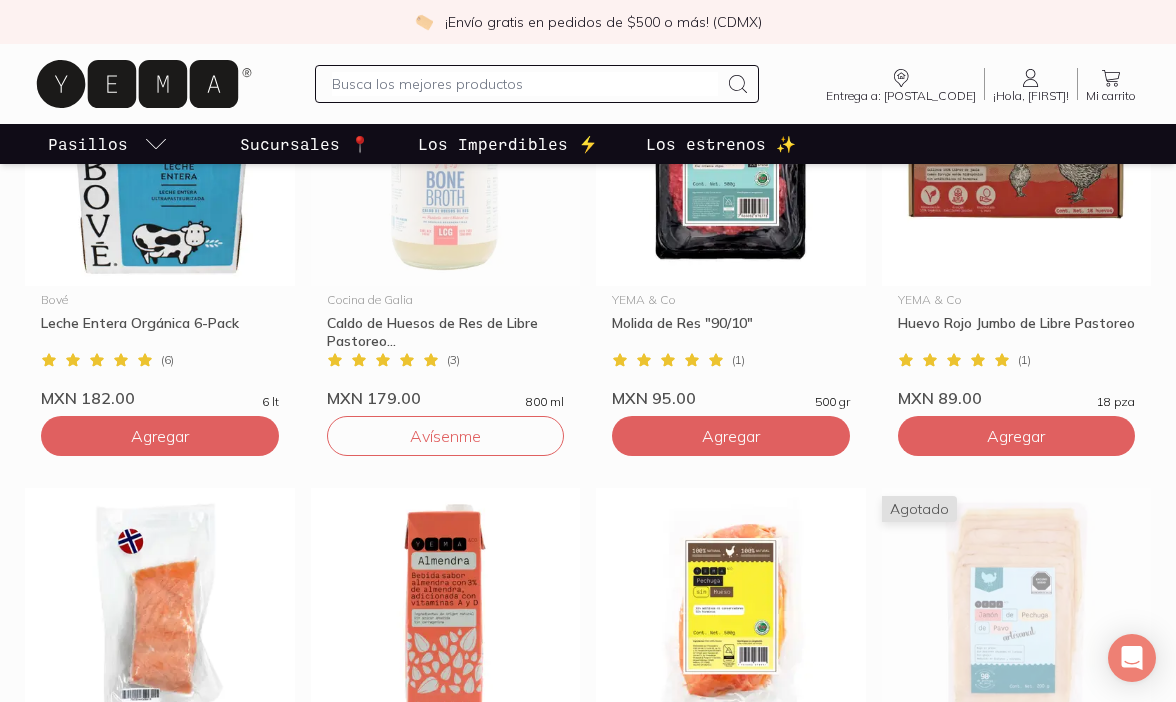 scroll, scrollTop: 1175, scrollLeft: 0, axis: vertical 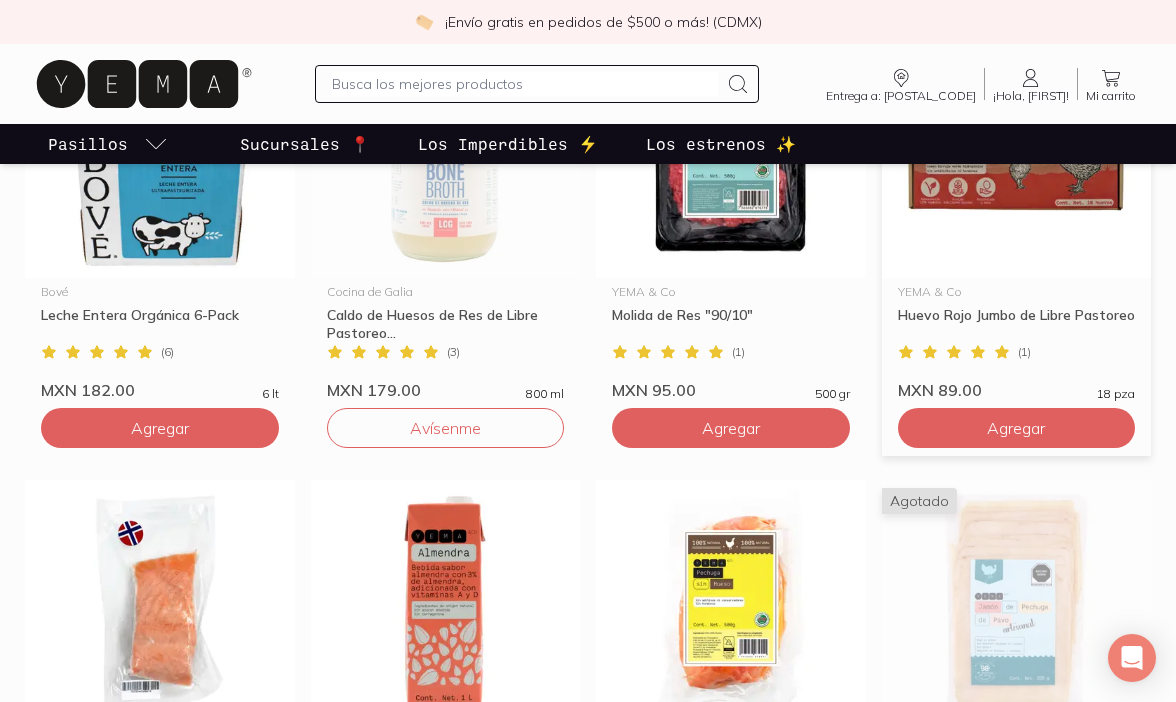 click at bounding box center (1017, 155) 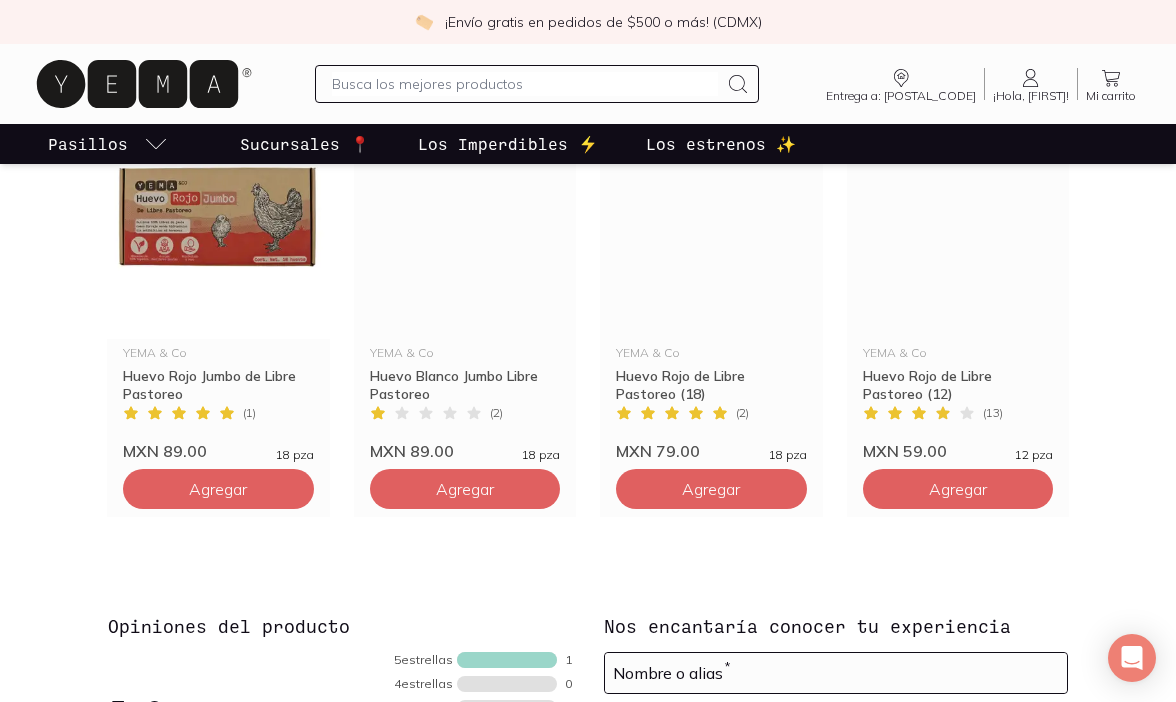 scroll, scrollTop: 1448, scrollLeft: 0, axis: vertical 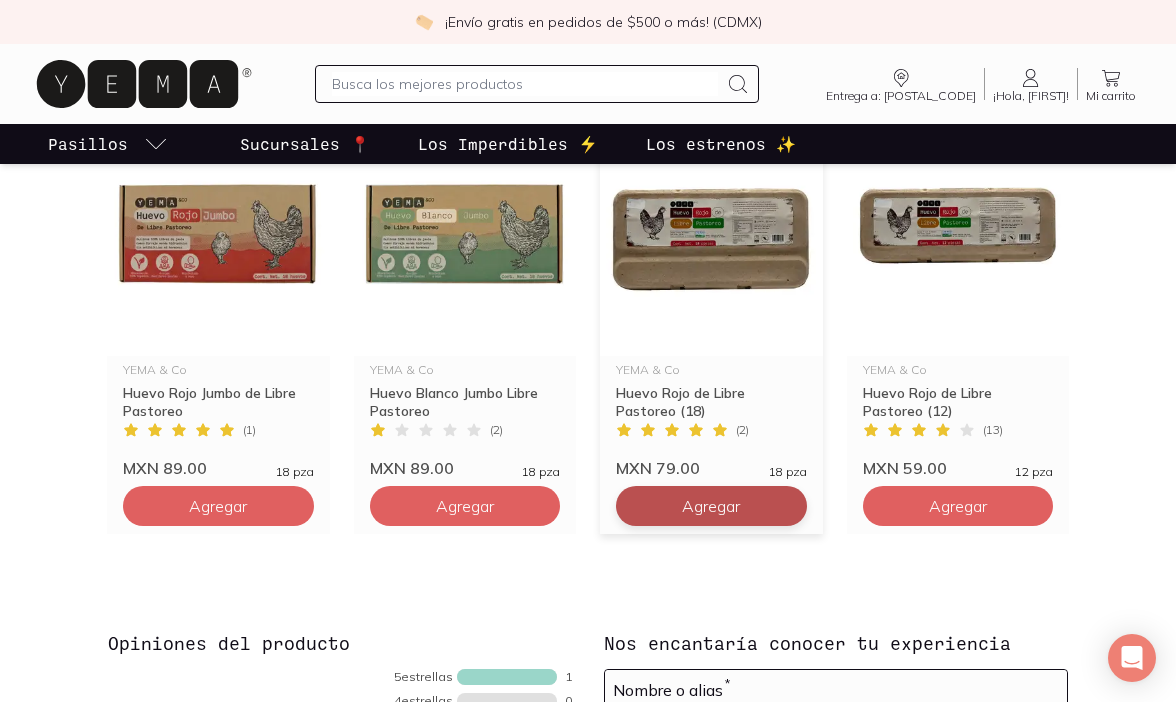 click on "Agregar" at bounding box center [218, 506] 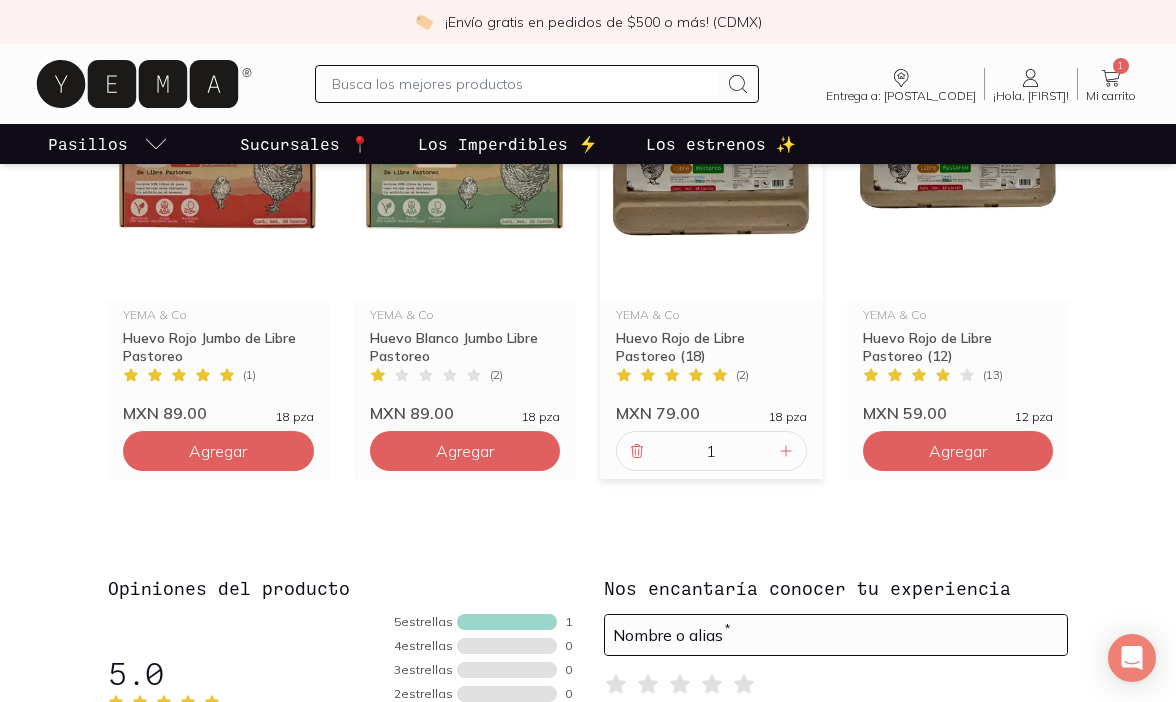 scroll, scrollTop: 112, scrollLeft: 0, axis: vertical 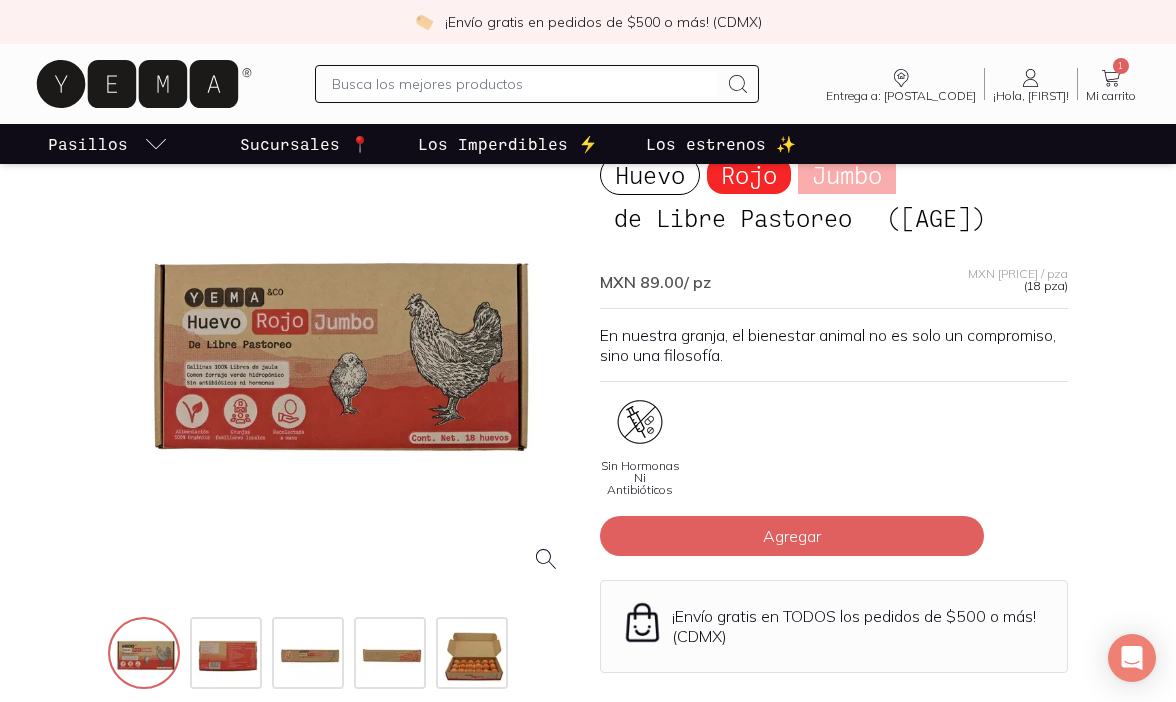 click 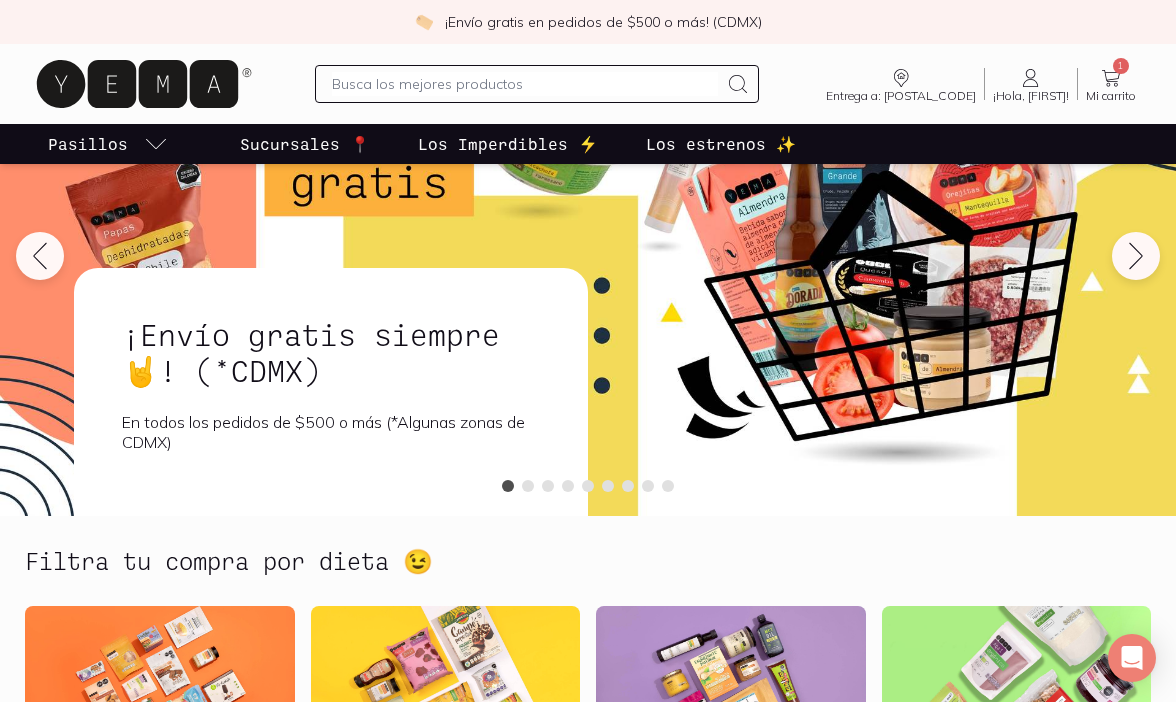 scroll, scrollTop: 167, scrollLeft: 0, axis: vertical 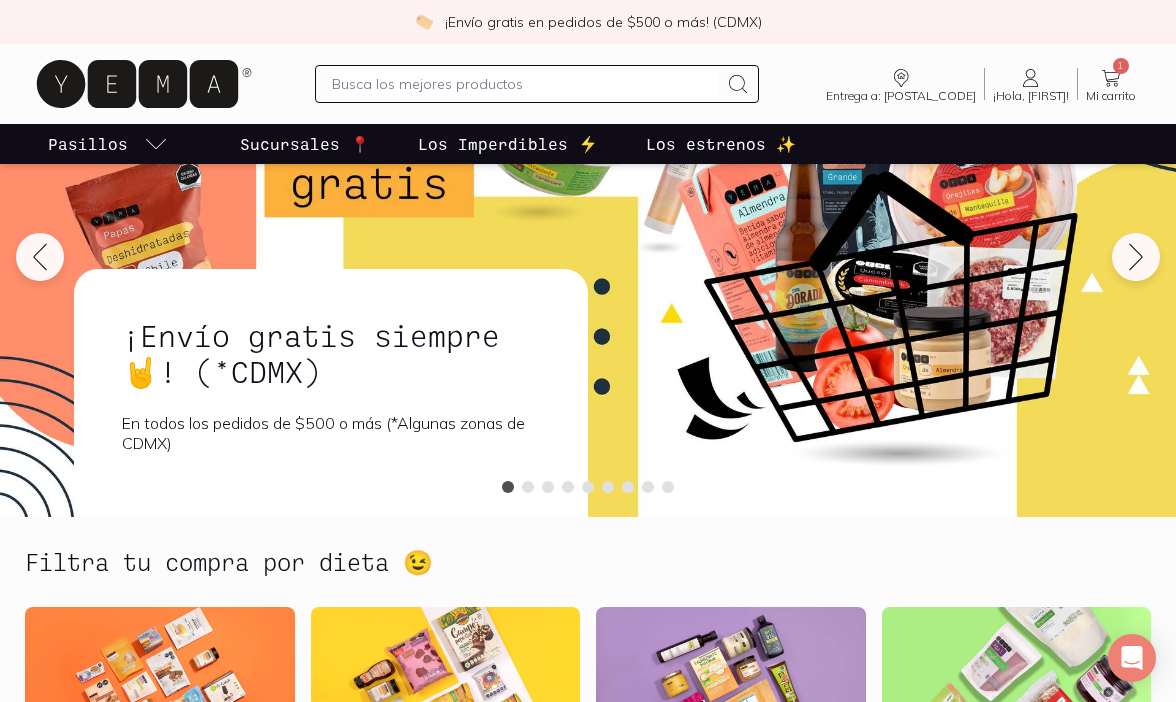 click at bounding box center (588, 257) 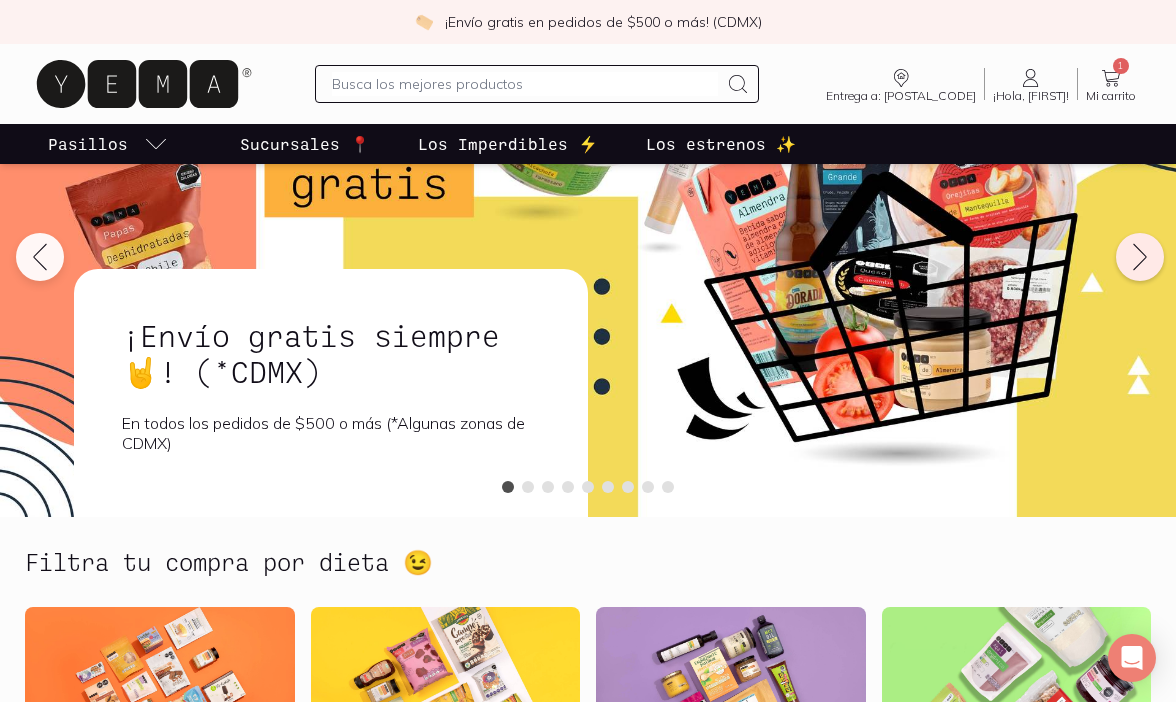 click 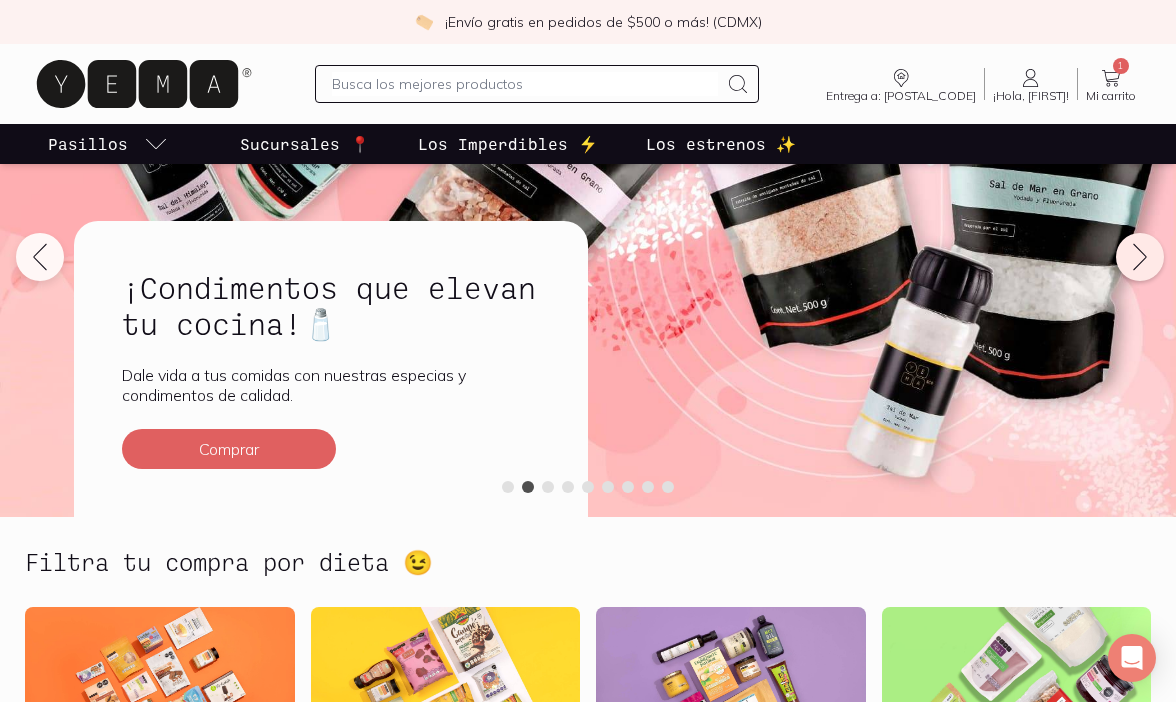 click 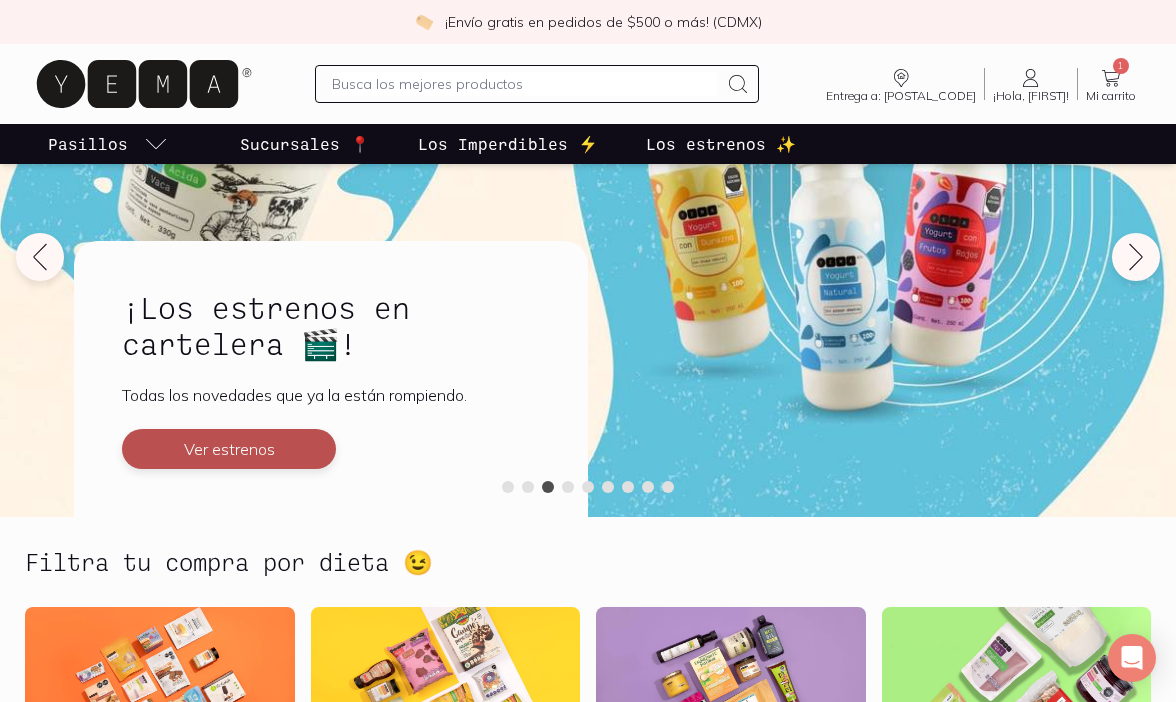 click on "Ver estrenos" at bounding box center [229, 449] 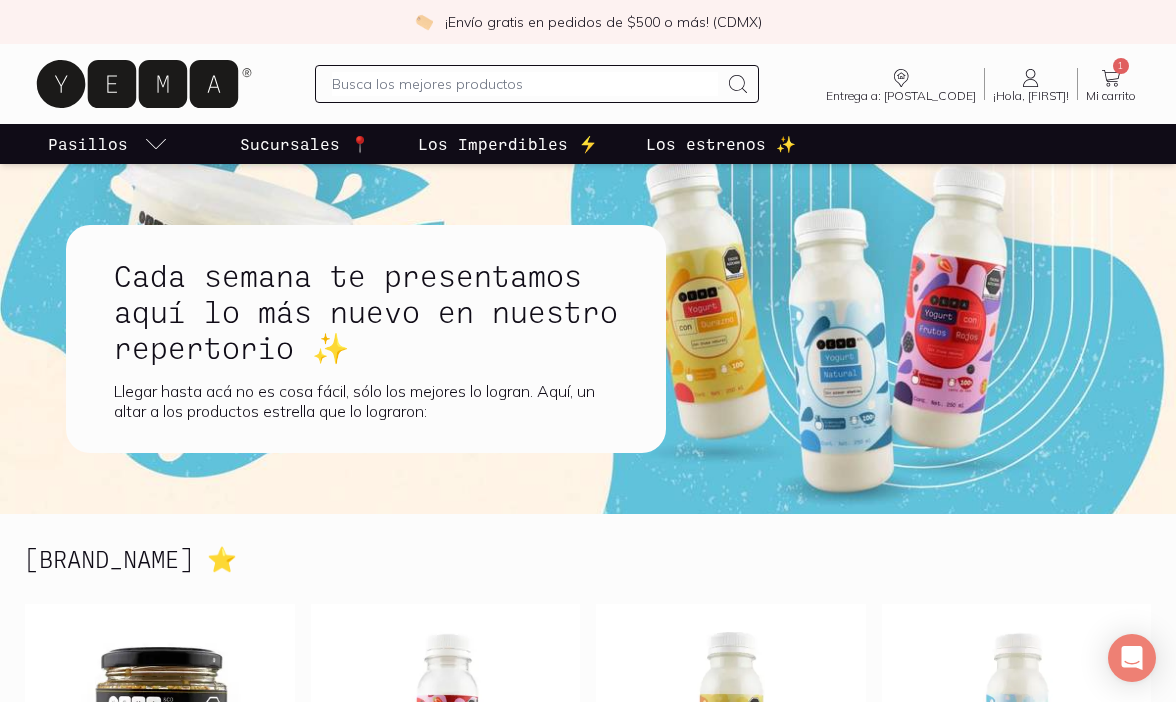 scroll, scrollTop: 317, scrollLeft: 0, axis: vertical 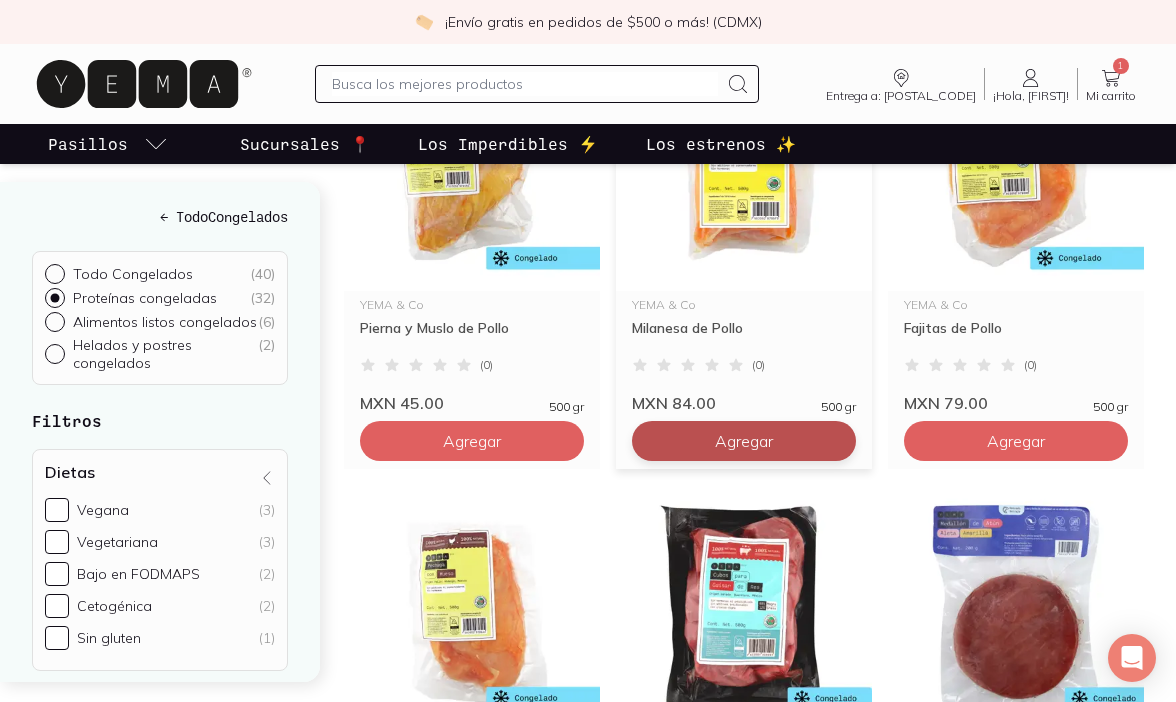 click on "Agregar" at bounding box center [472, 1] 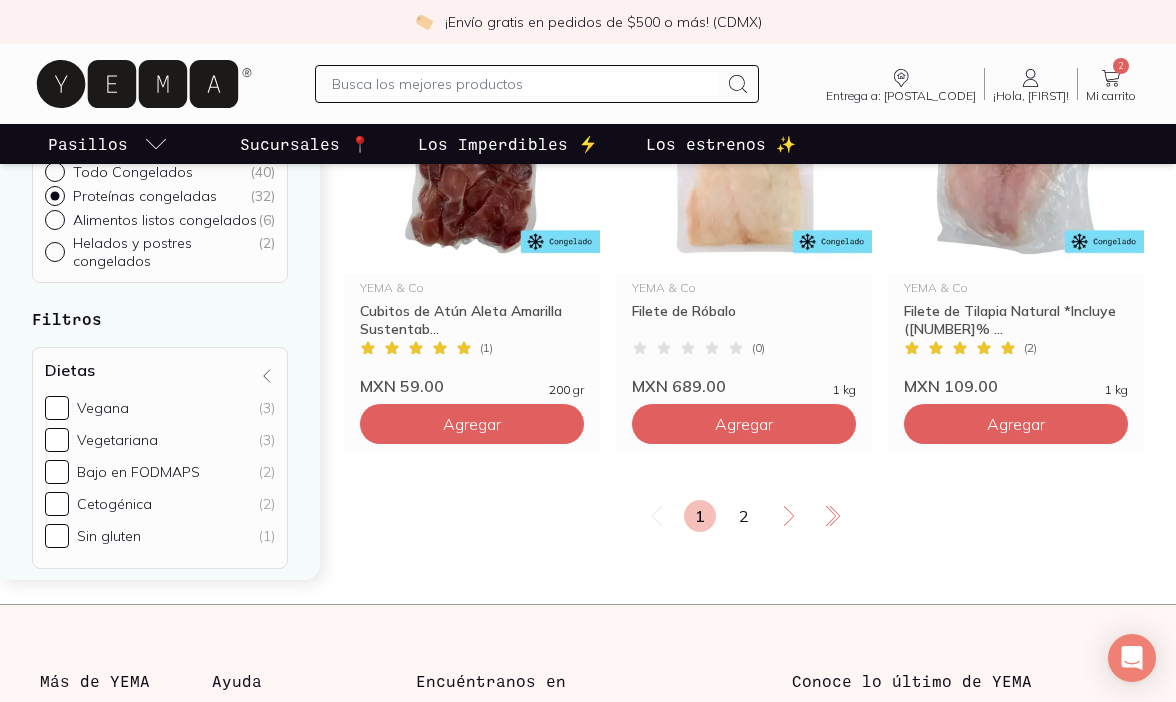 scroll, scrollTop: 3491, scrollLeft: 0, axis: vertical 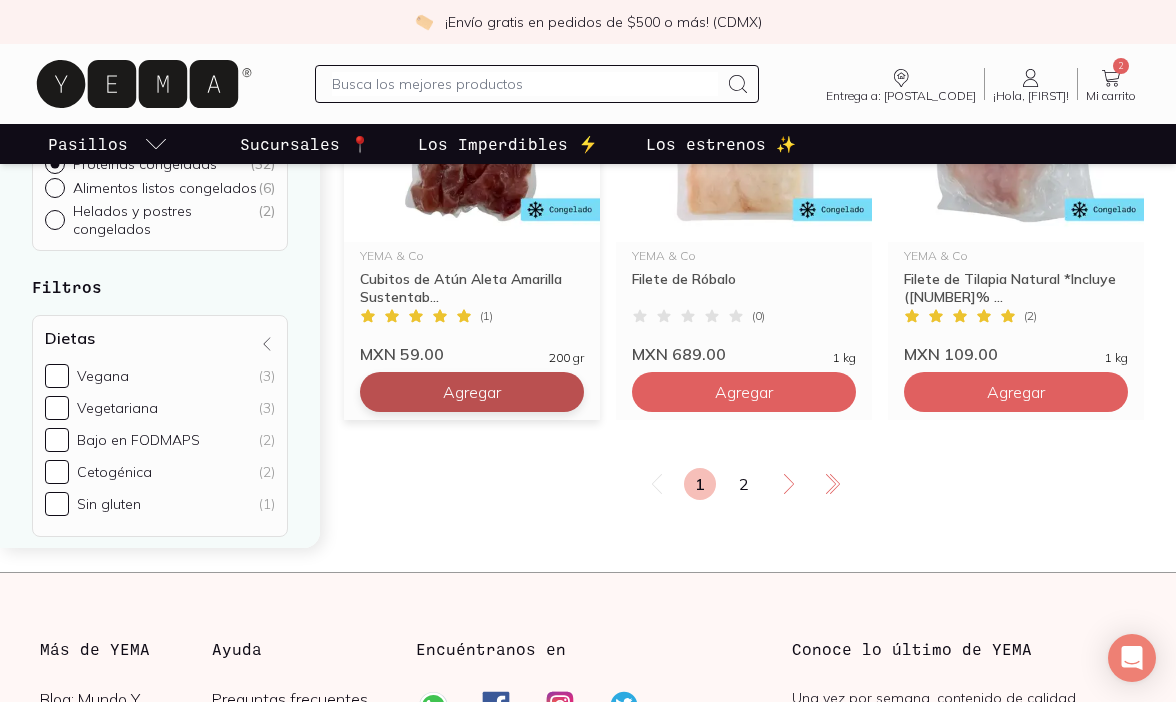 click on "Agregar" at bounding box center (472, -2688) 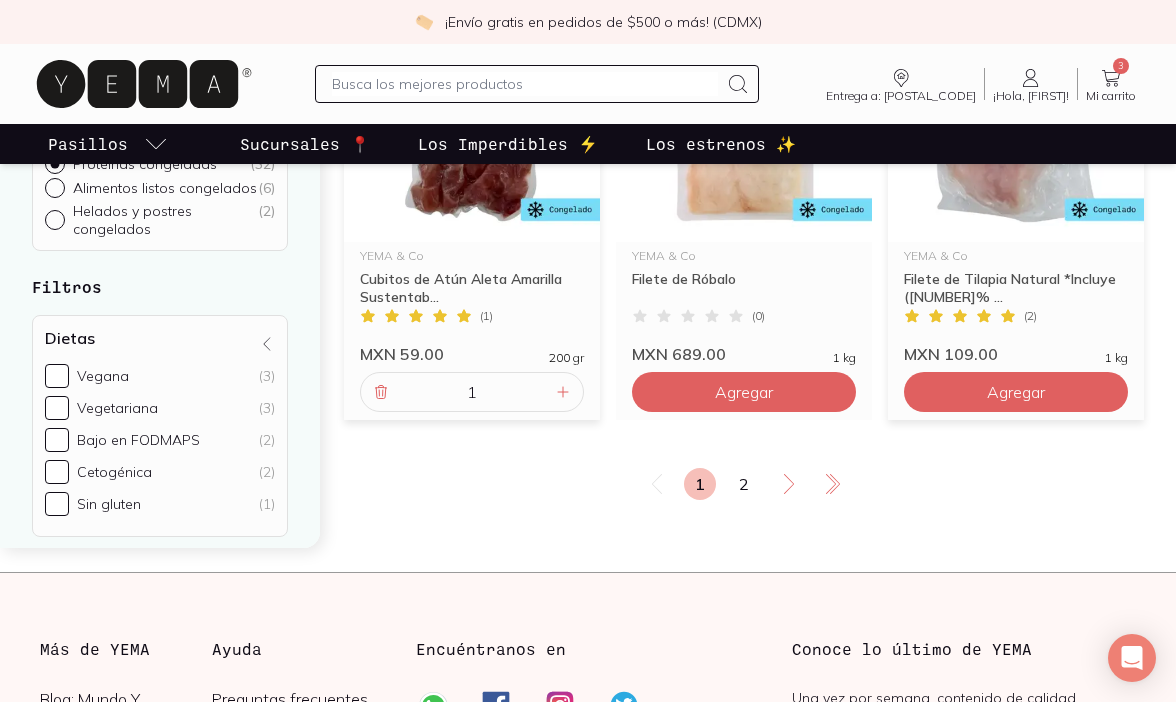 scroll, scrollTop: 3664, scrollLeft: 0, axis: vertical 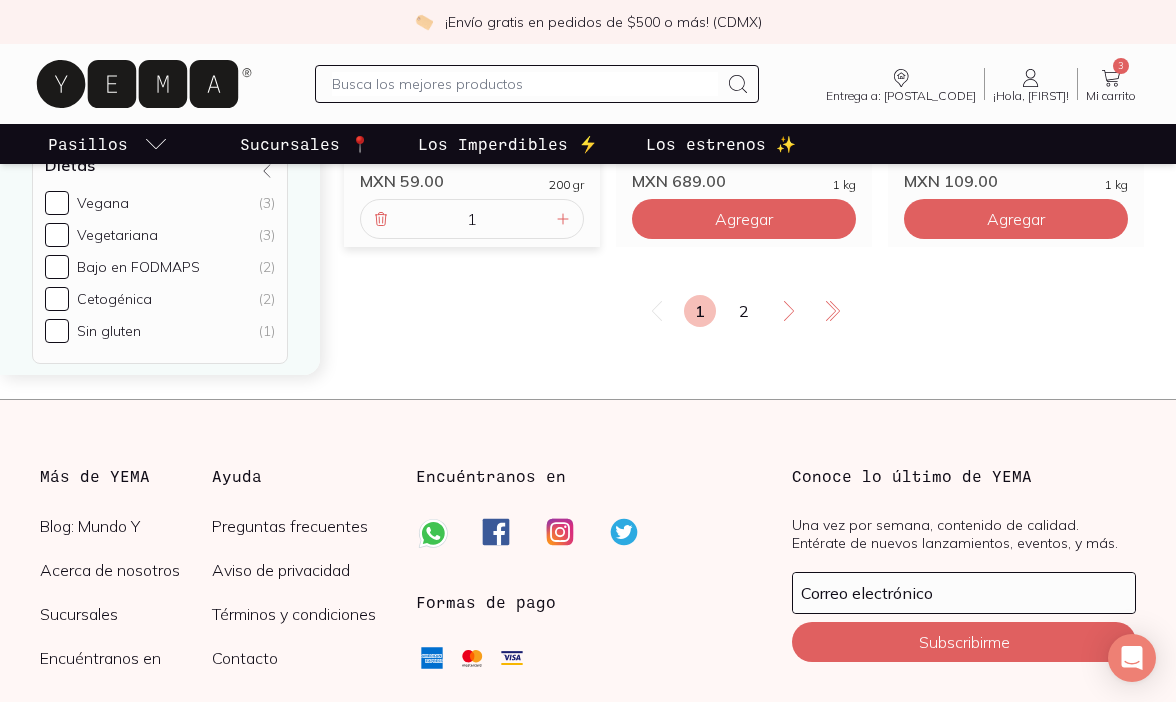 click at bounding box center [525, 84] 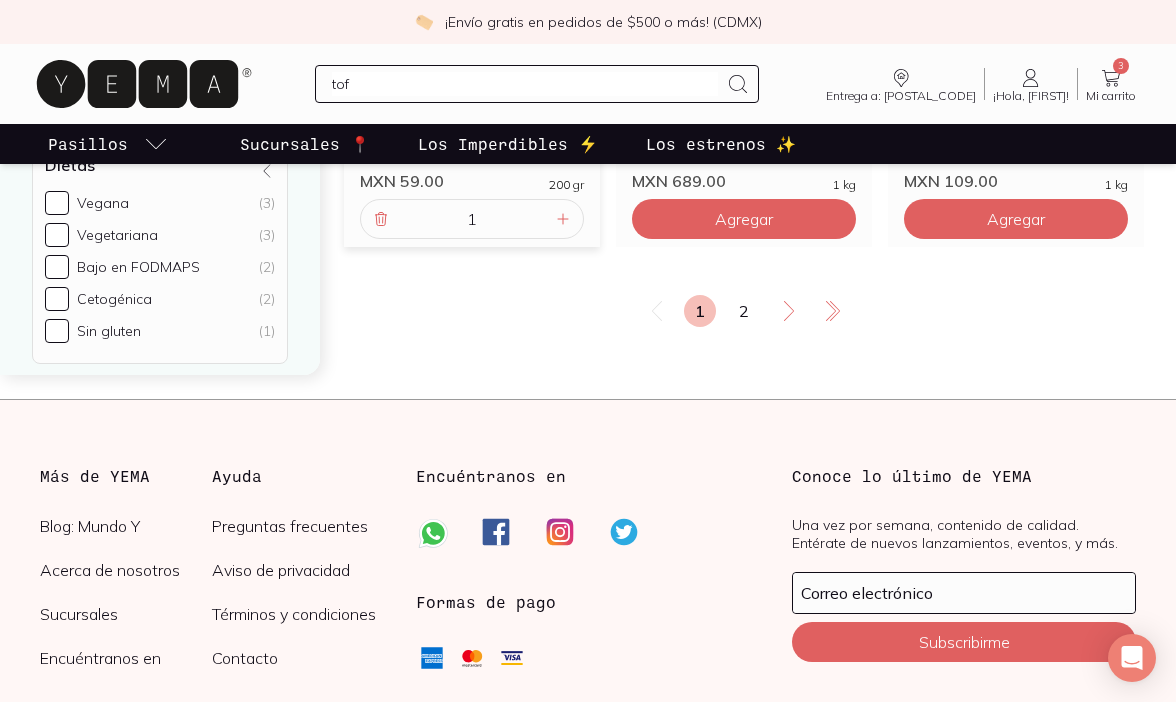type on "[PRODUCT_NAME]" 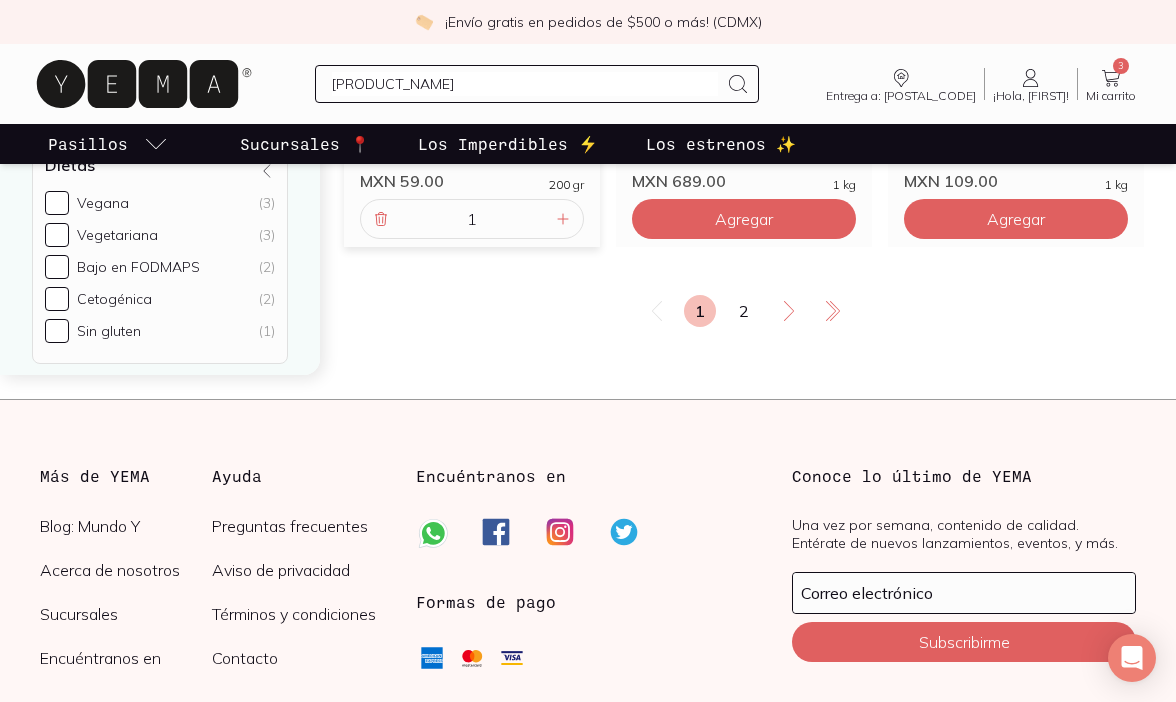 type 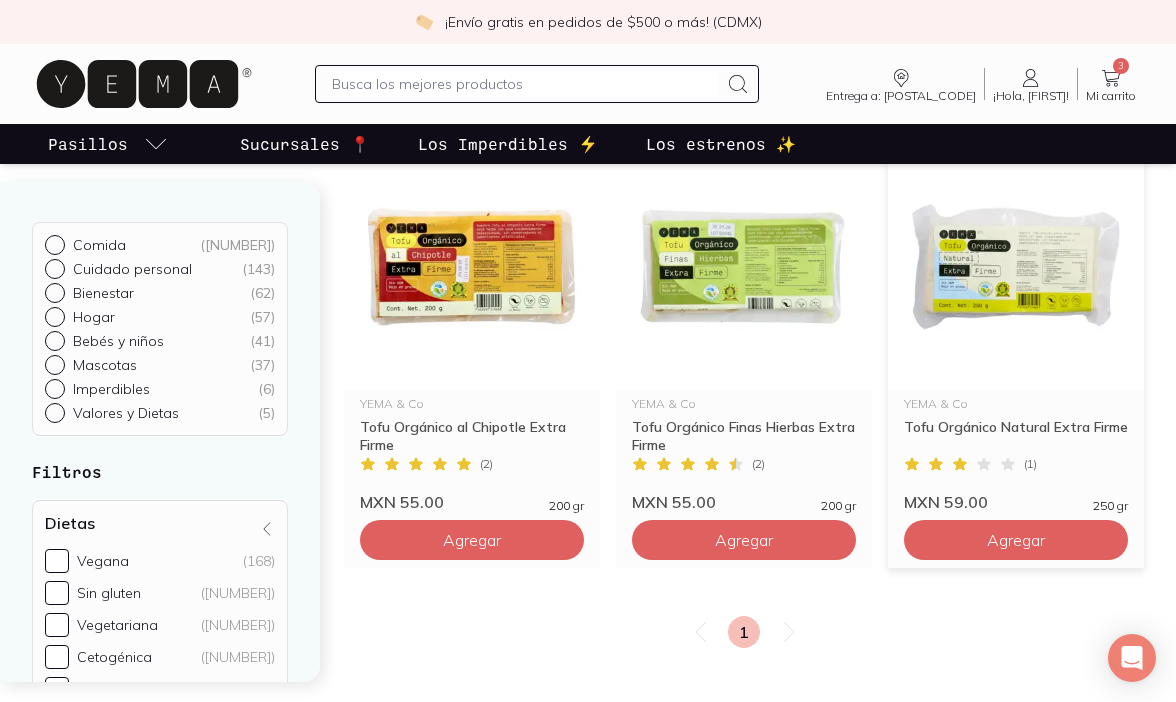 scroll, scrollTop: 348, scrollLeft: 0, axis: vertical 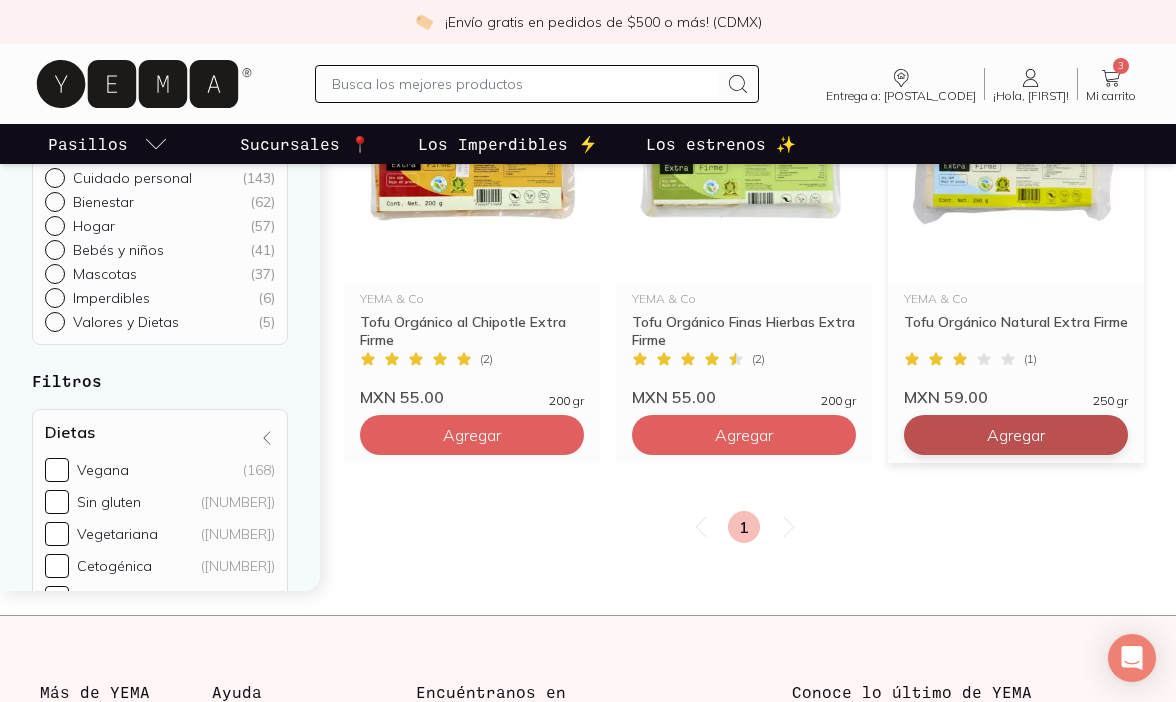 click on "Agregar" at bounding box center [472, 435] 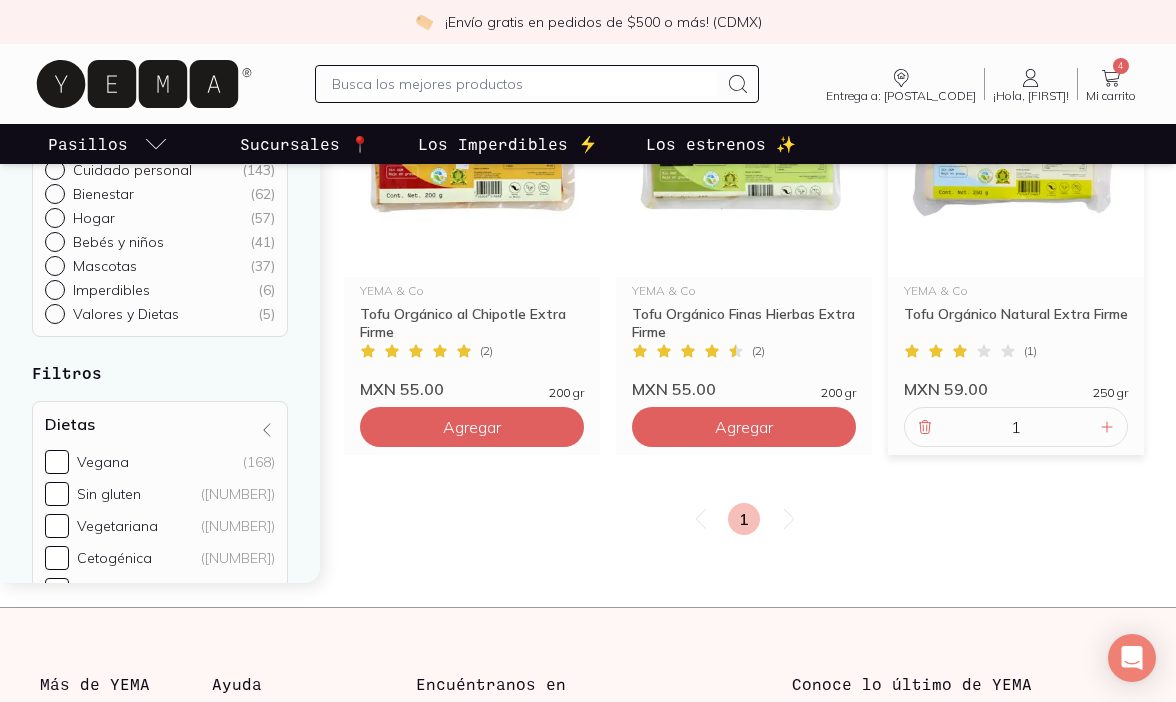 click at bounding box center [525, 84] 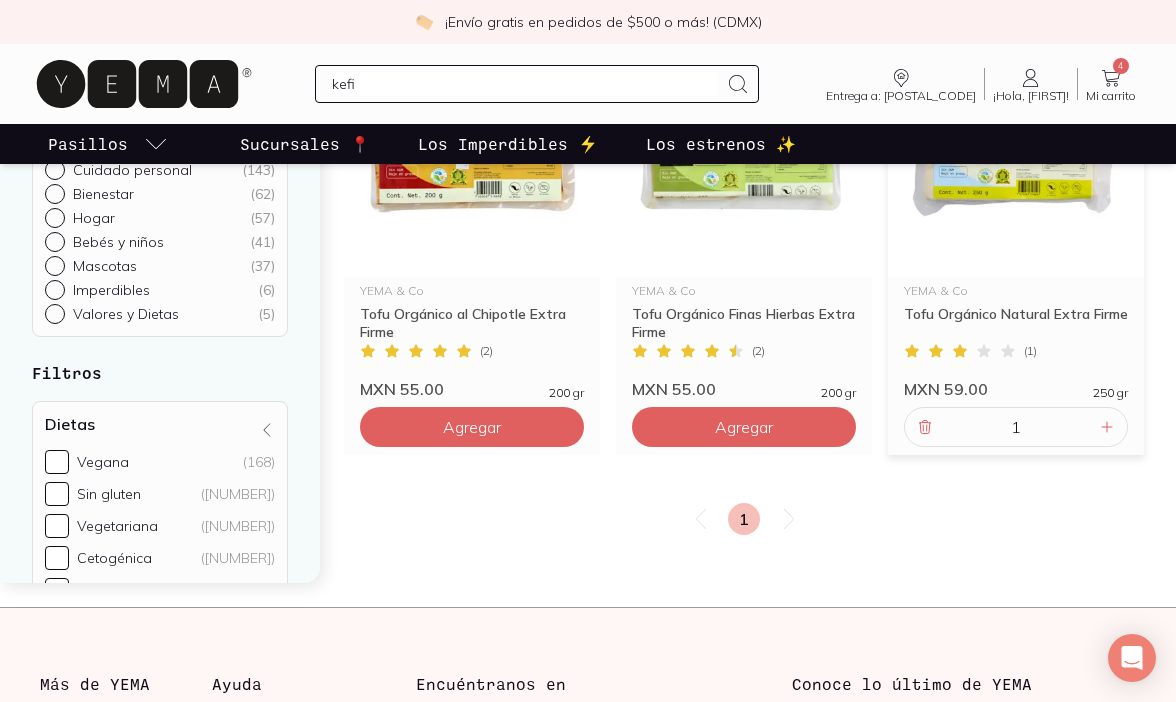 type on "kefir" 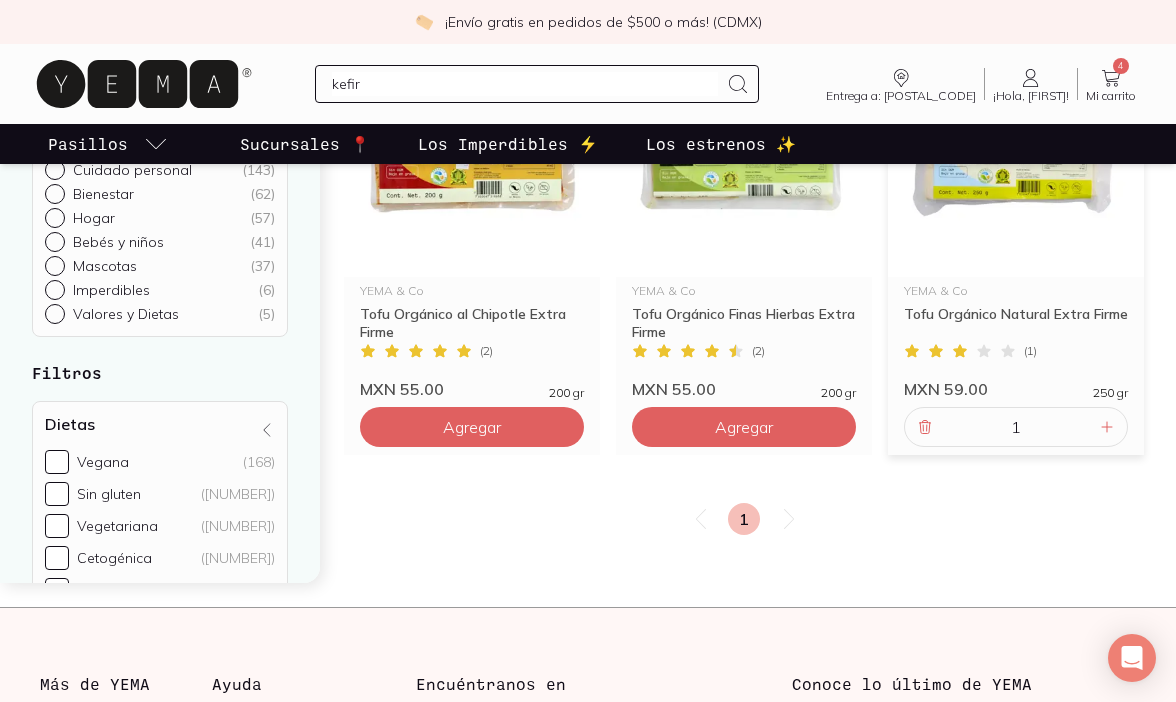 type 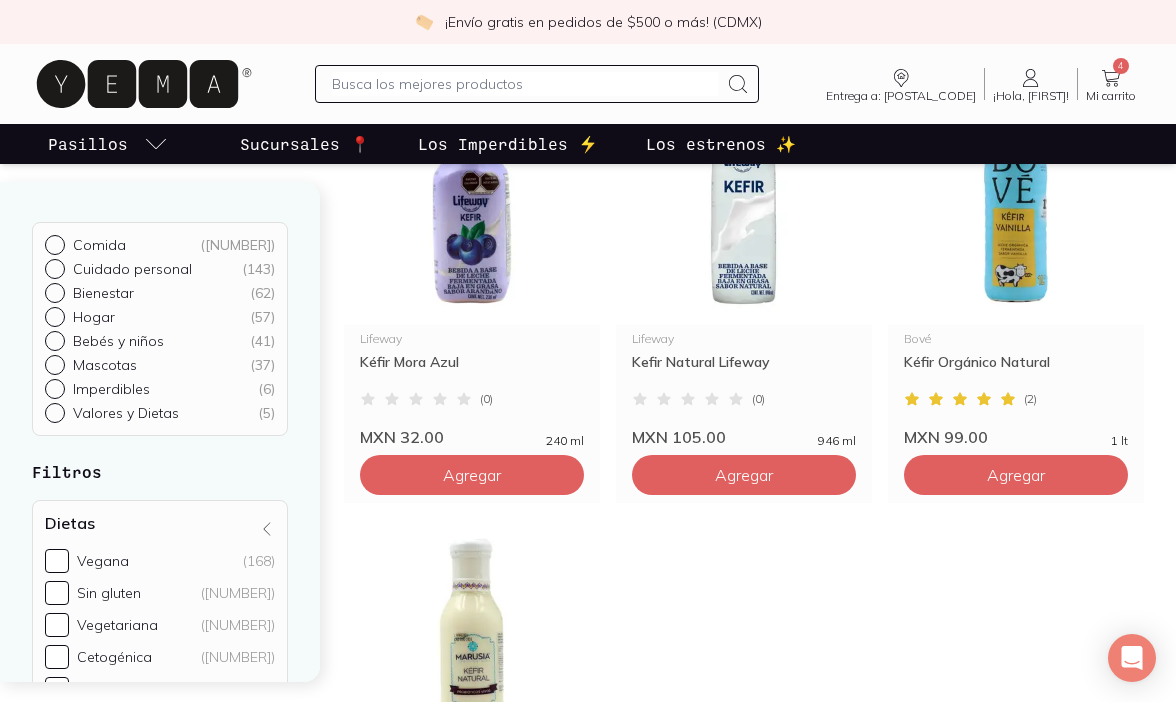 scroll, scrollTop: 929, scrollLeft: 0, axis: vertical 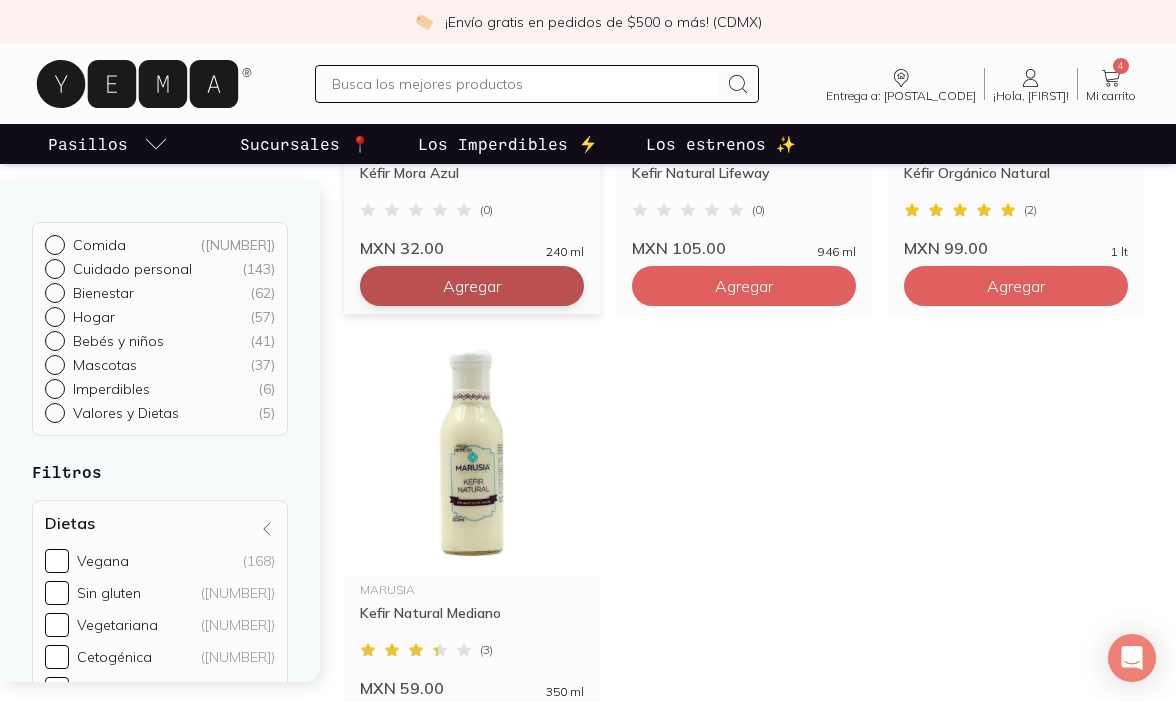 click on "Agregar" at bounding box center [472, -154] 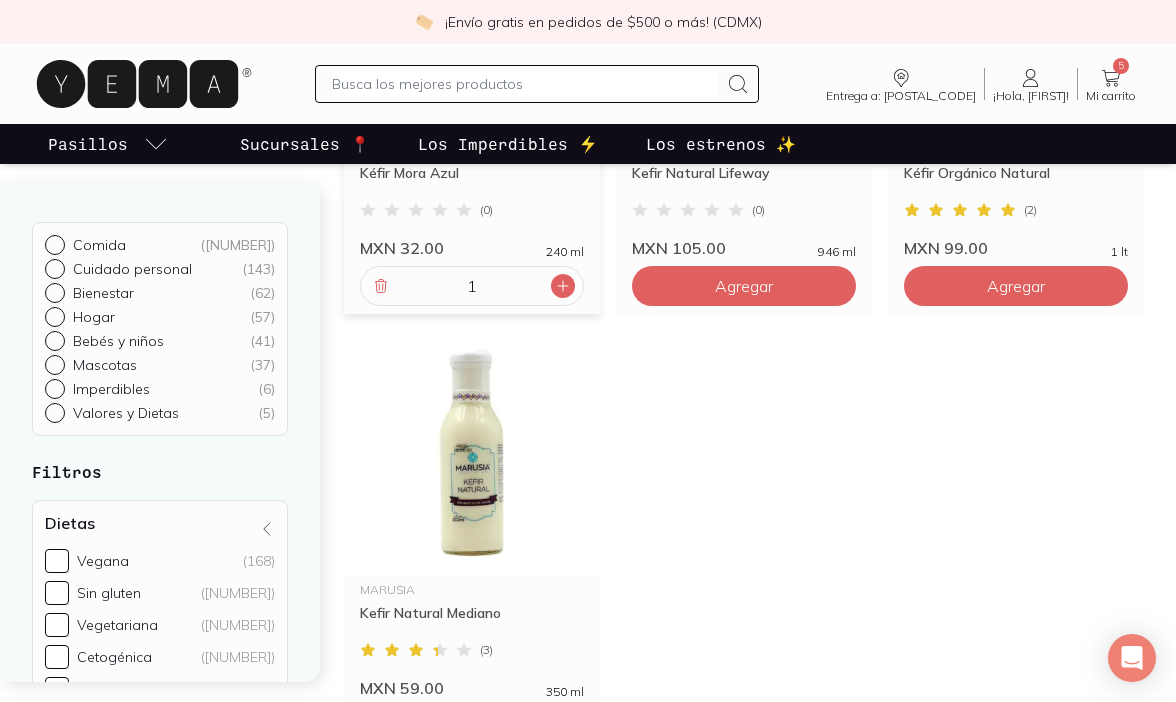 click 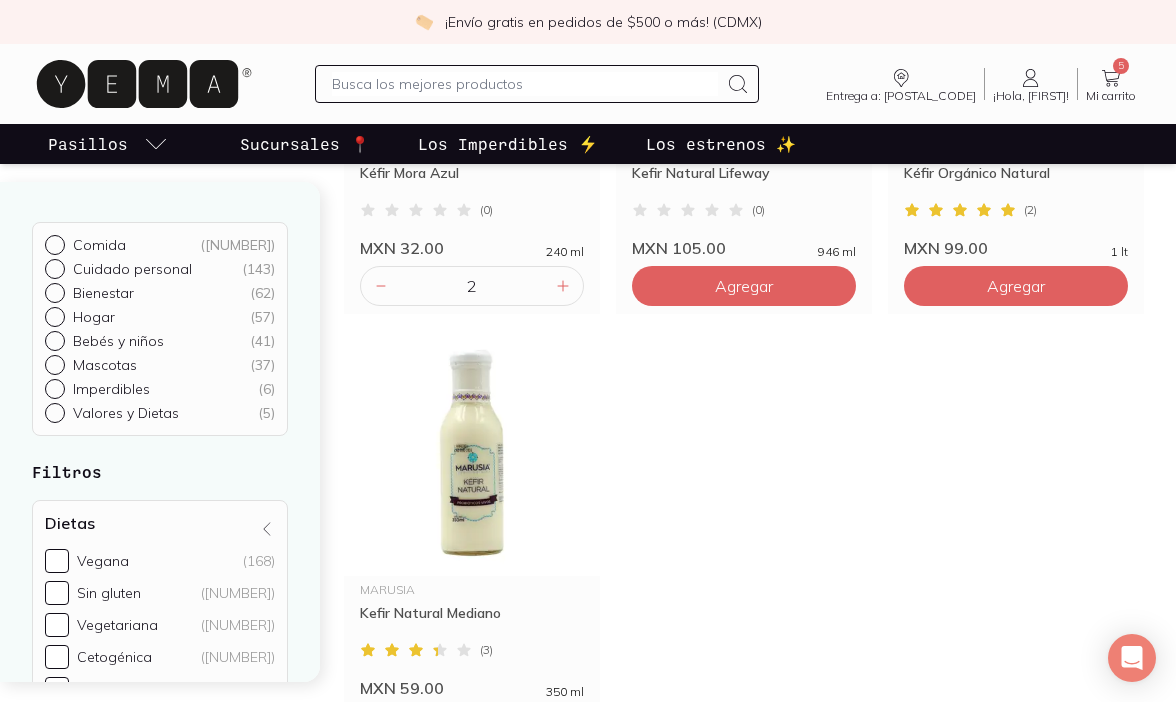 click at bounding box center [525, 84] 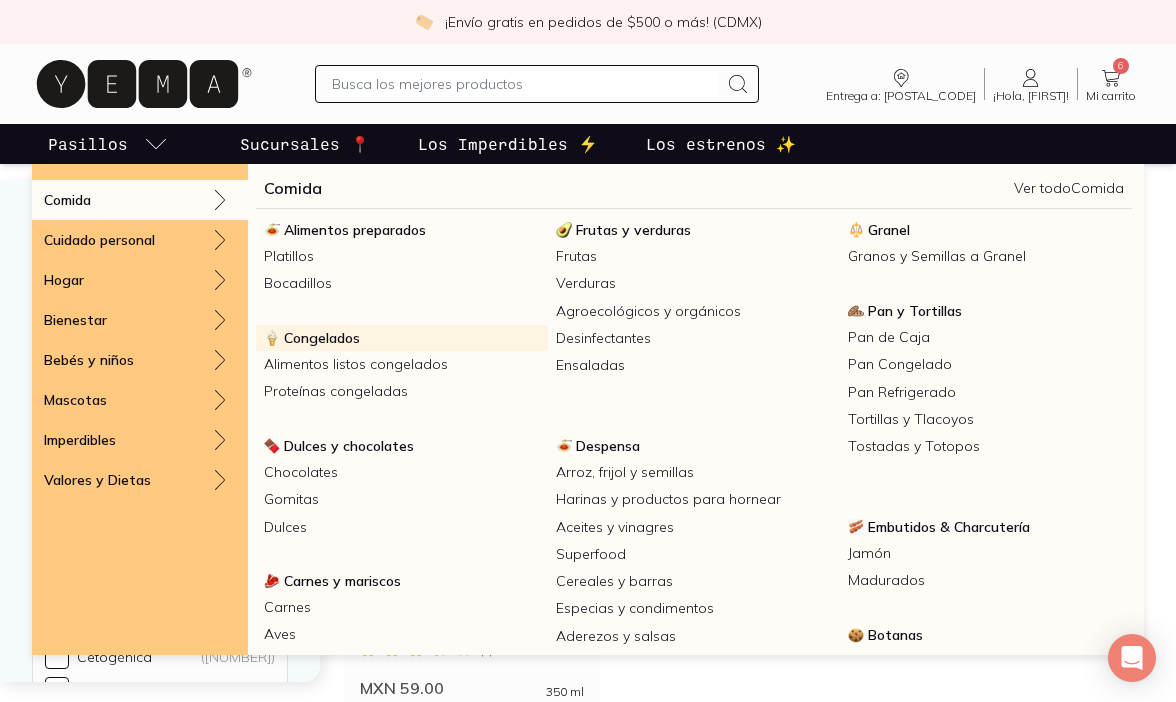 click on "Congelados" at bounding box center [322, 338] 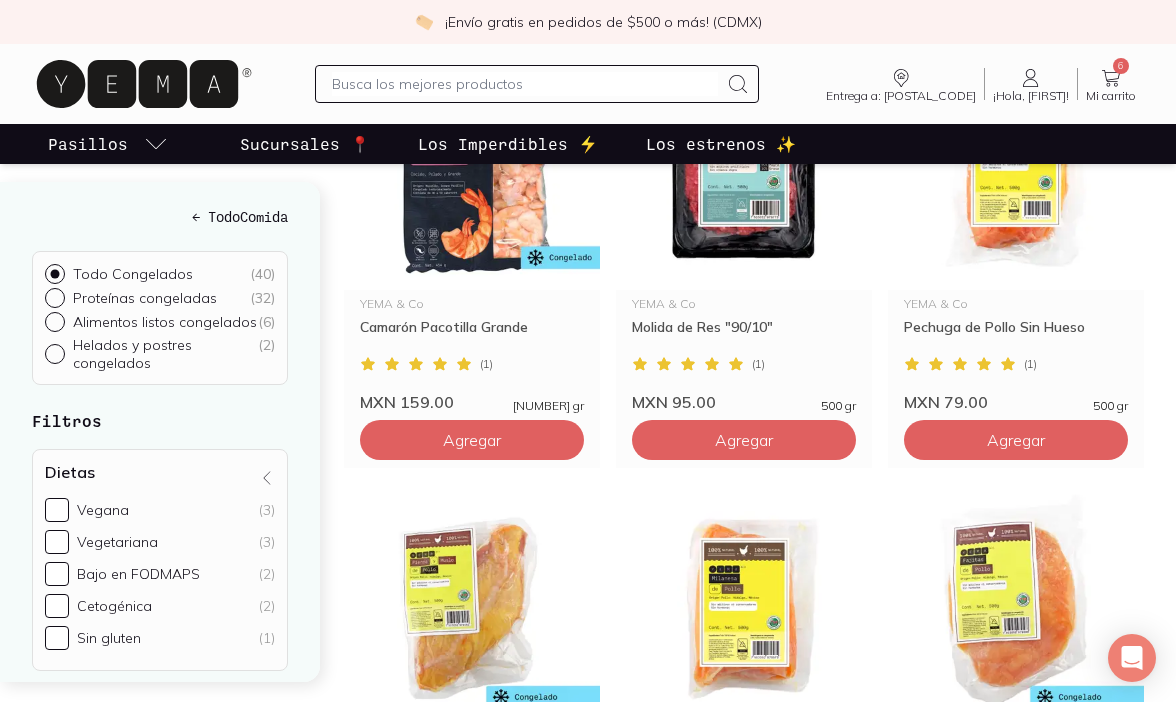 scroll, scrollTop: 389, scrollLeft: 0, axis: vertical 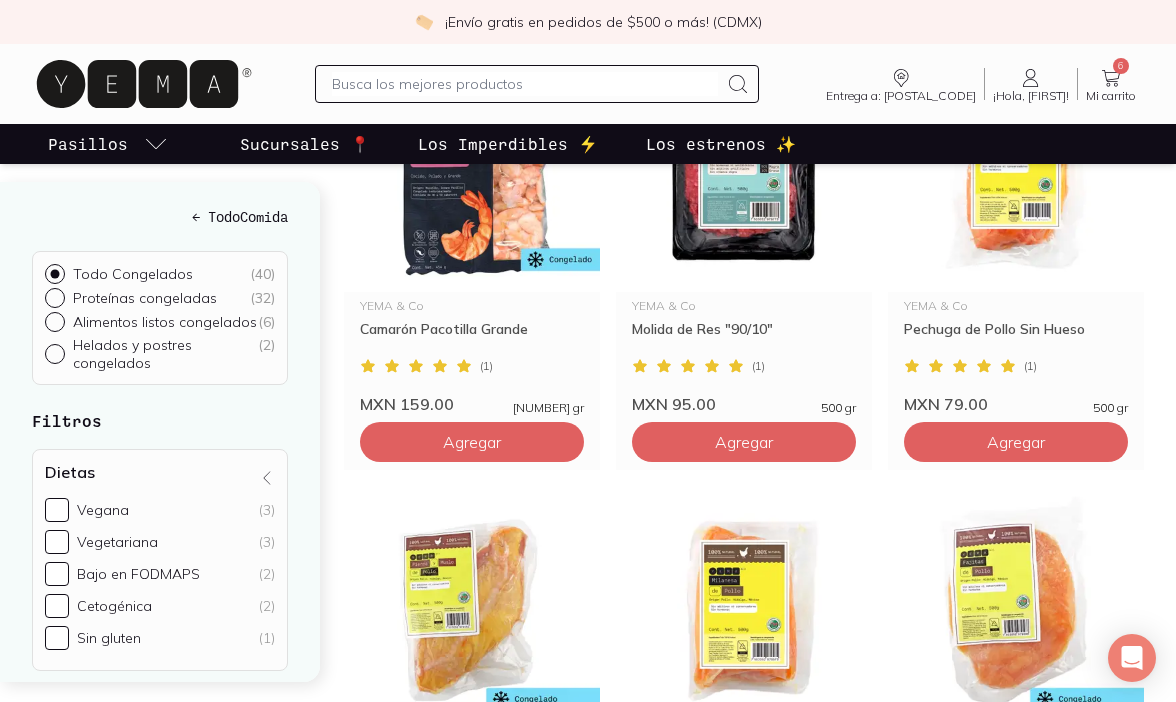 click on "Todo Congelados ( 40 ) Proteínas congeladas ( 32 ) Alimentos listos congelados ( 6 ) Helados y postres congelados ( 2 )" at bounding box center (160, 318) 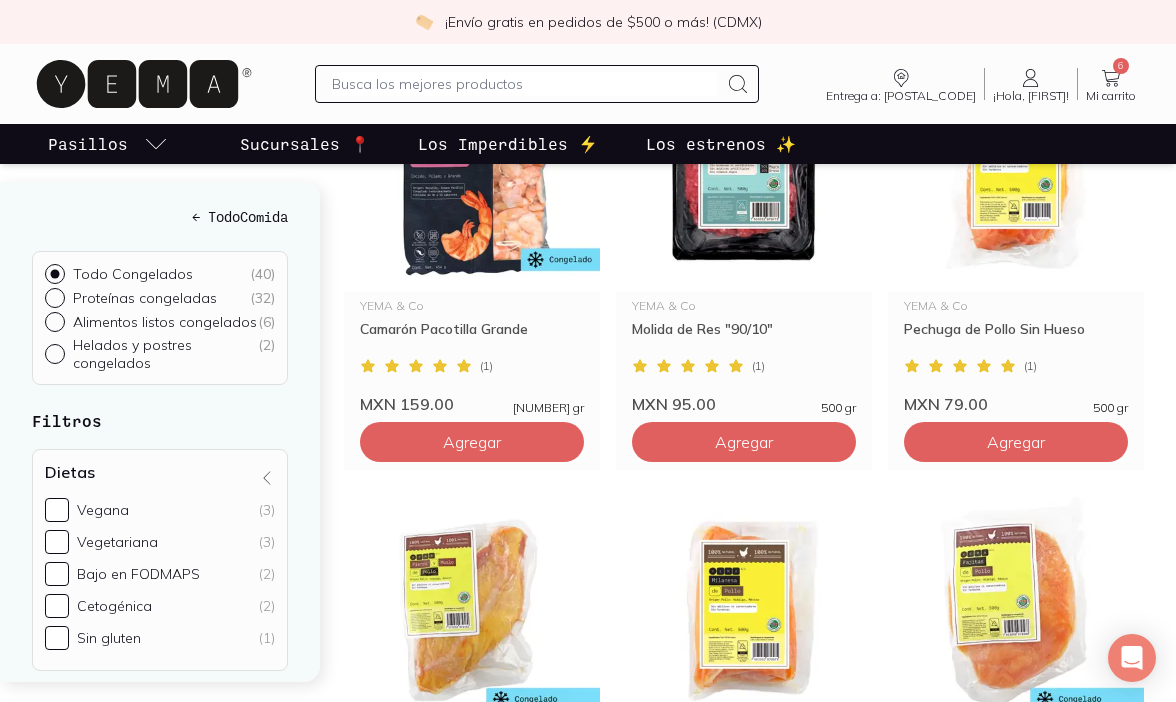 click on "Alimentos listos congelados ( 6 )" at bounding box center [53, 320] 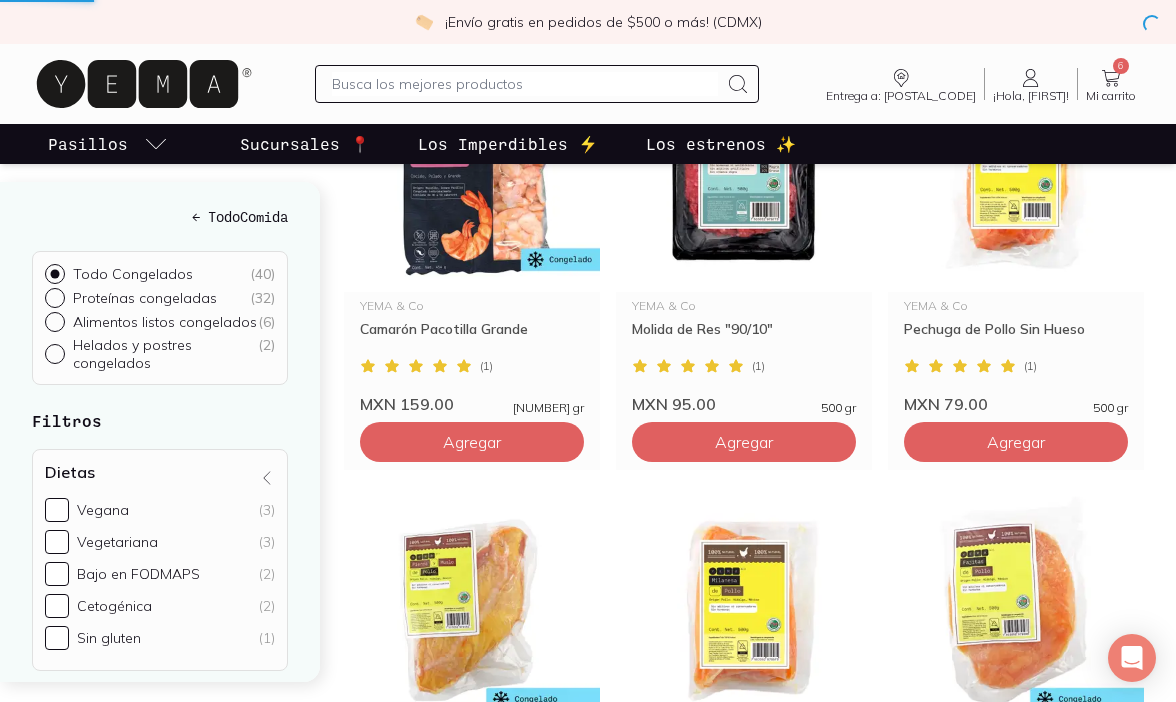 click on "Alimentos listos congelados ( 6 )" at bounding box center [53, 320] 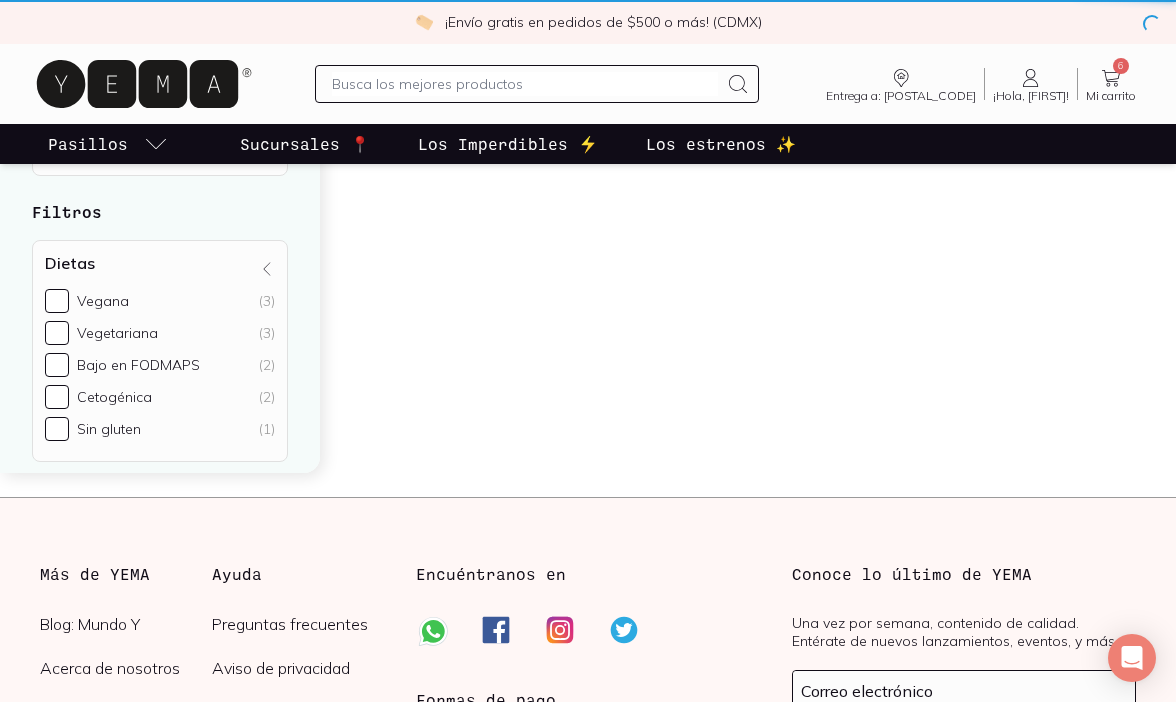 scroll, scrollTop: 0, scrollLeft: 0, axis: both 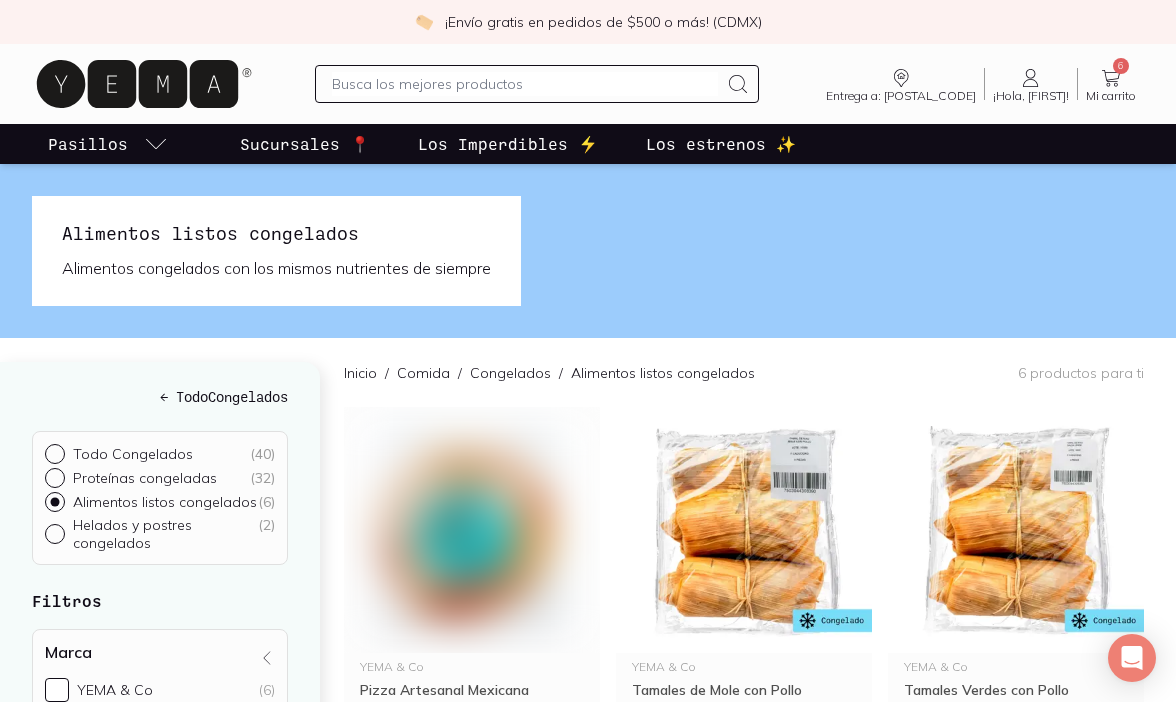 click at bounding box center [588, 251] 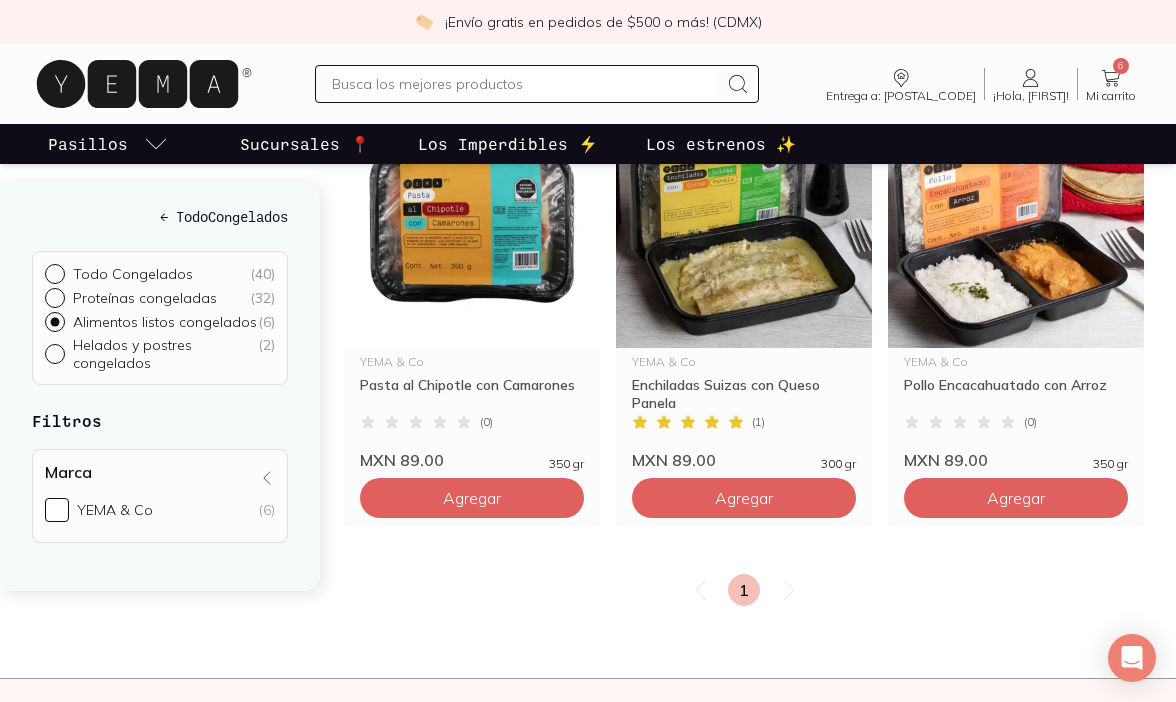 scroll, scrollTop: 0, scrollLeft: 0, axis: both 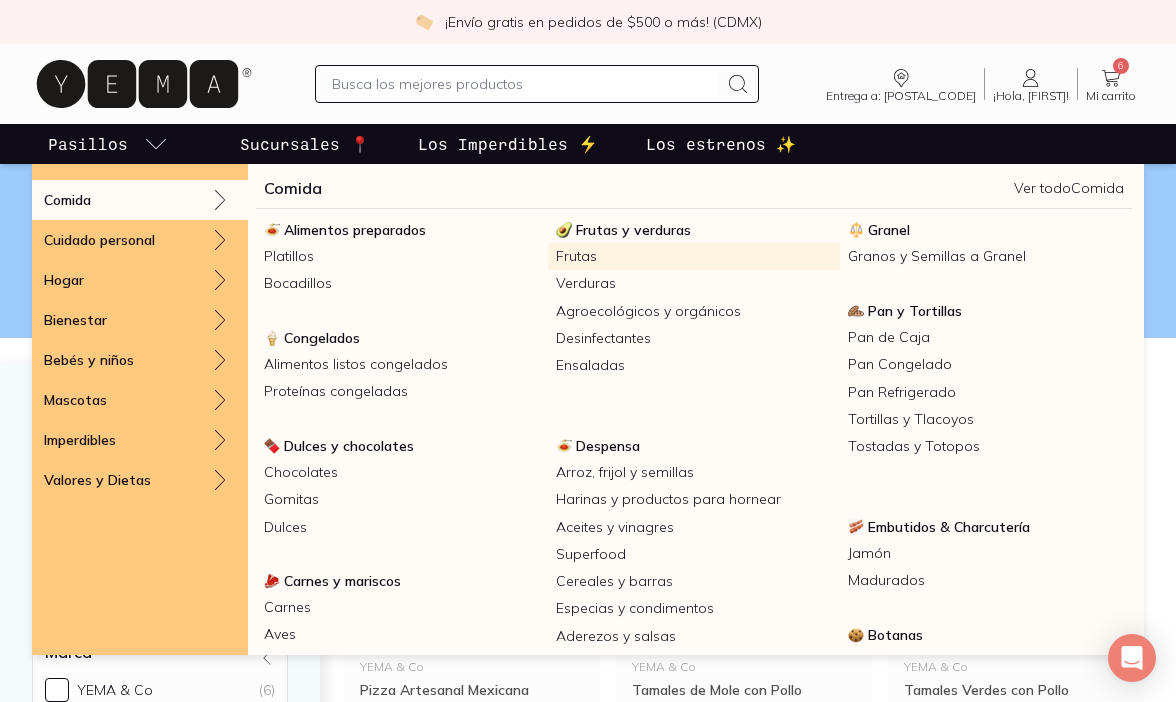 click on "Frutas" at bounding box center (694, 256) 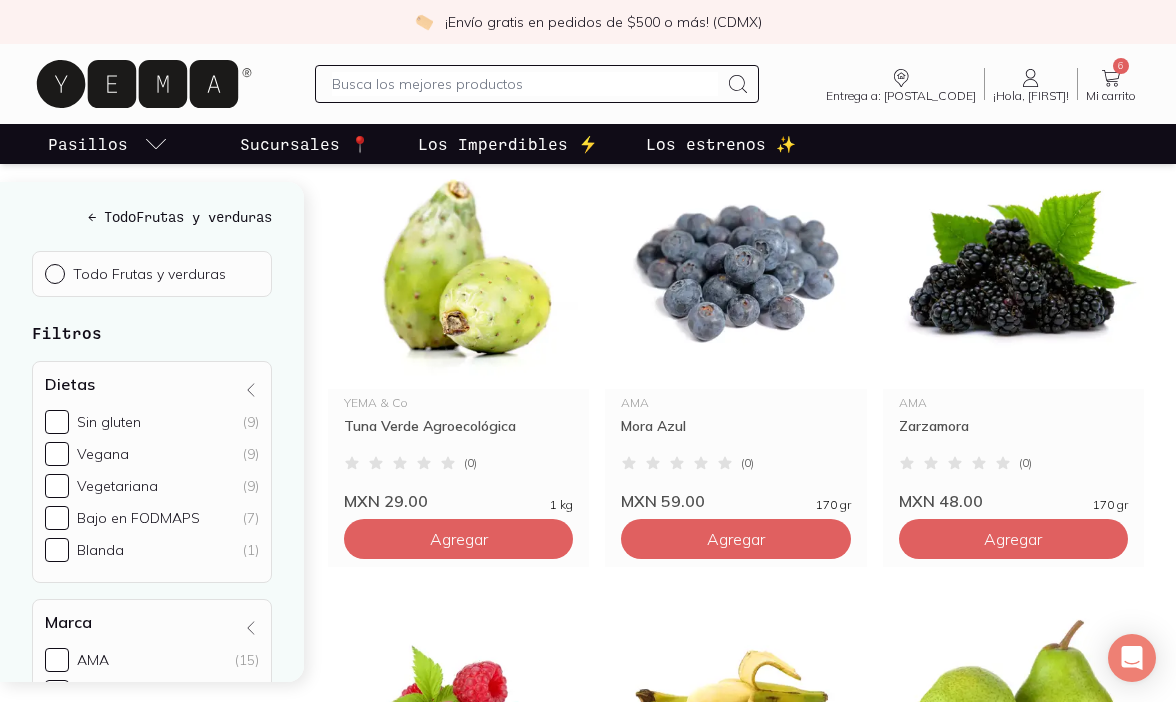 scroll, scrollTop: 2225, scrollLeft: 0, axis: vertical 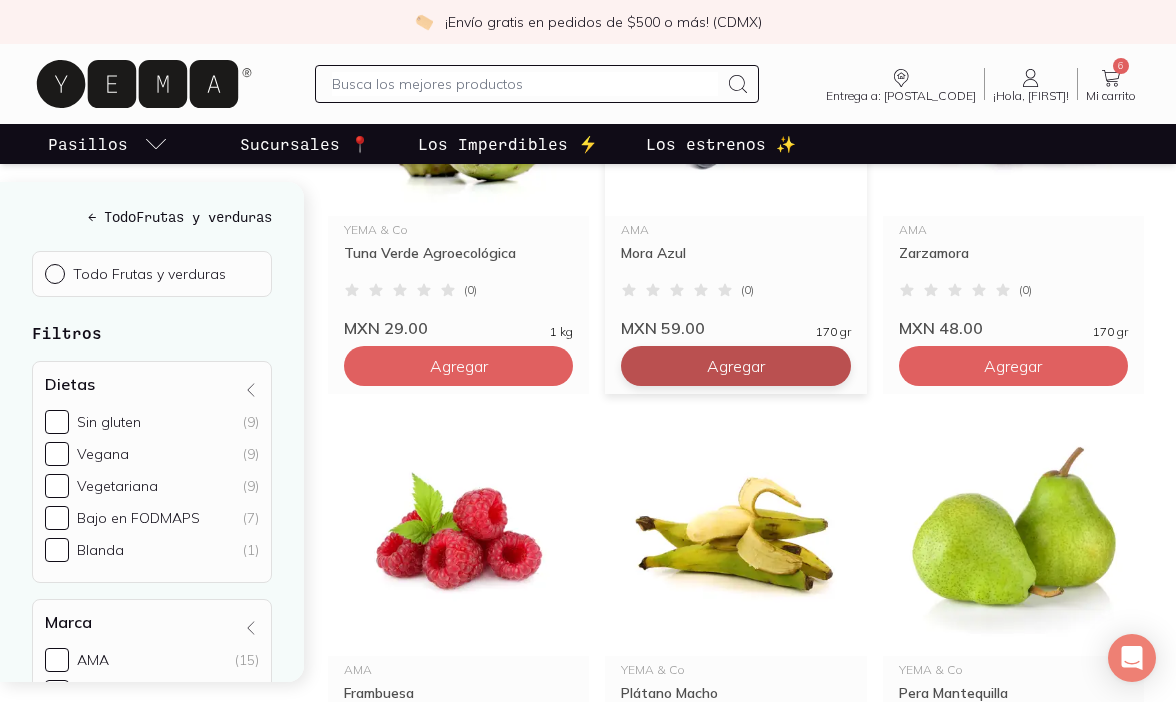 click on "Agregar" at bounding box center [459, -1394] 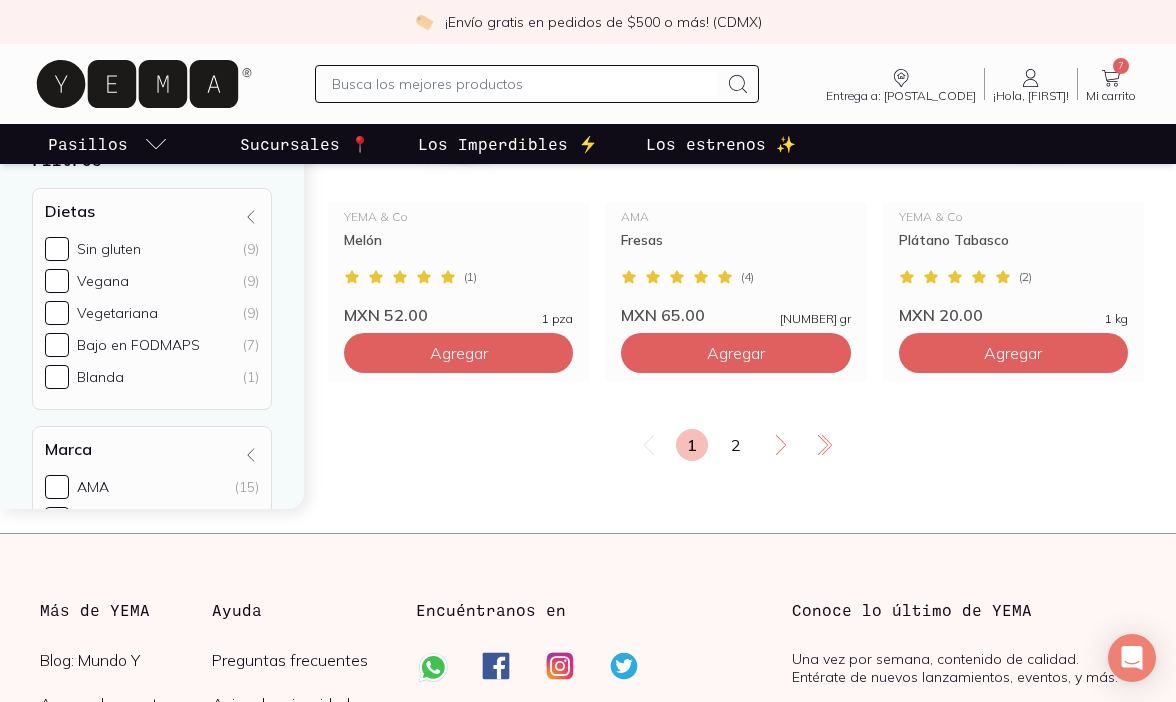 scroll, scrollTop: 3600, scrollLeft: 0, axis: vertical 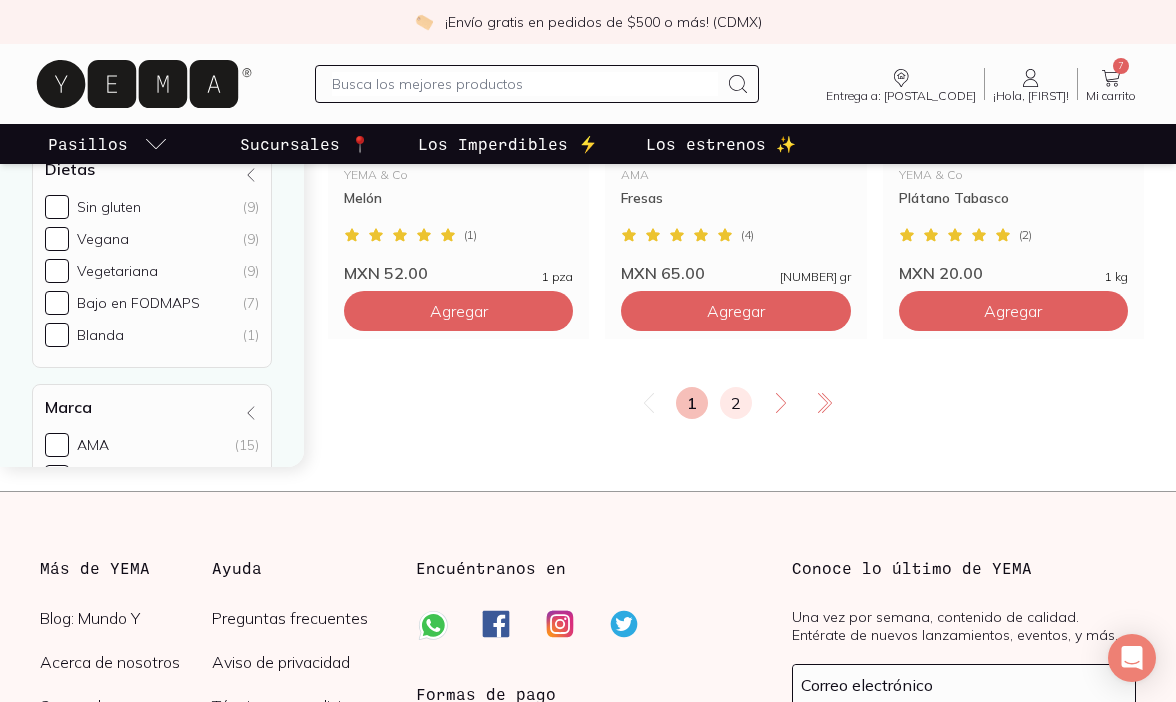 click on "2" at bounding box center [736, 403] 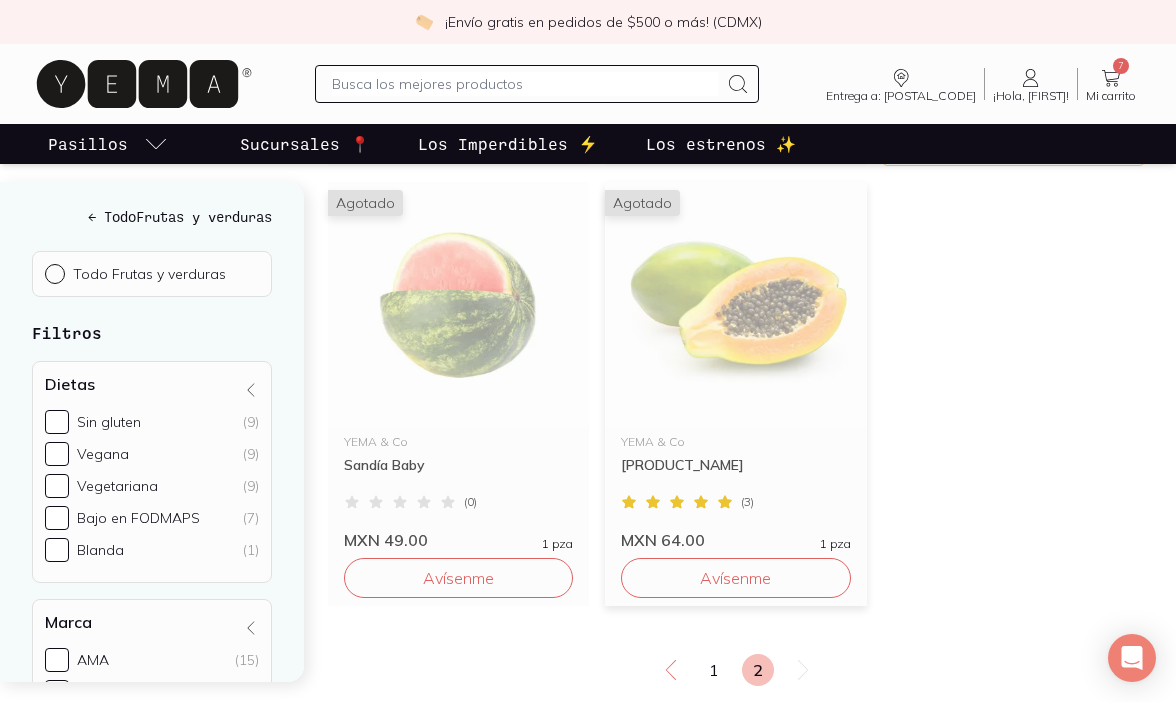 scroll, scrollTop: 713, scrollLeft: 0, axis: vertical 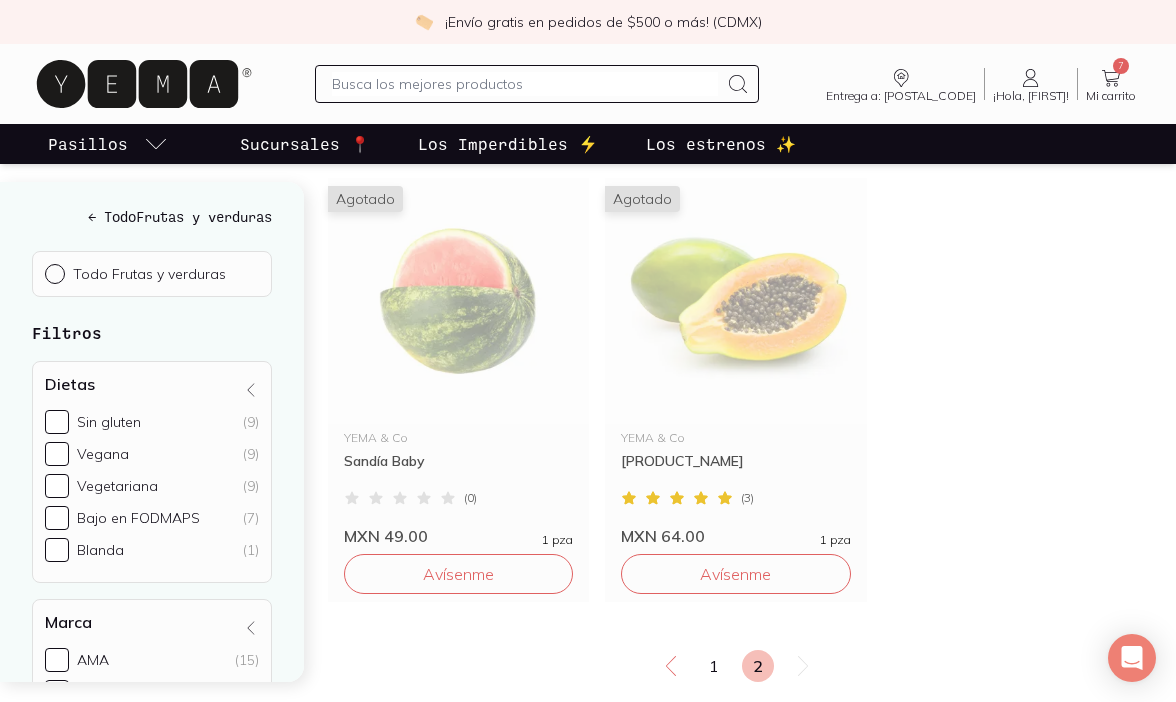 click at bounding box center (537, 84) 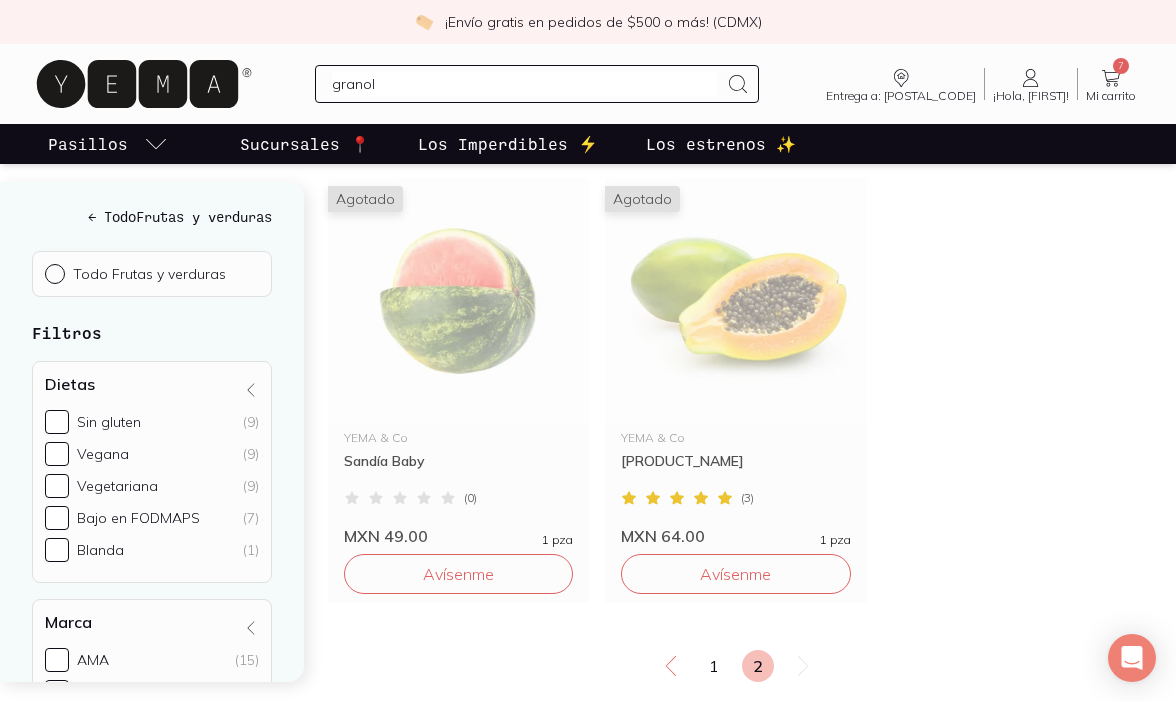type on "granola" 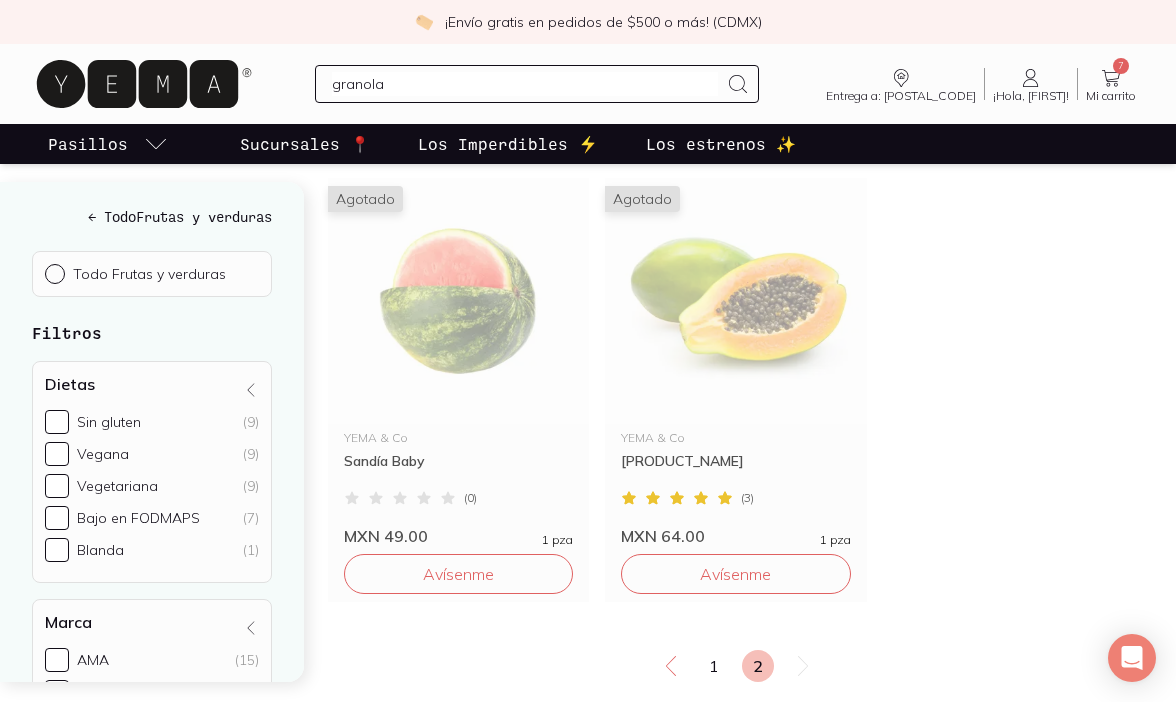 type 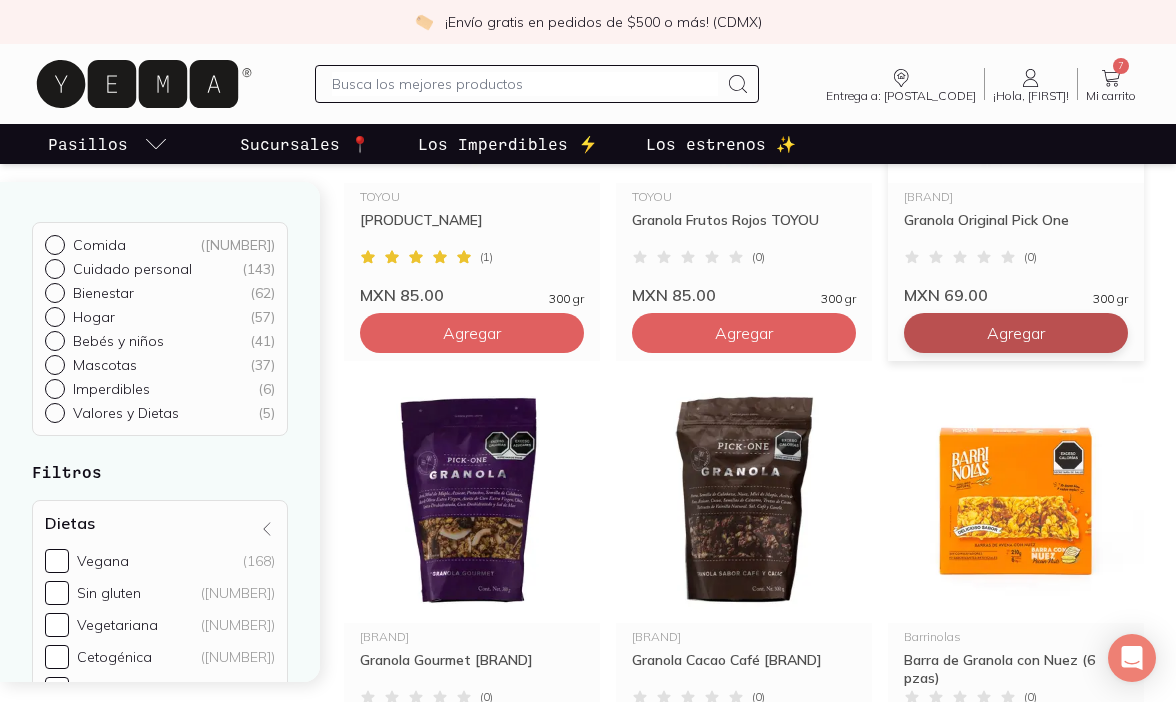 scroll, scrollTop: 656, scrollLeft: 0, axis: vertical 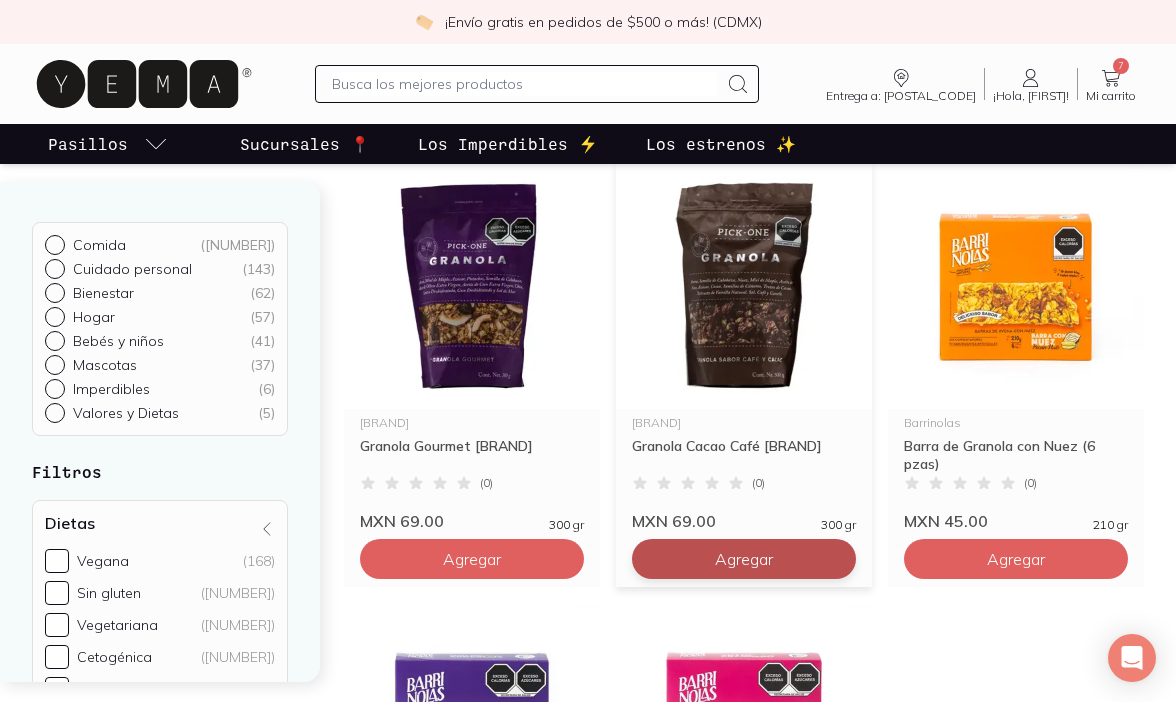 click on "Agregar" at bounding box center (472, 119) 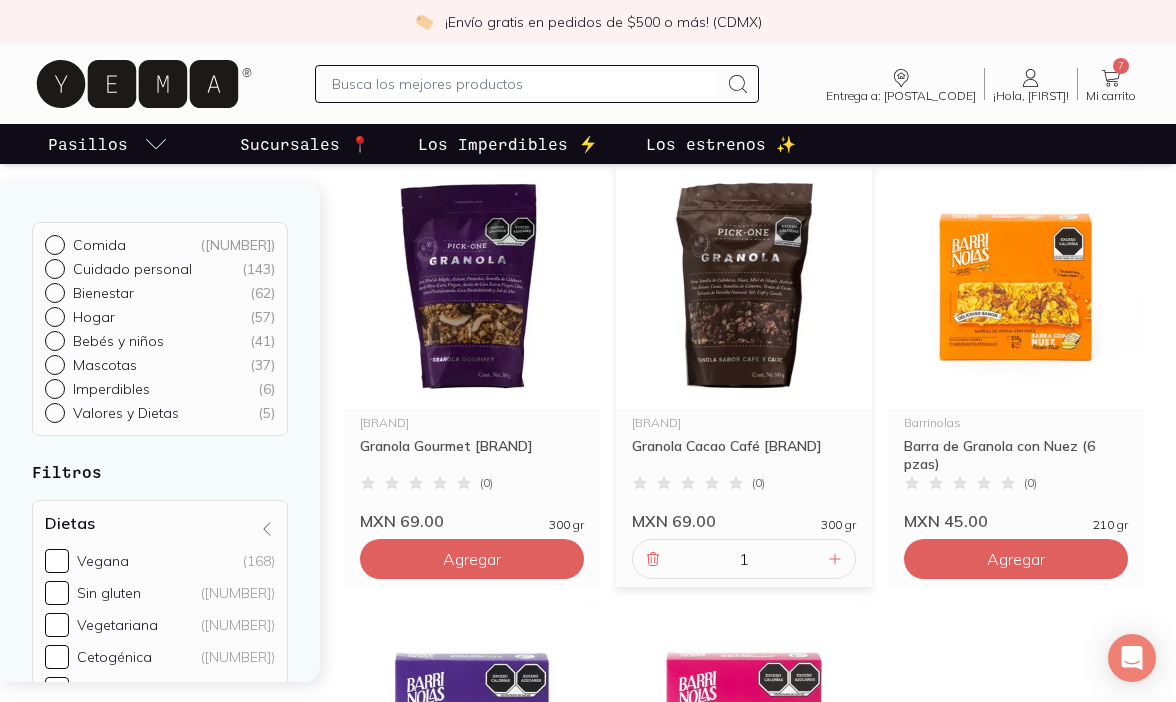scroll, scrollTop: 0, scrollLeft: 0, axis: both 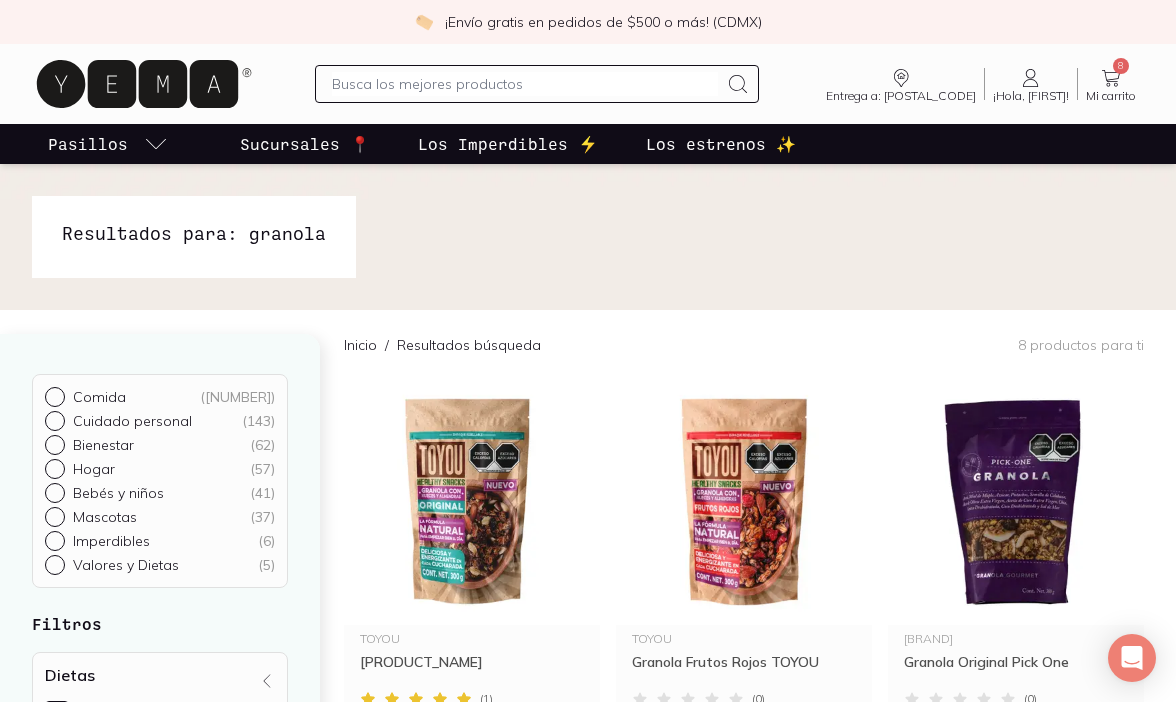click at bounding box center [525, 84] 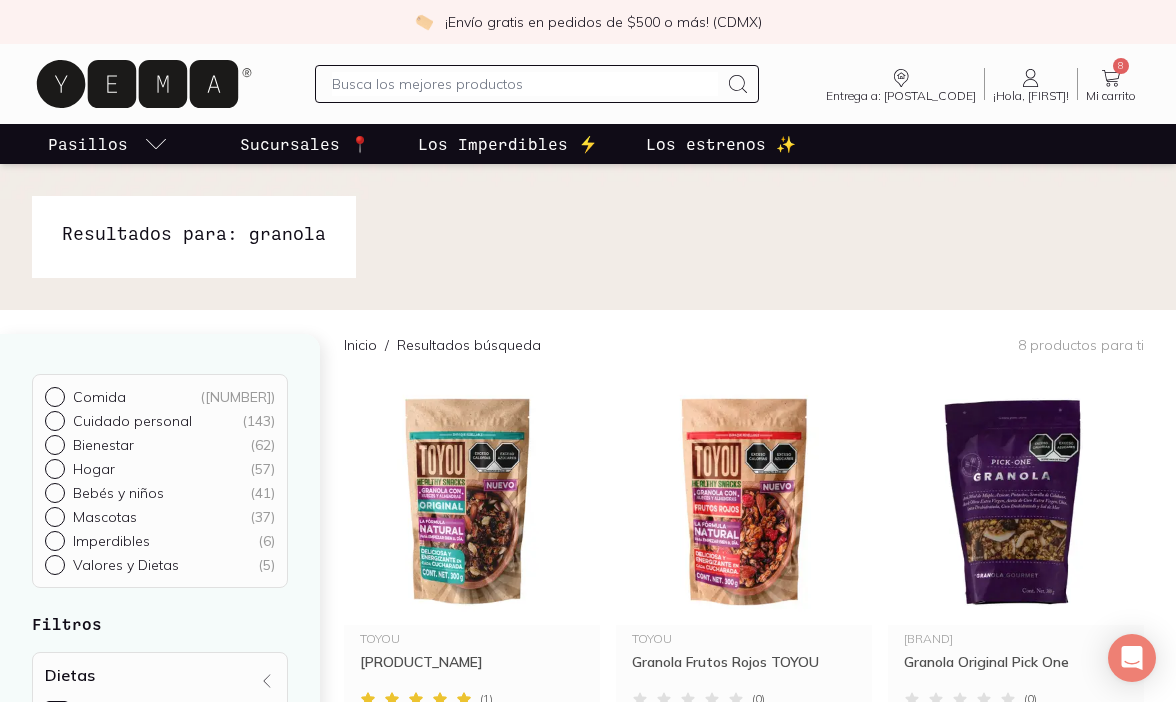 click on "Los Imperdibles ⚡️" at bounding box center [508, 144] 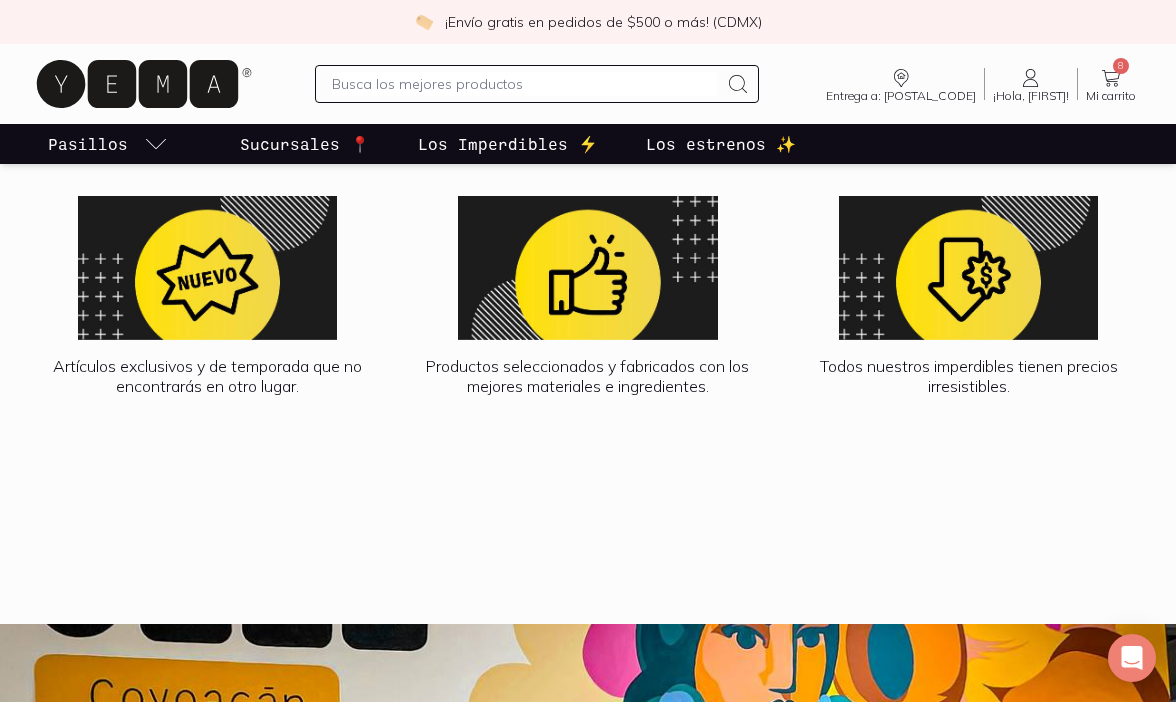 scroll, scrollTop: 2181, scrollLeft: 0, axis: vertical 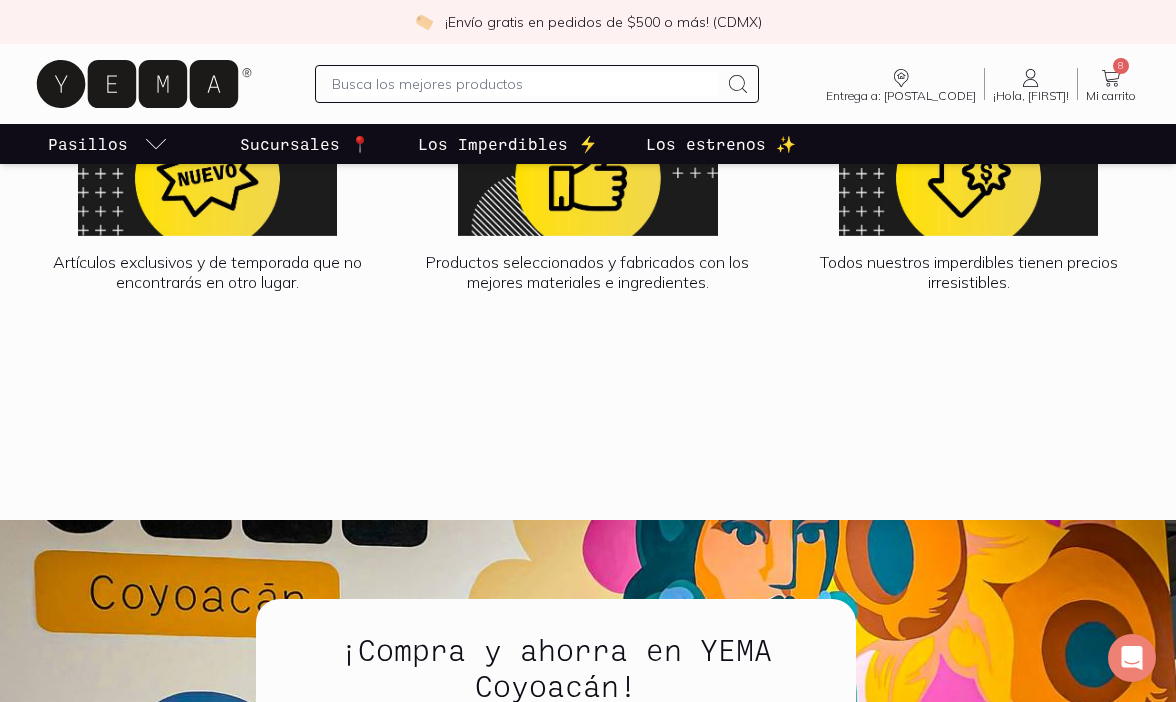 click on "Sucursales 📍" at bounding box center (305, 144) 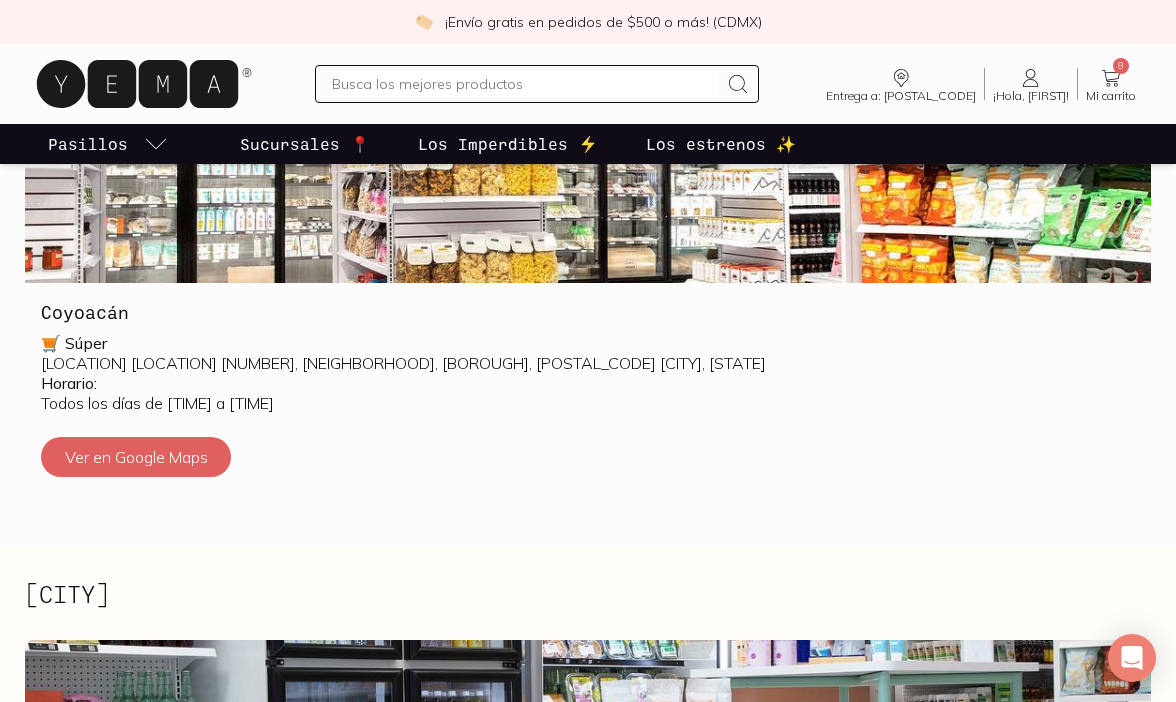 scroll, scrollTop: 455, scrollLeft: 0, axis: vertical 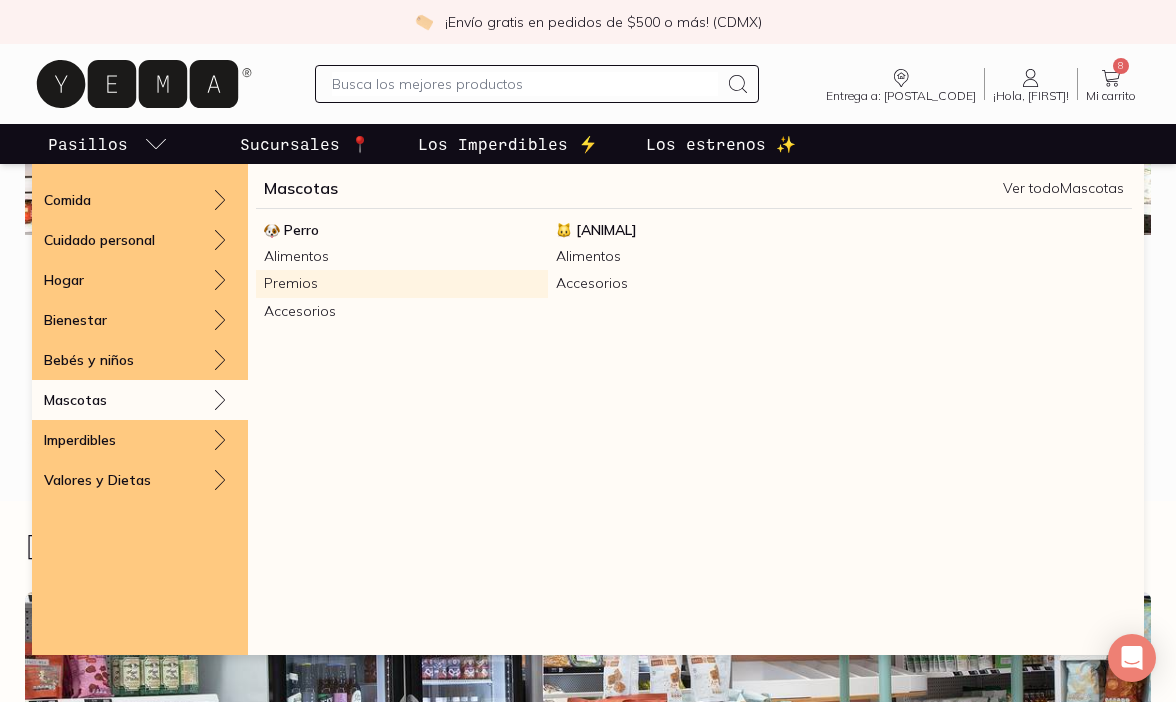click on "Premios" at bounding box center (402, 283) 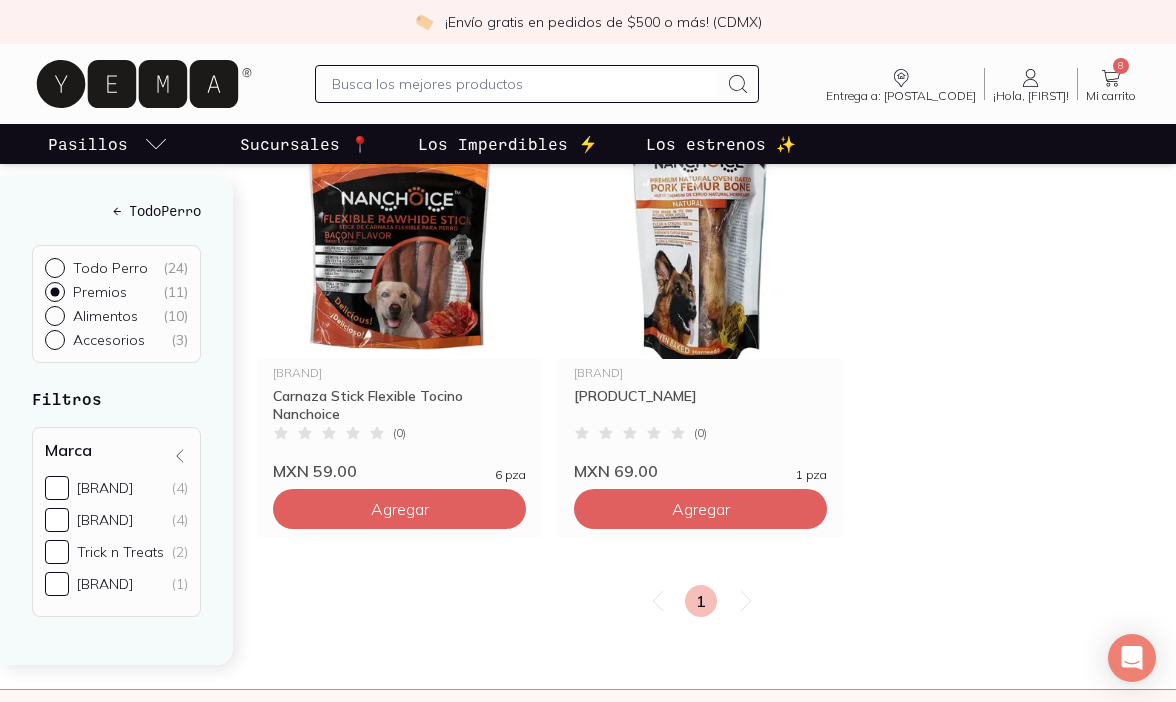 scroll, scrollTop: 1583, scrollLeft: 0, axis: vertical 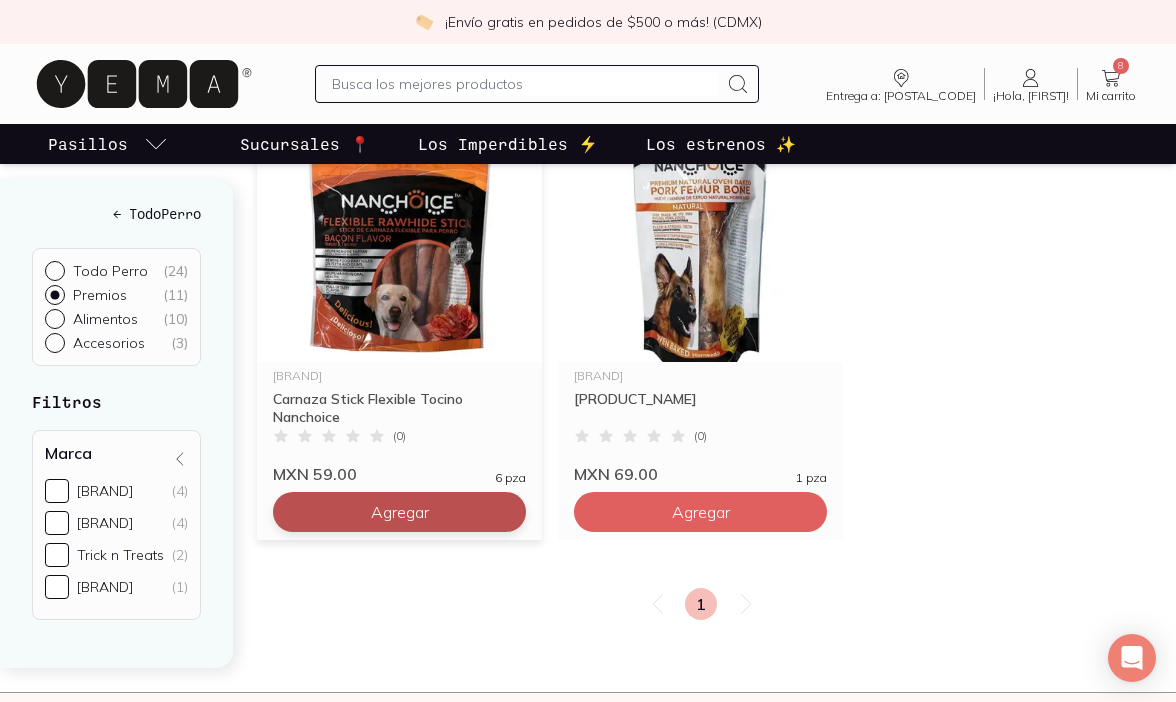 click on "Agregar" at bounding box center (400, -808) 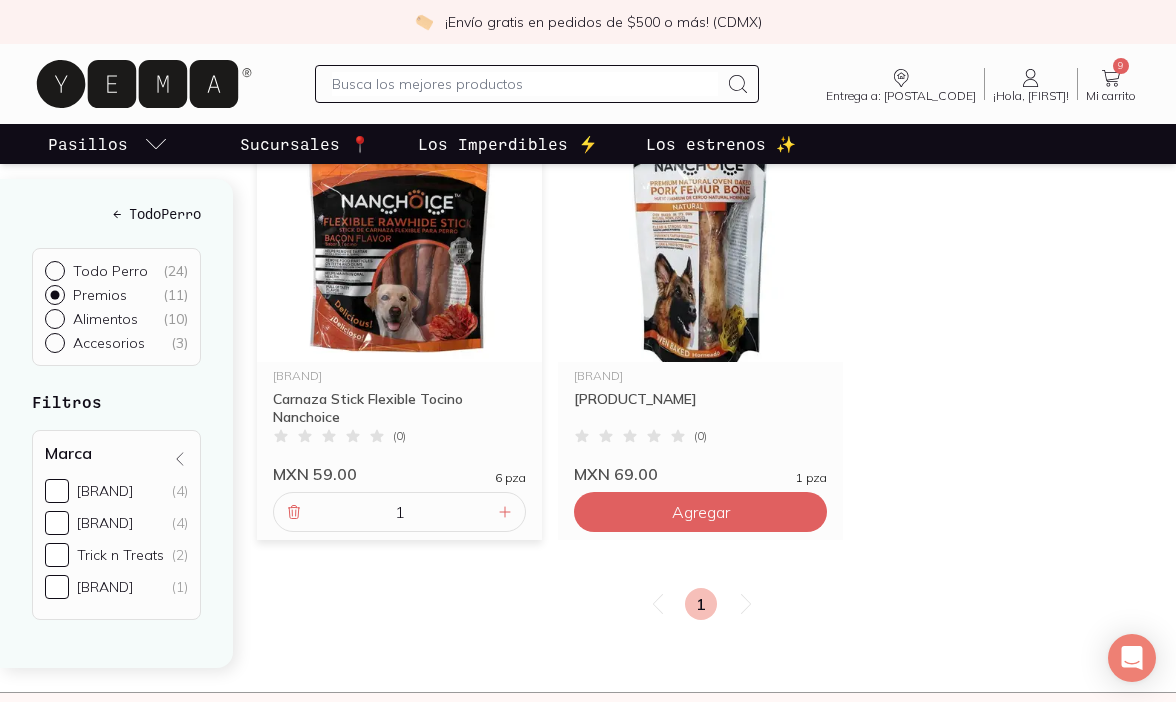click at bounding box center [525, 84] 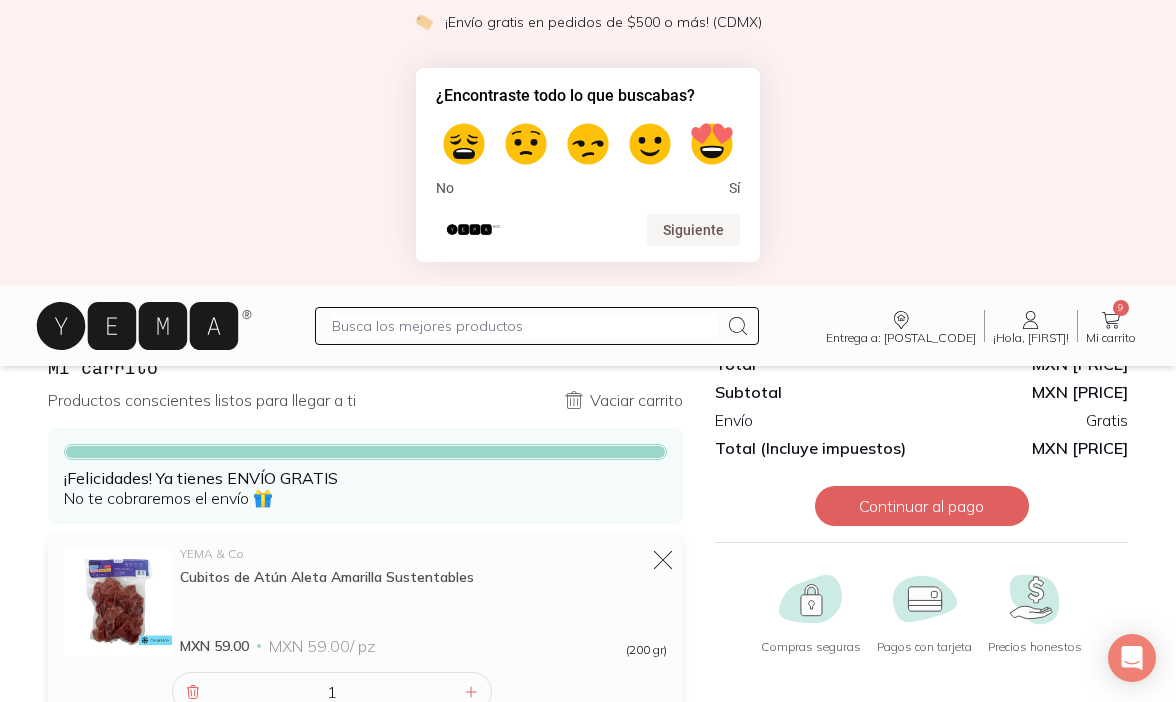 scroll, scrollTop: 0, scrollLeft: 0, axis: both 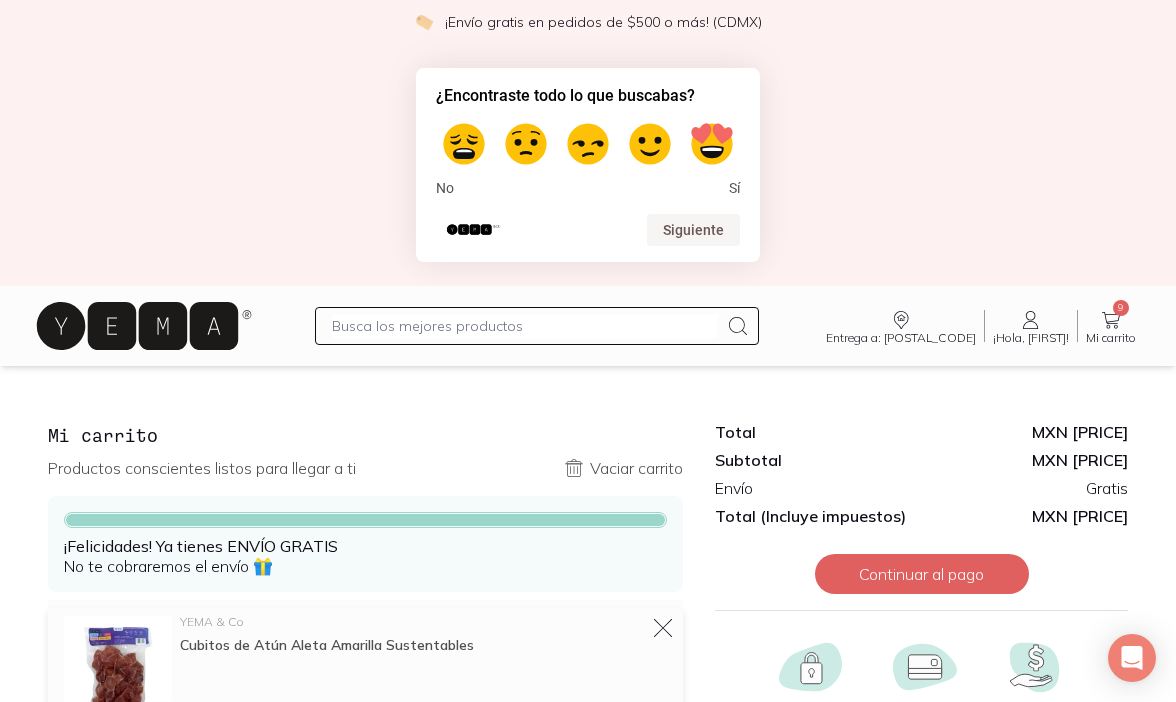 click 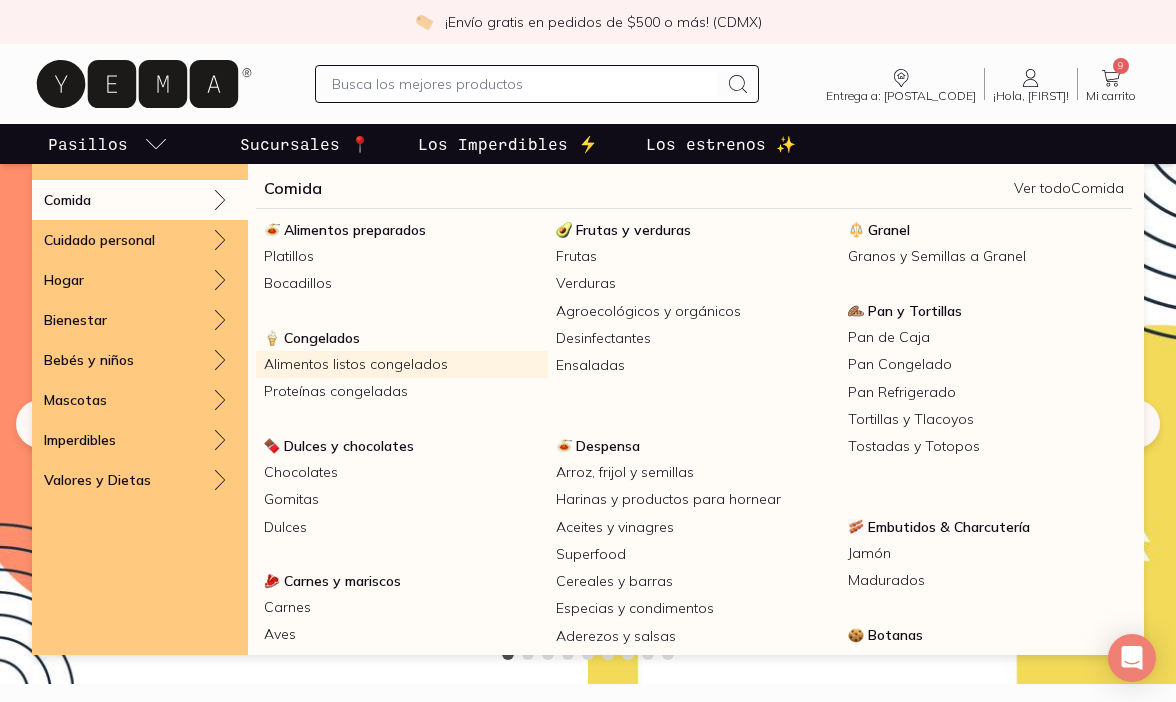 scroll, scrollTop: 35, scrollLeft: 0, axis: vertical 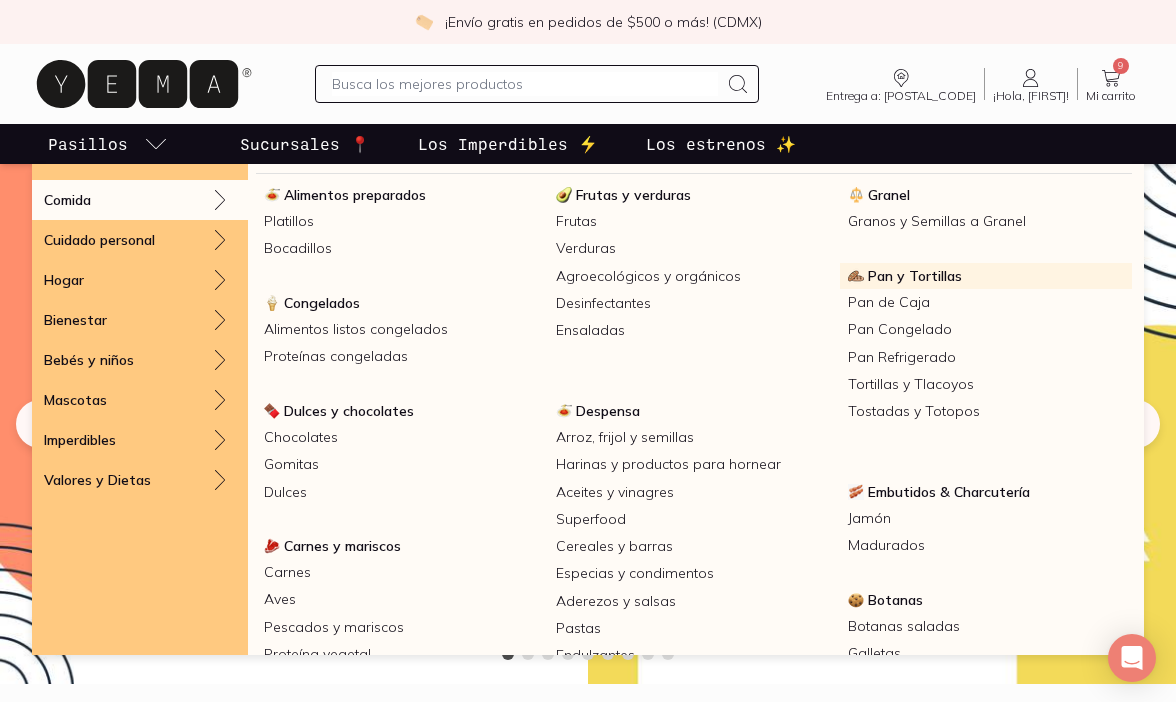 click on "Pan y Tortillas" at bounding box center (915, 276) 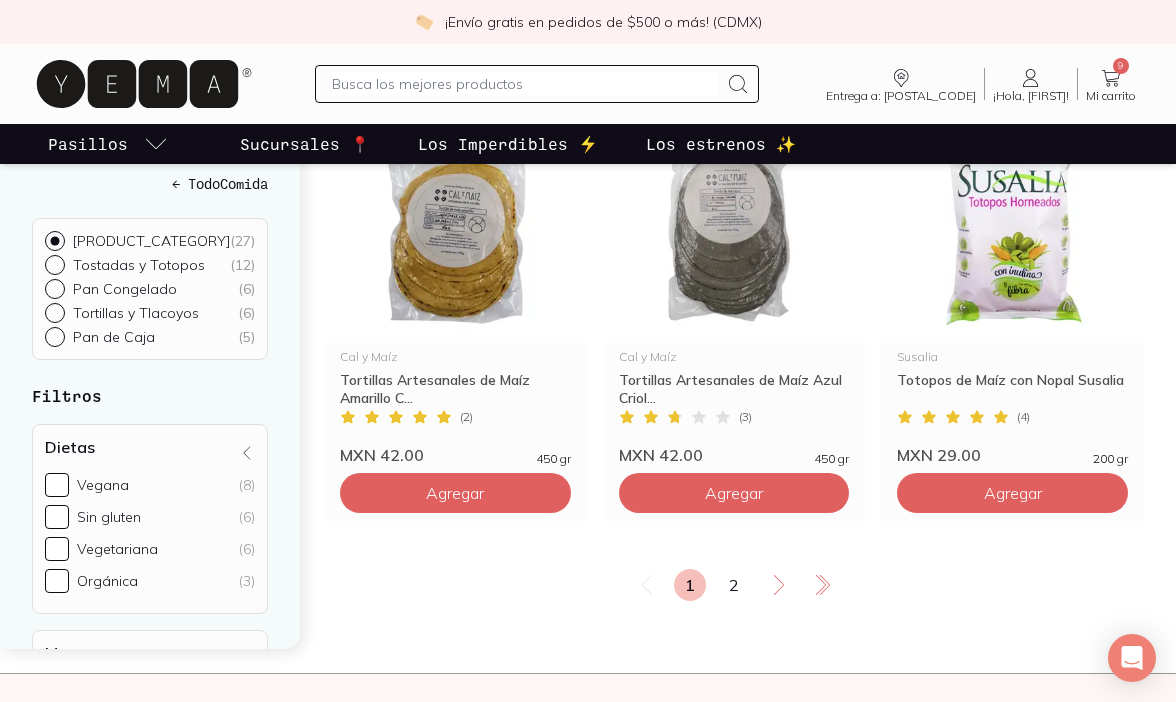 scroll, scrollTop: 3465, scrollLeft: 0, axis: vertical 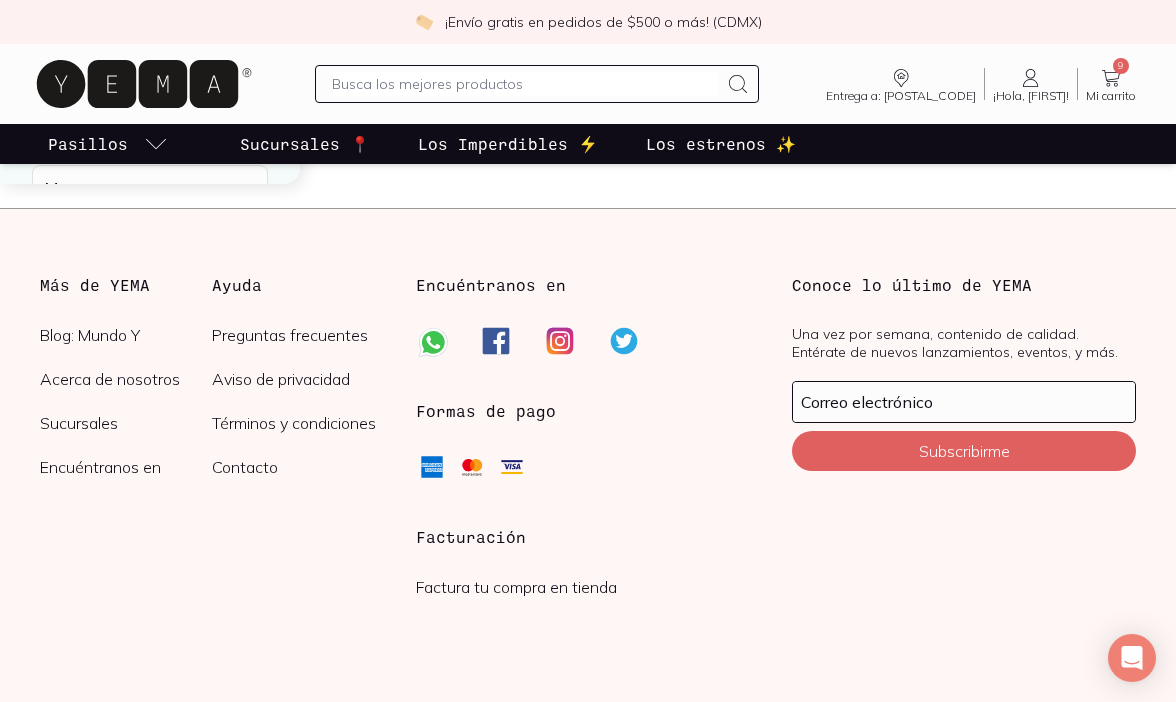 click on "2" at bounding box center (734, 120) 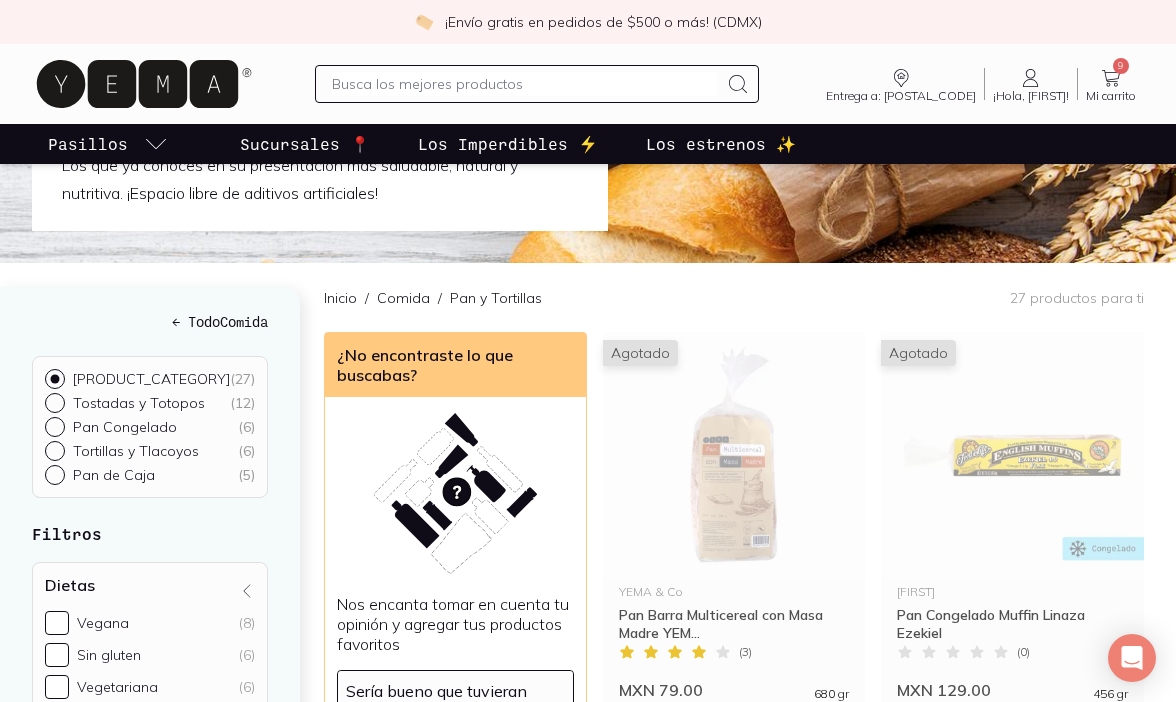 scroll, scrollTop: 0, scrollLeft: 0, axis: both 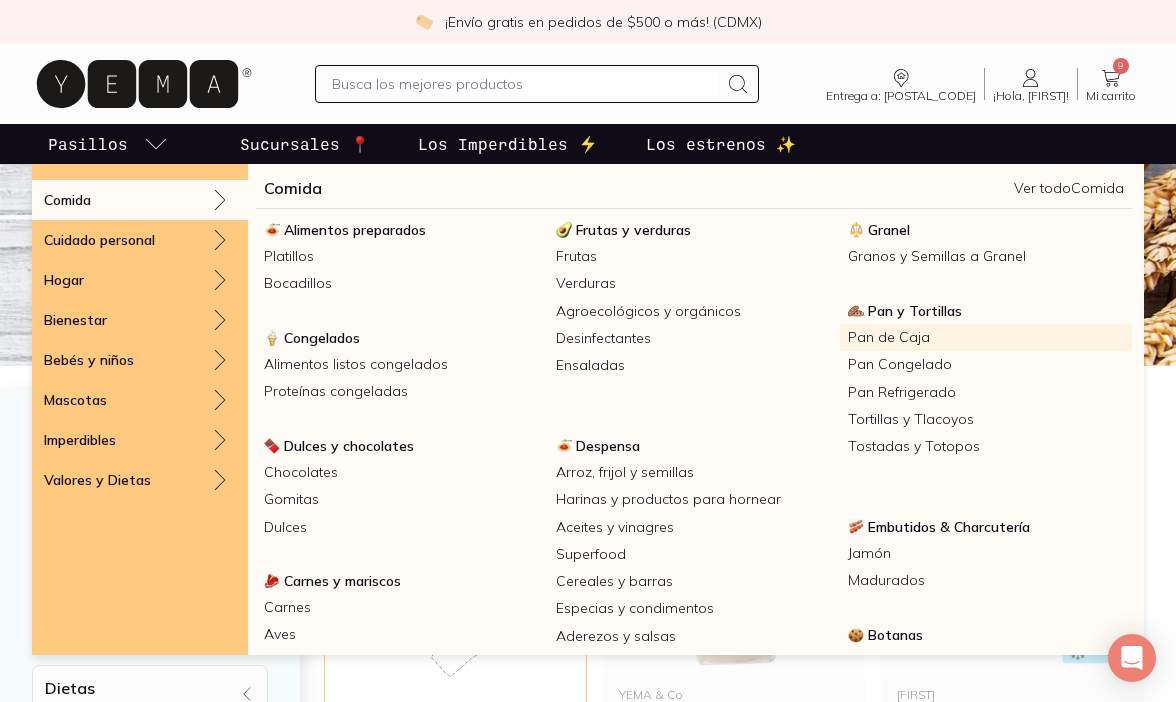 click on "Pan de Caja" at bounding box center (986, 337) 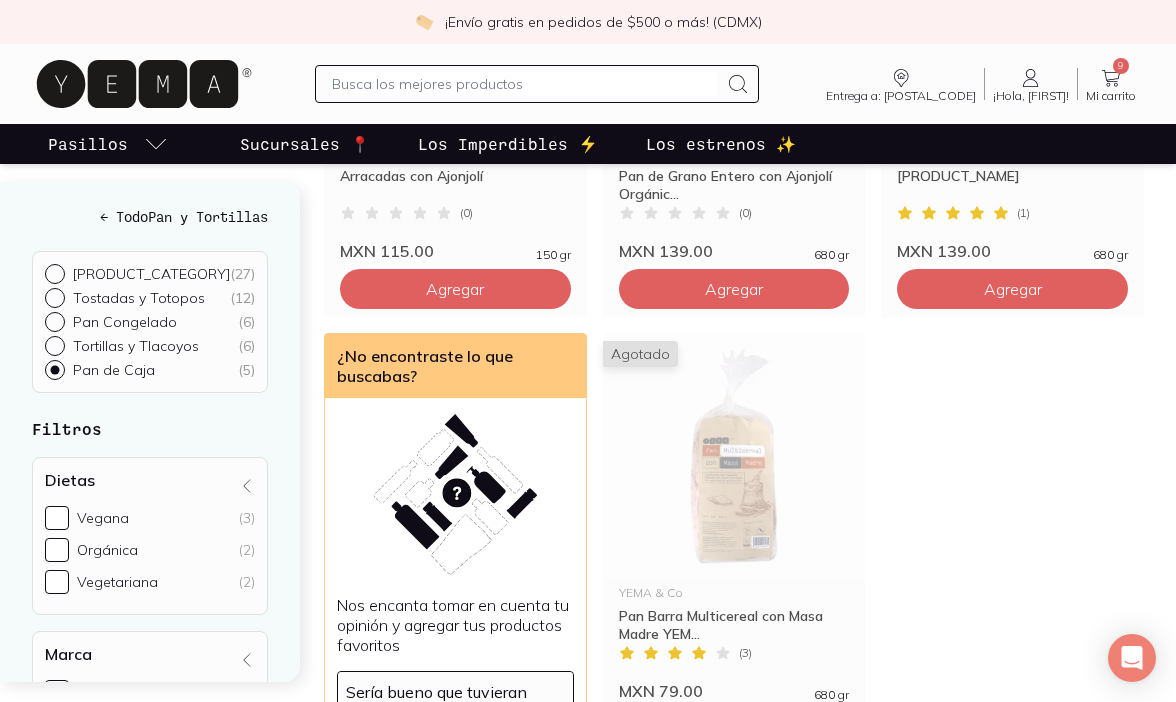 scroll, scrollTop: 0, scrollLeft: 0, axis: both 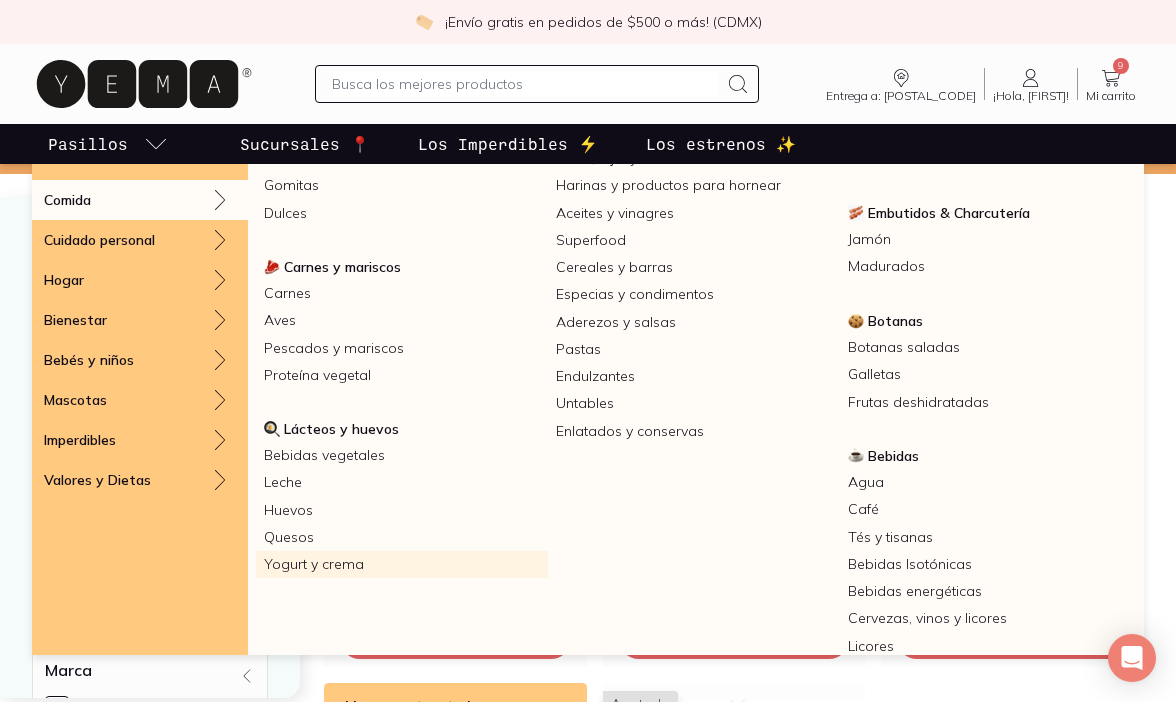 click on "Yogurt y crema" at bounding box center (402, 564) 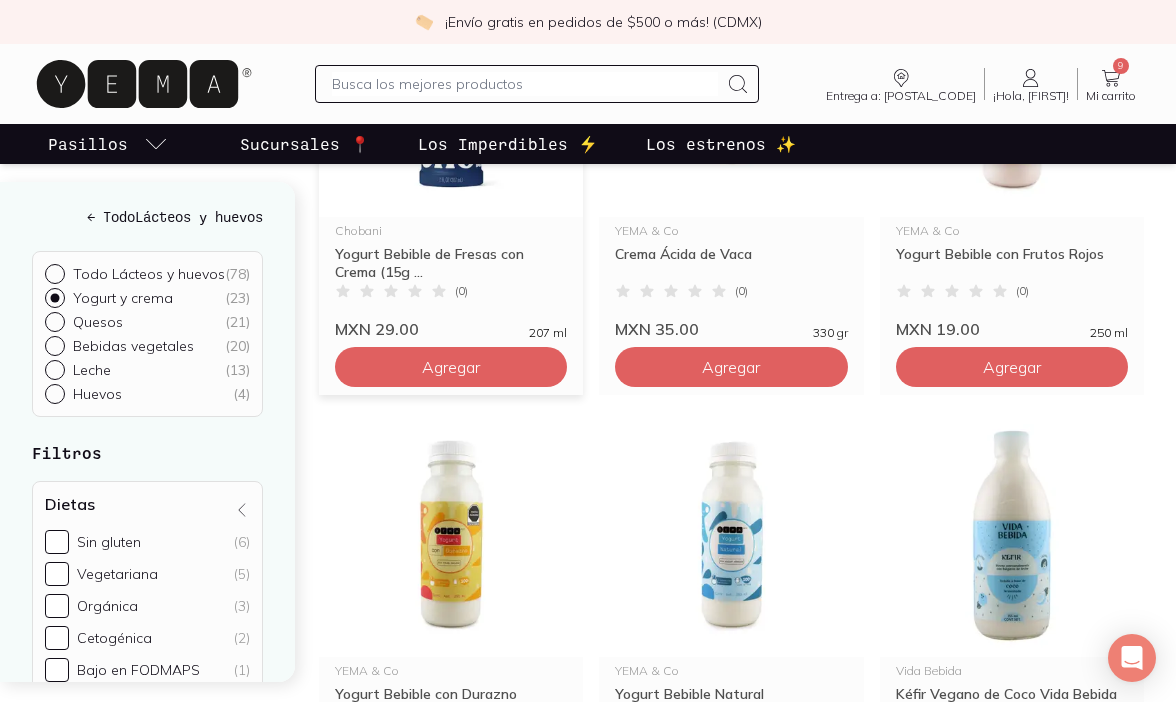 scroll, scrollTop: 0, scrollLeft: 0, axis: both 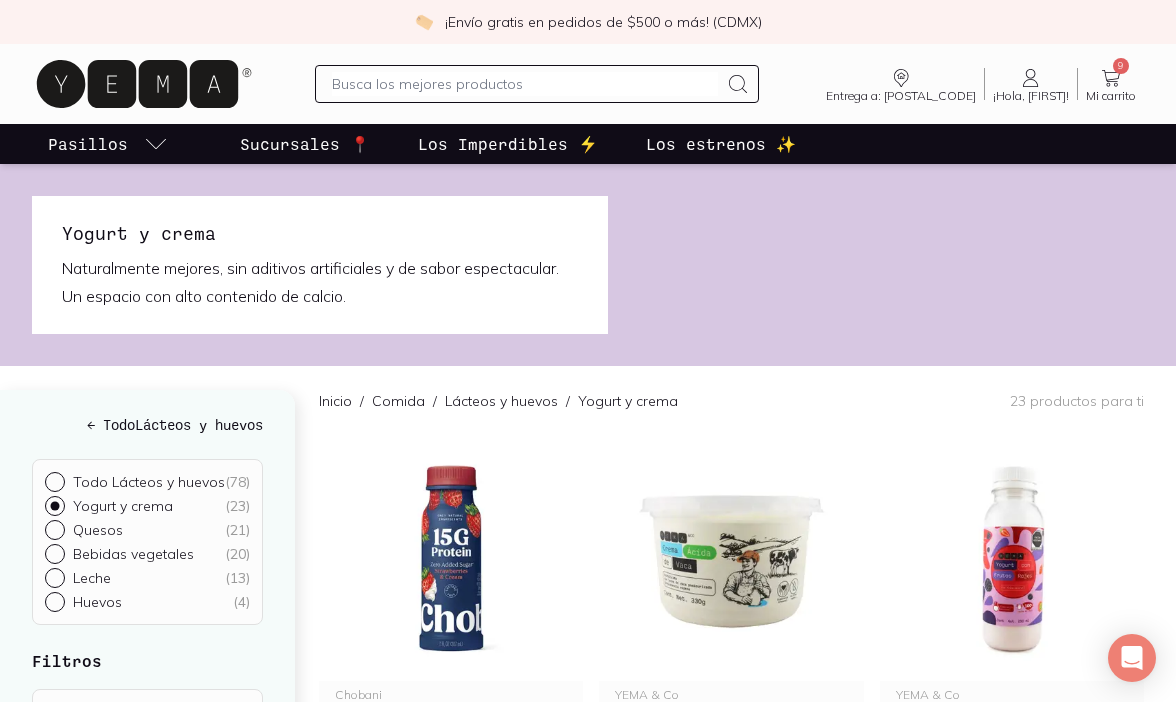 click on "[PRODUCT_NAME] ([NUMBER])" at bounding box center (53, 576) 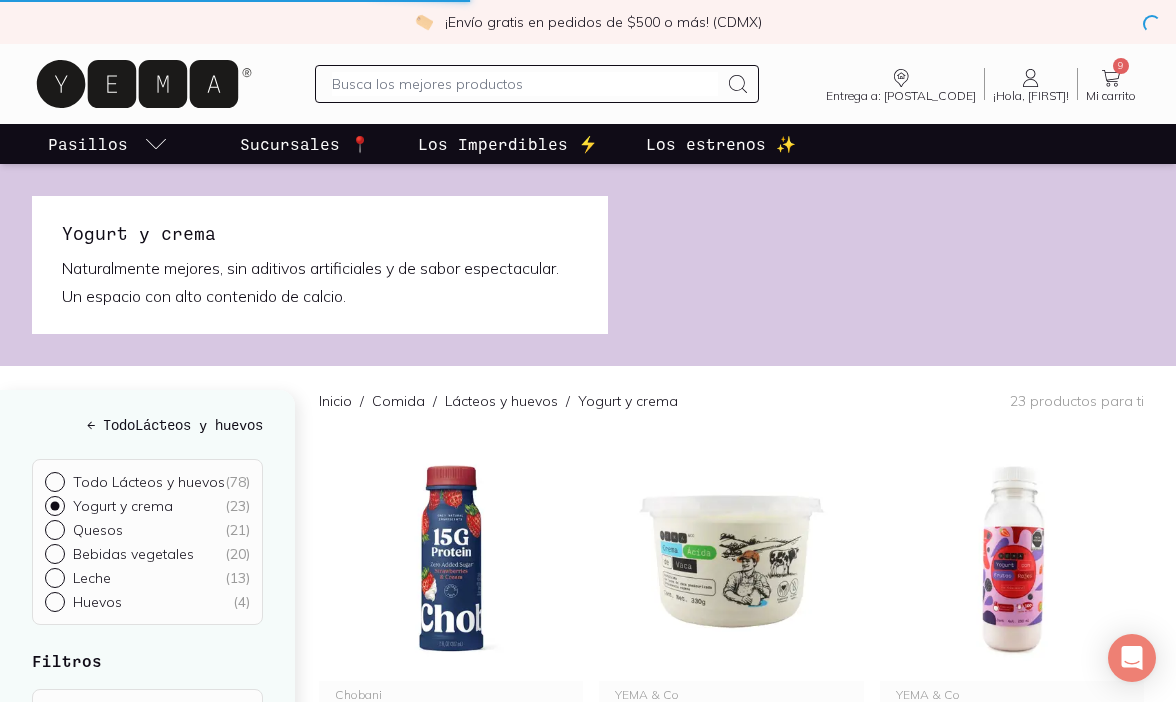 click on "[PRODUCT_NAME] ([NUMBER])" at bounding box center (53, 576) 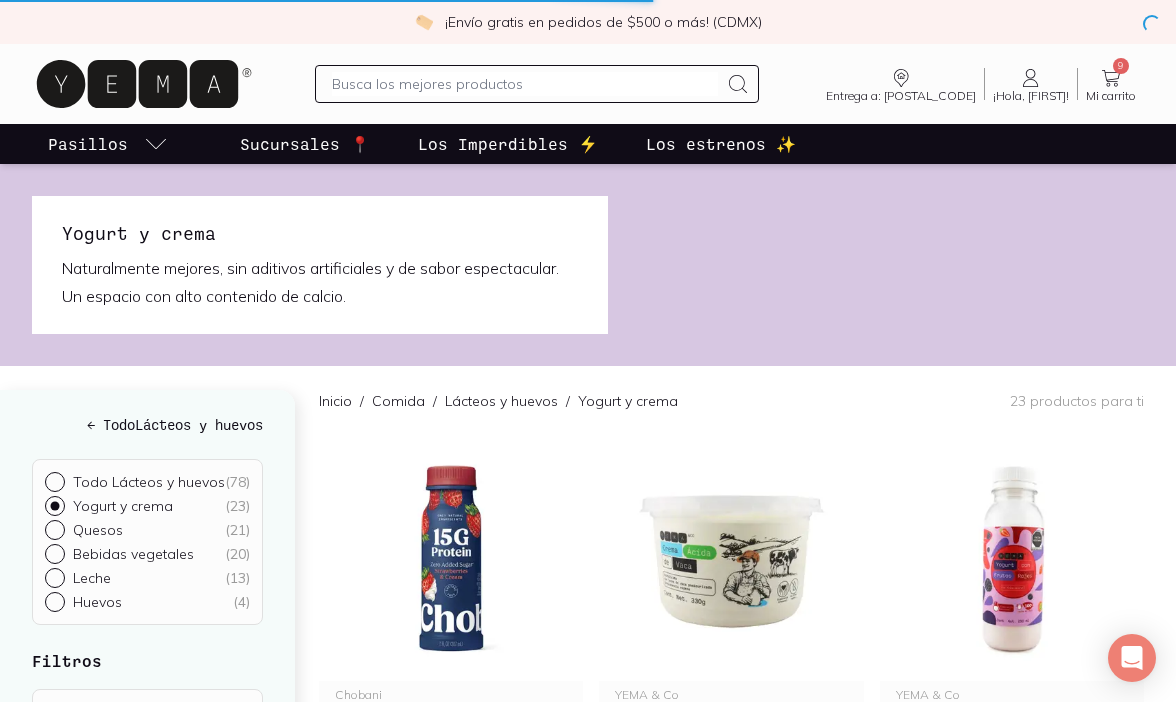 click on "[PRODUCT_NAME] ([NUMBER])" at bounding box center [53, 576] 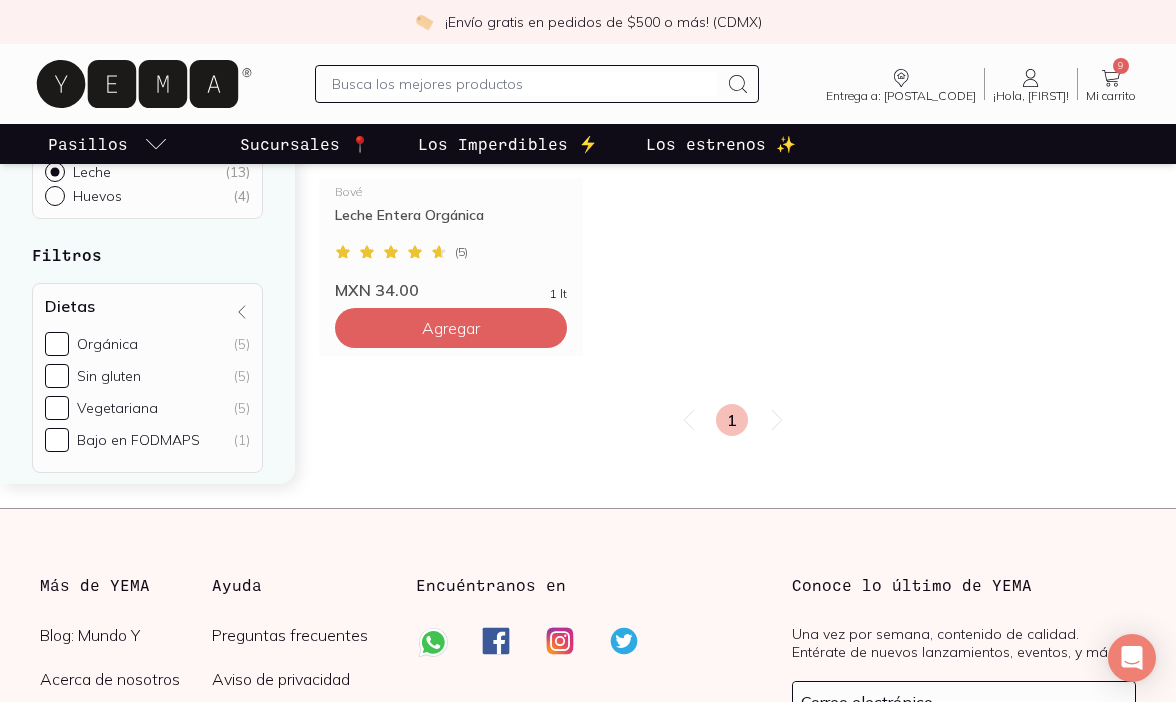 scroll, scrollTop: 2747, scrollLeft: 0, axis: vertical 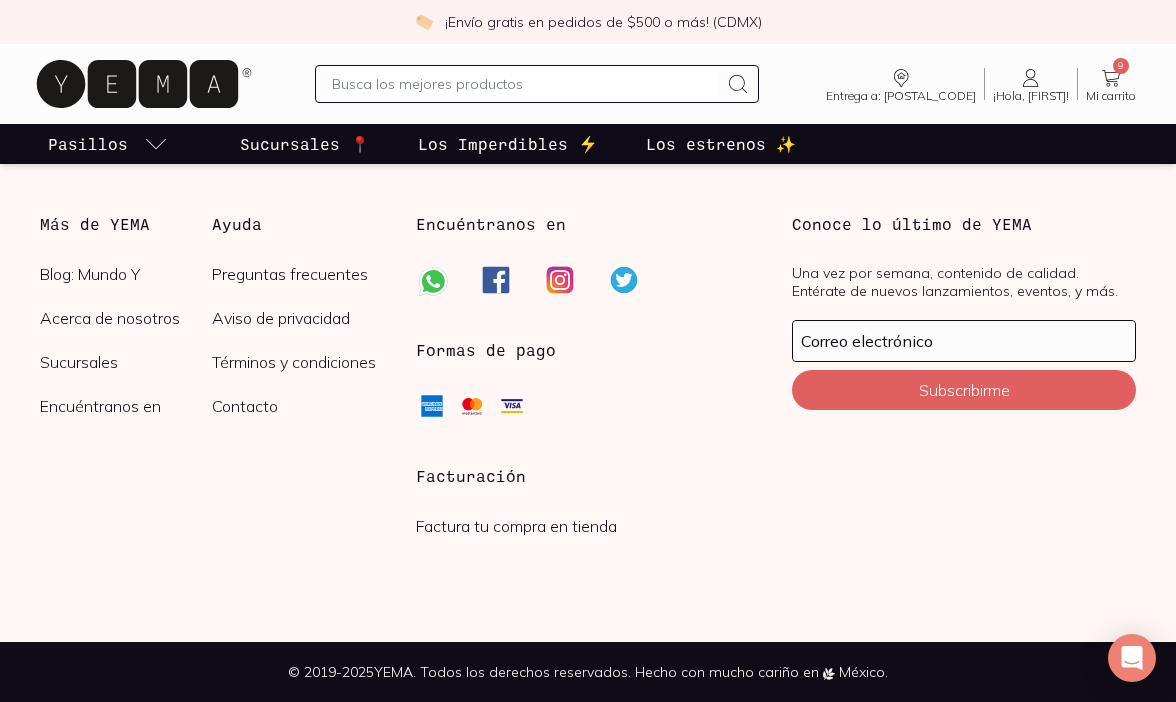 click at bounding box center (525, 84) 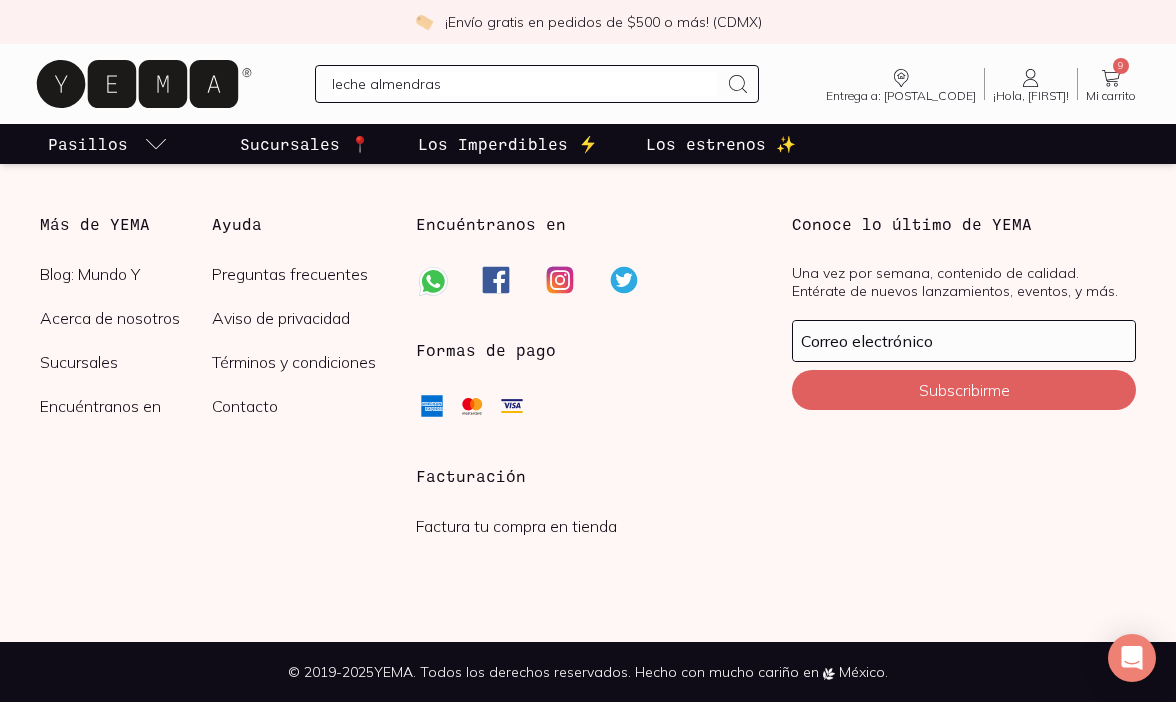 type on "leche almendra" 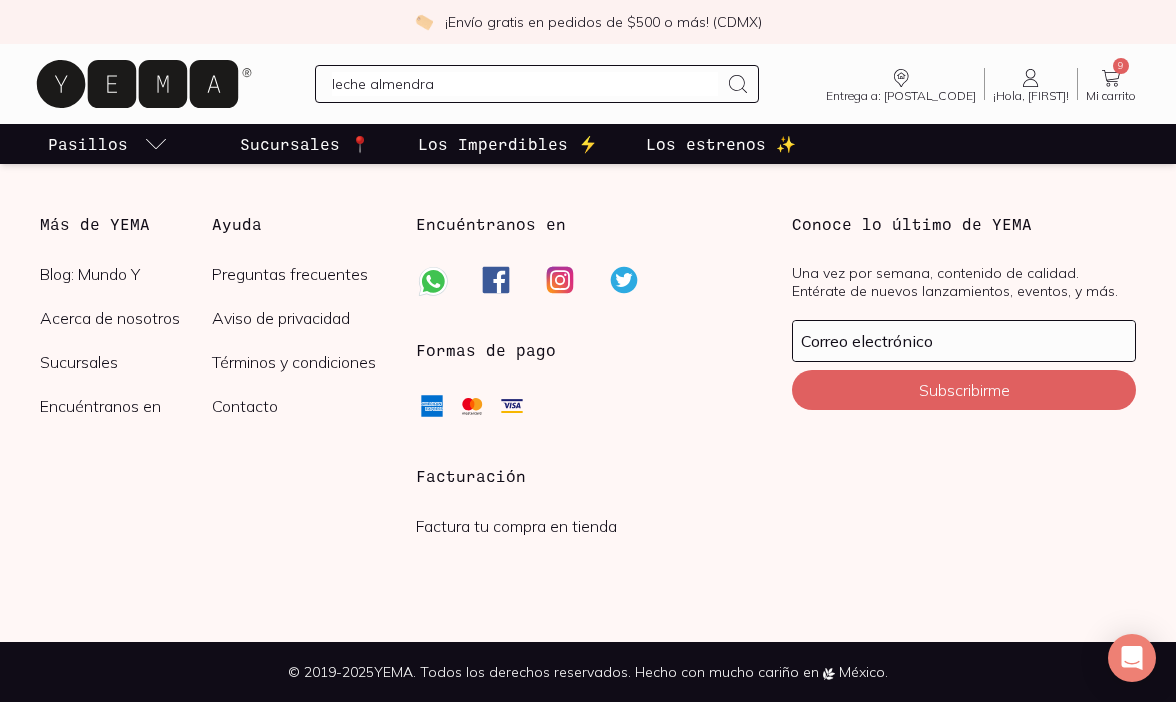 type 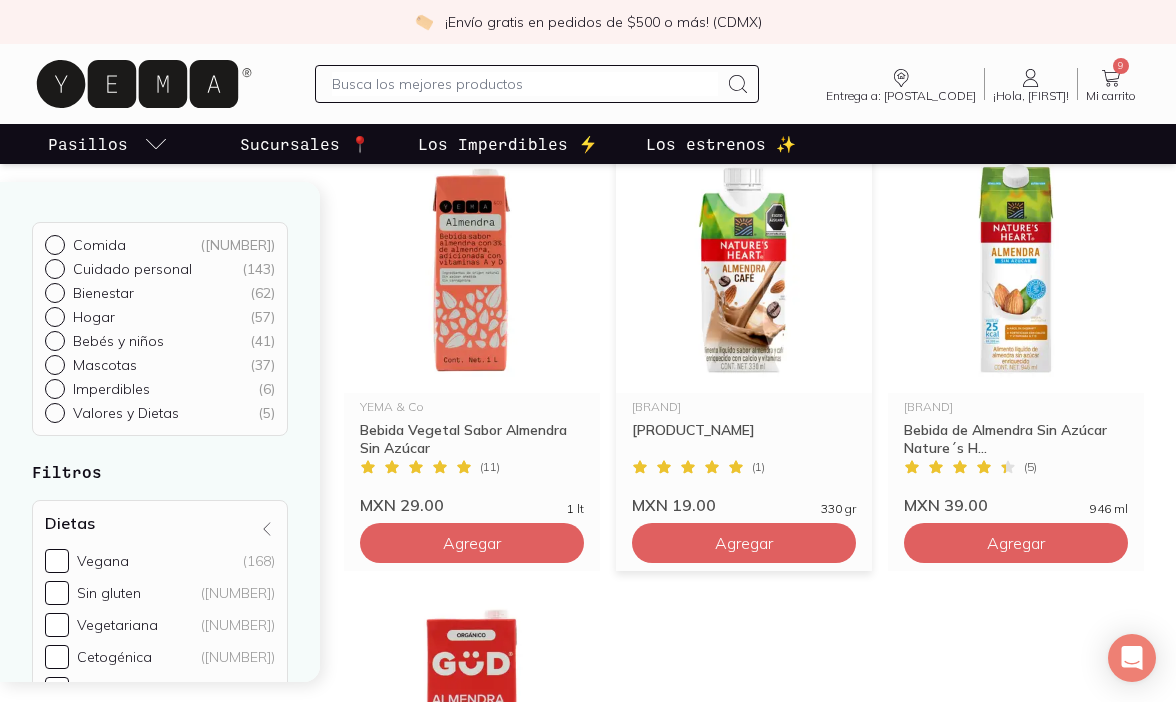 scroll, scrollTop: 230, scrollLeft: 0, axis: vertical 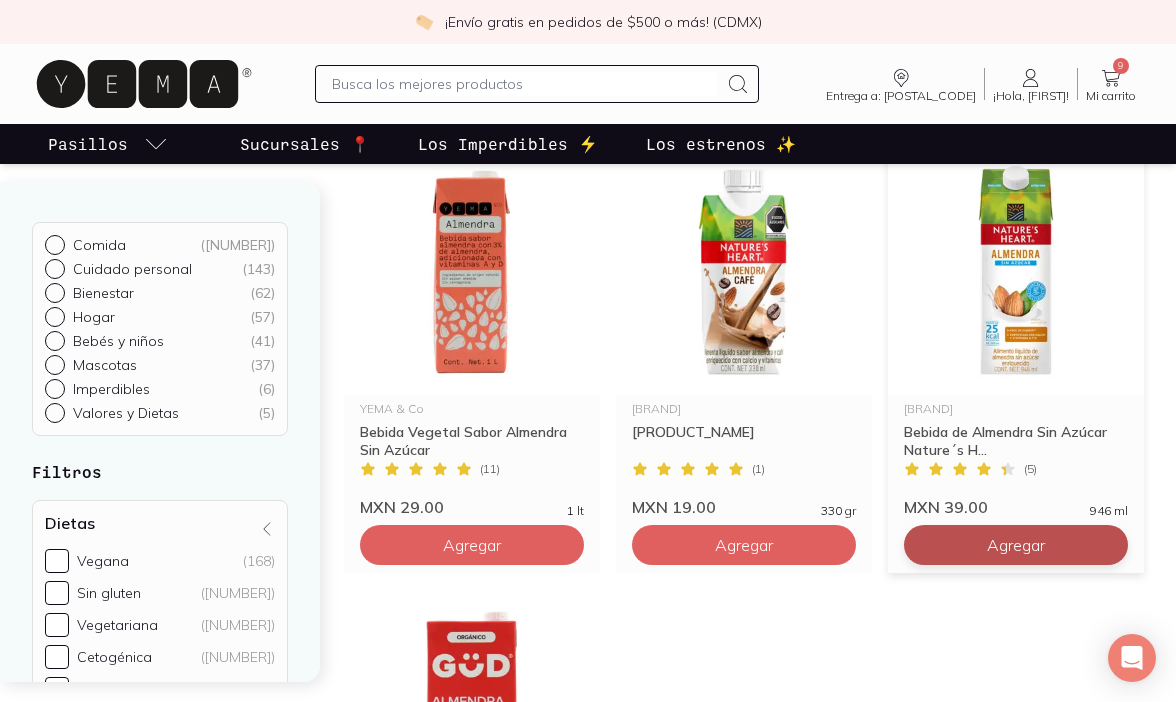 click on "Agregar" at bounding box center [472, 545] 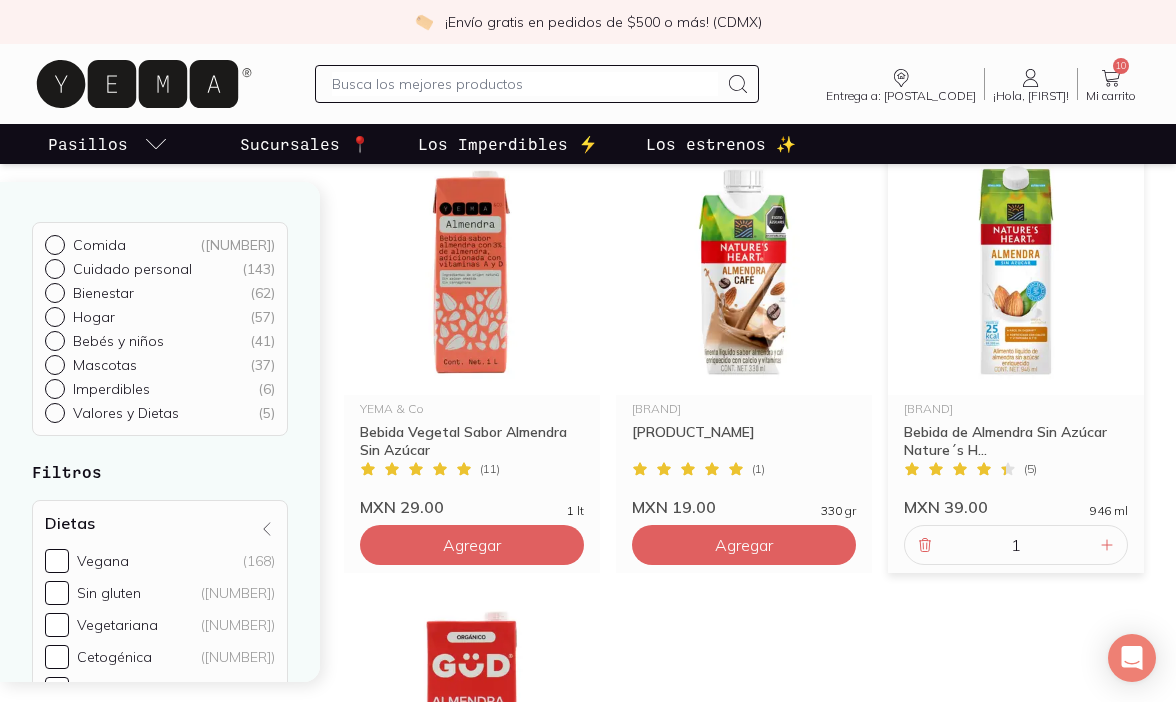 click at bounding box center [525, 84] 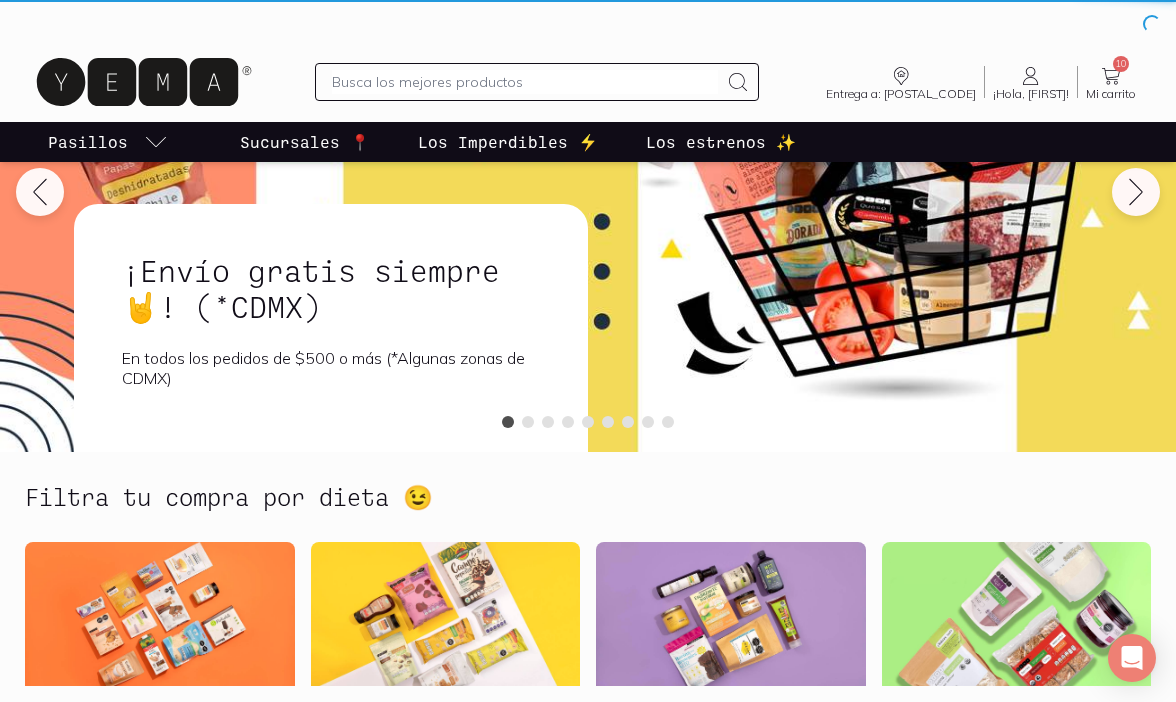 scroll, scrollTop: 0, scrollLeft: 0, axis: both 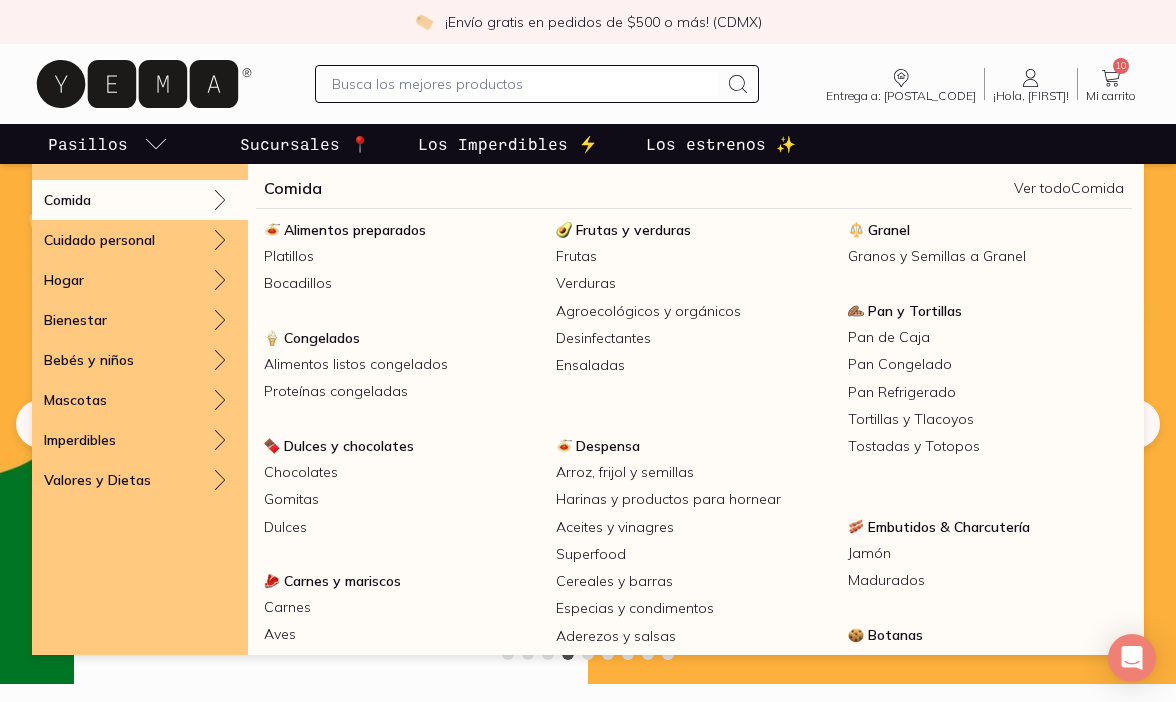 click on "Comida" at bounding box center [140, 200] 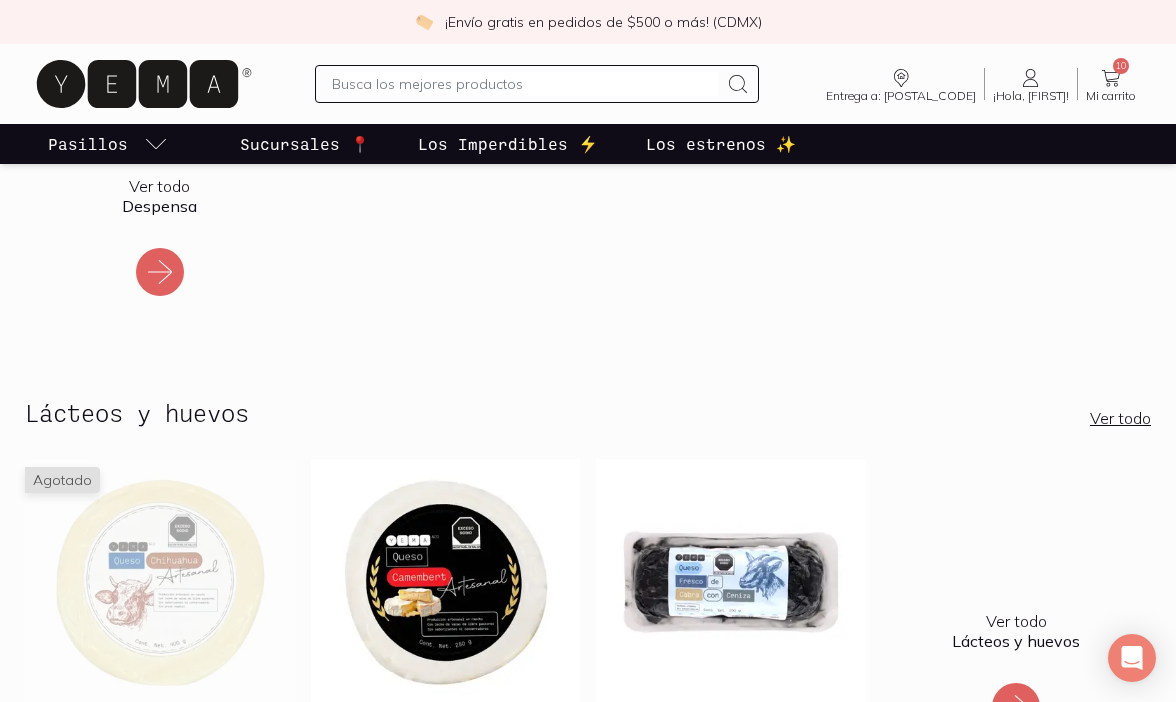 scroll, scrollTop: 891, scrollLeft: 0, axis: vertical 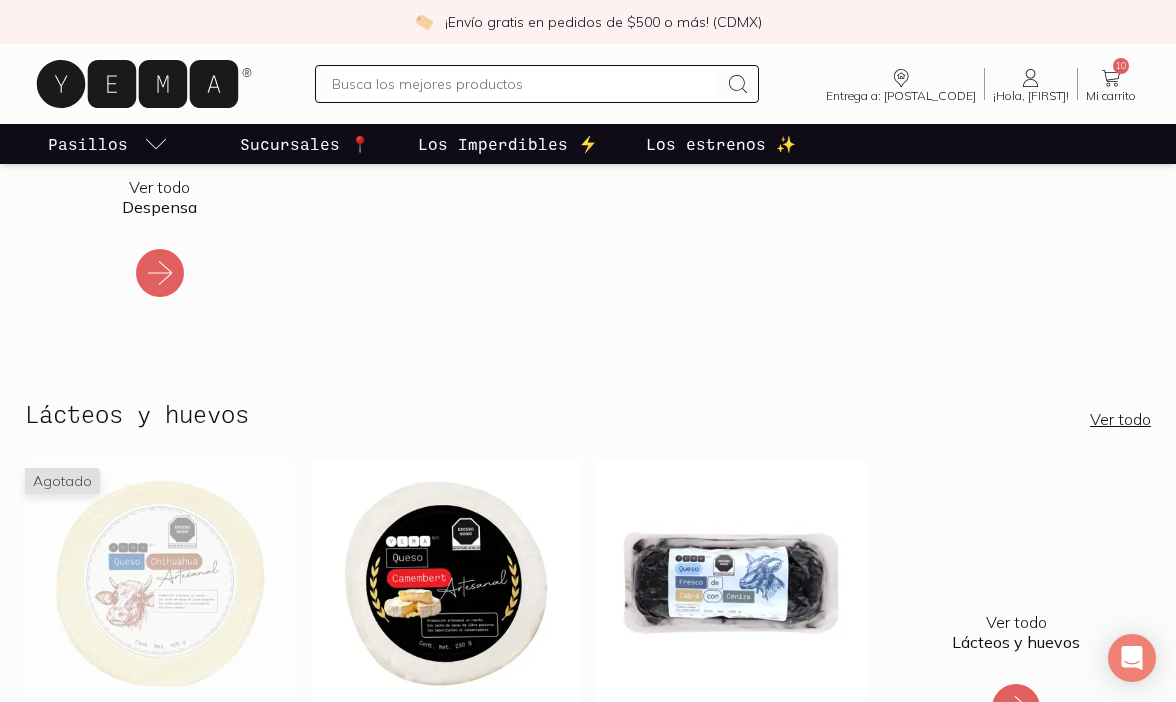 click 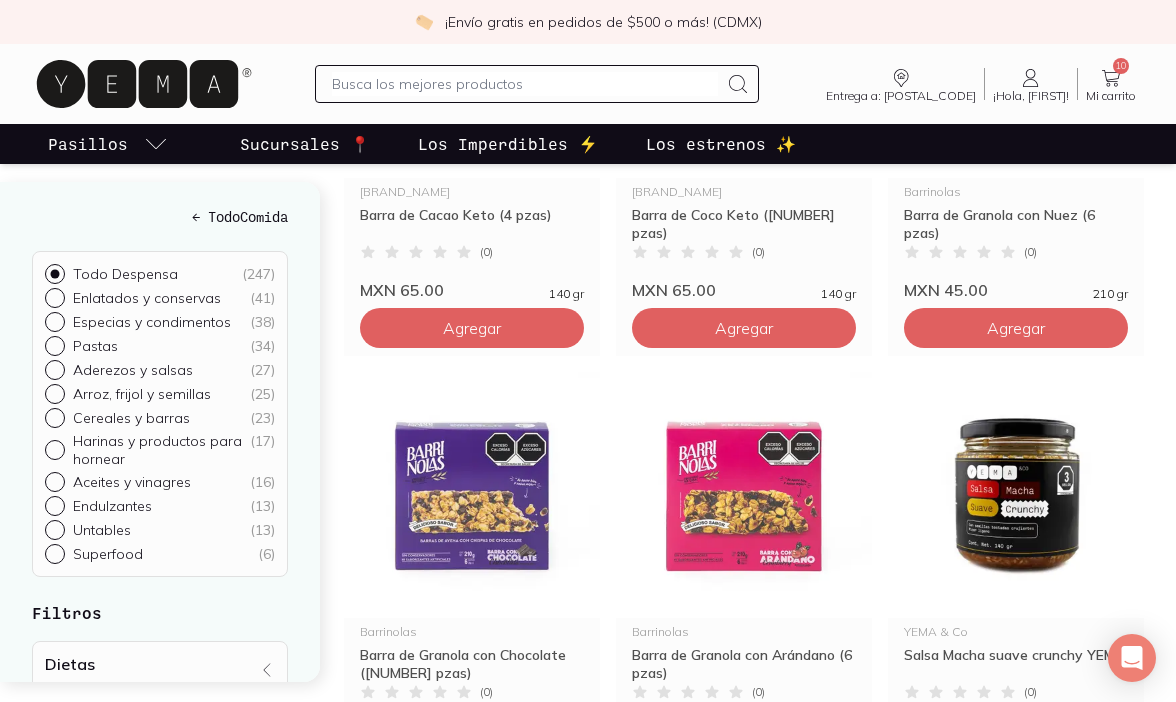 scroll, scrollTop: 505, scrollLeft: 0, axis: vertical 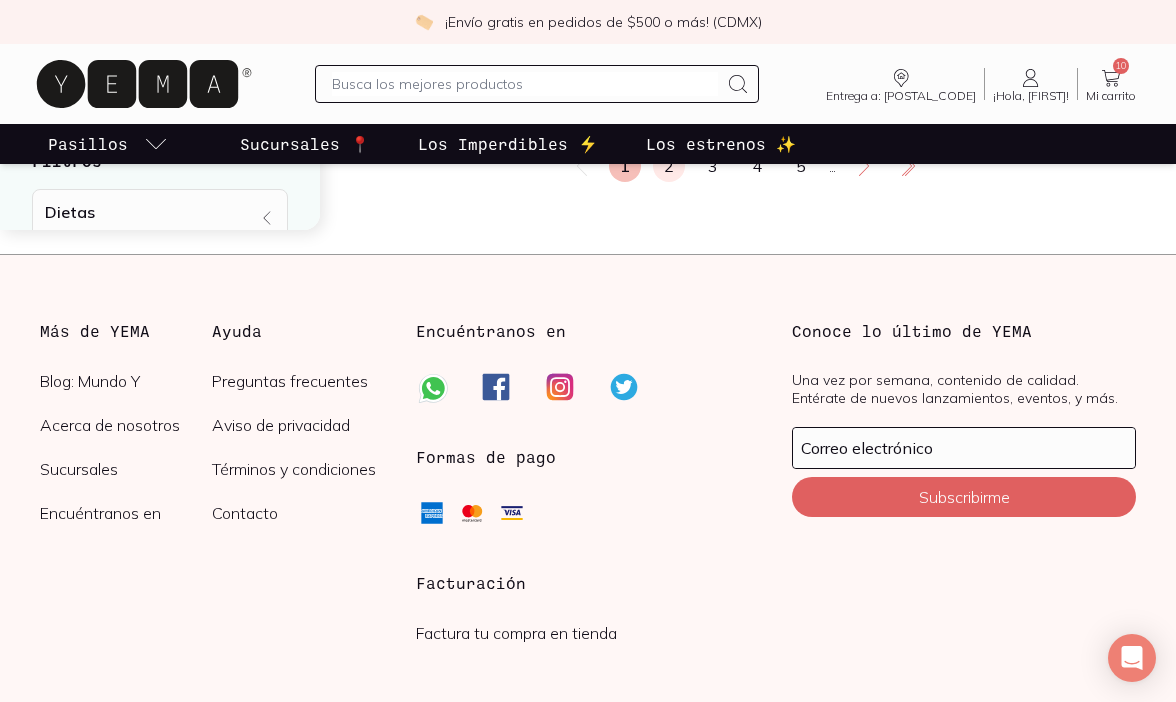 click on "2" at bounding box center [669, 166] 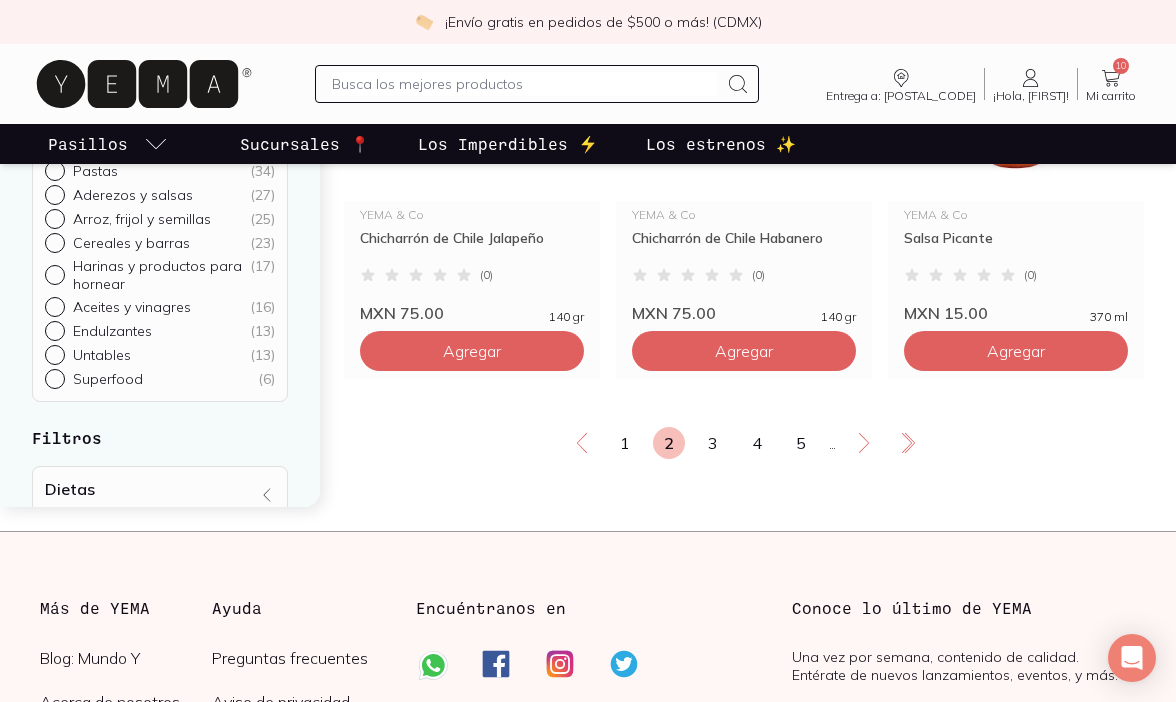 scroll, scrollTop: 3638, scrollLeft: 0, axis: vertical 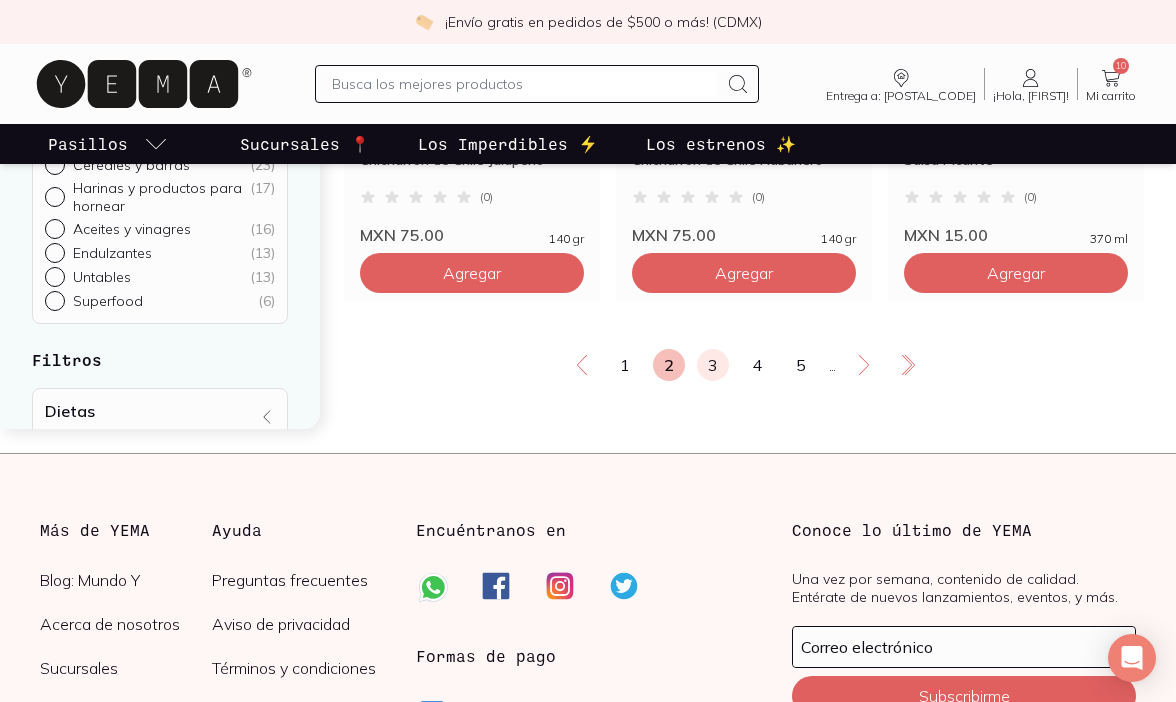 click on "3" at bounding box center [713, 365] 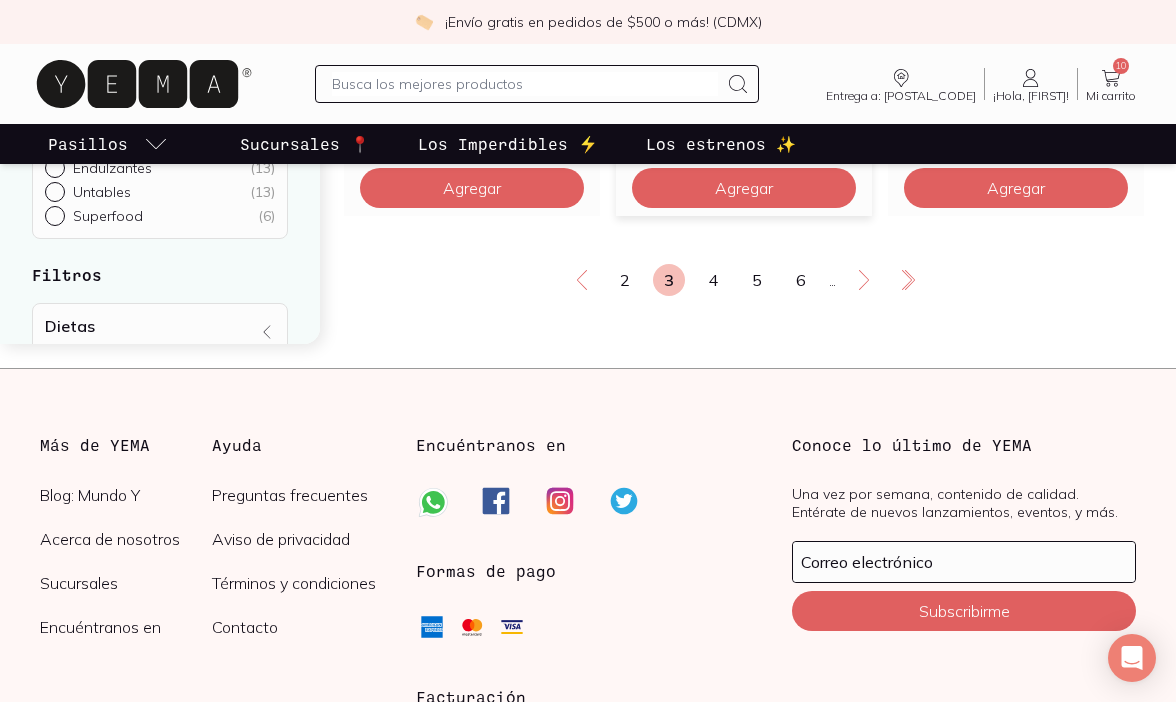 scroll, scrollTop: 3760, scrollLeft: 0, axis: vertical 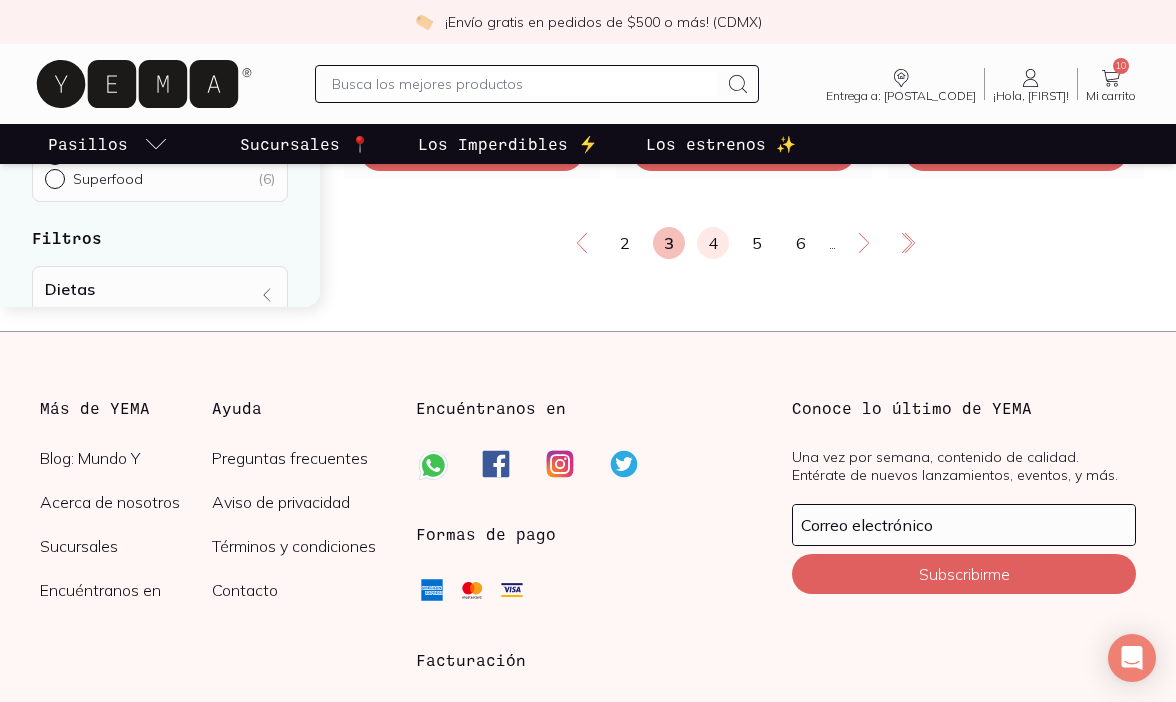 click on "4" at bounding box center [713, 243] 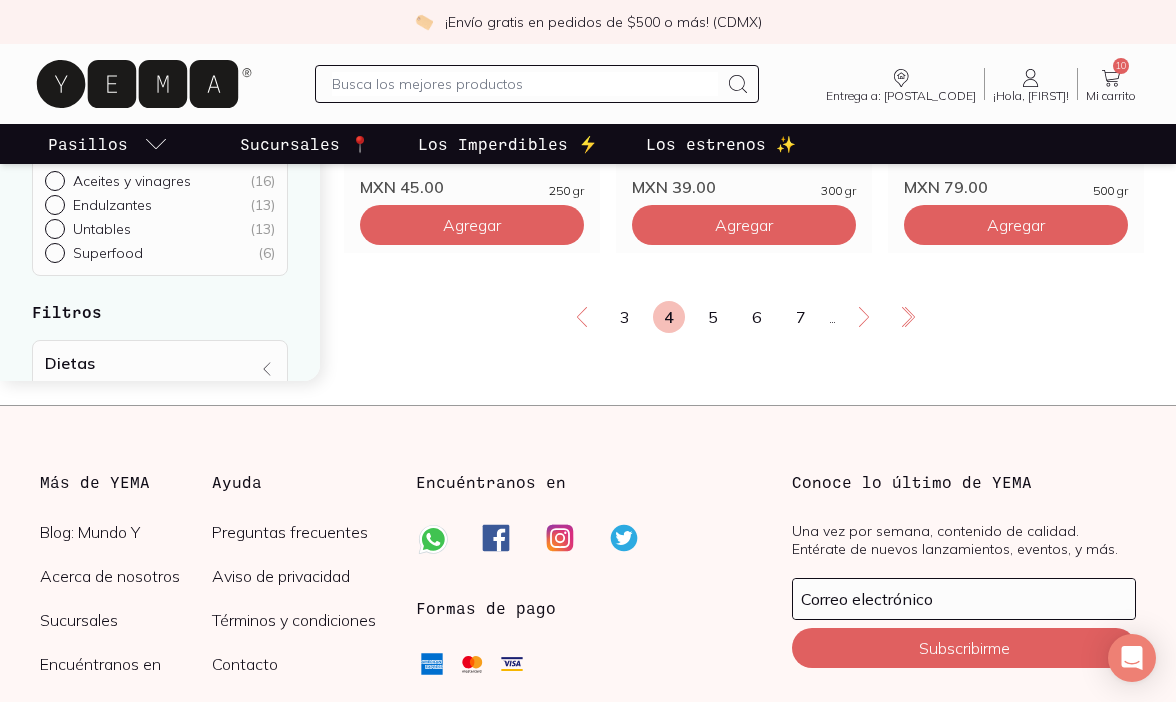 scroll, scrollTop: 3684, scrollLeft: 0, axis: vertical 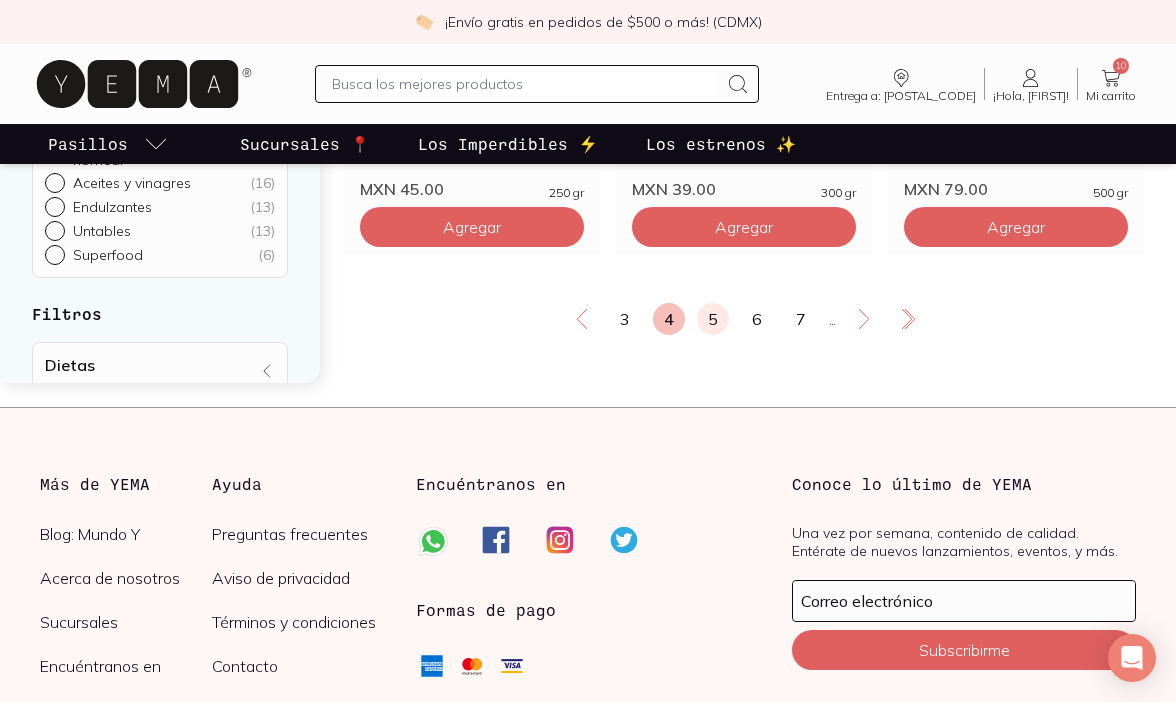 click on "5" at bounding box center (713, 319) 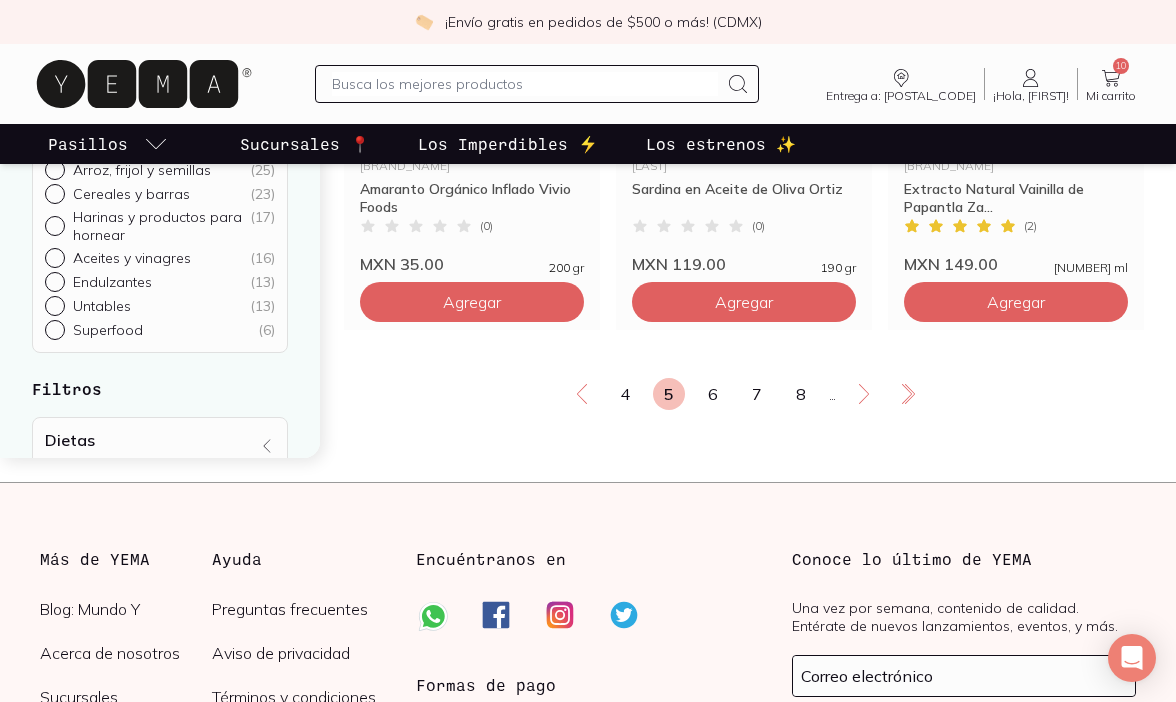 scroll, scrollTop: 3625, scrollLeft: 0, axis: vertical 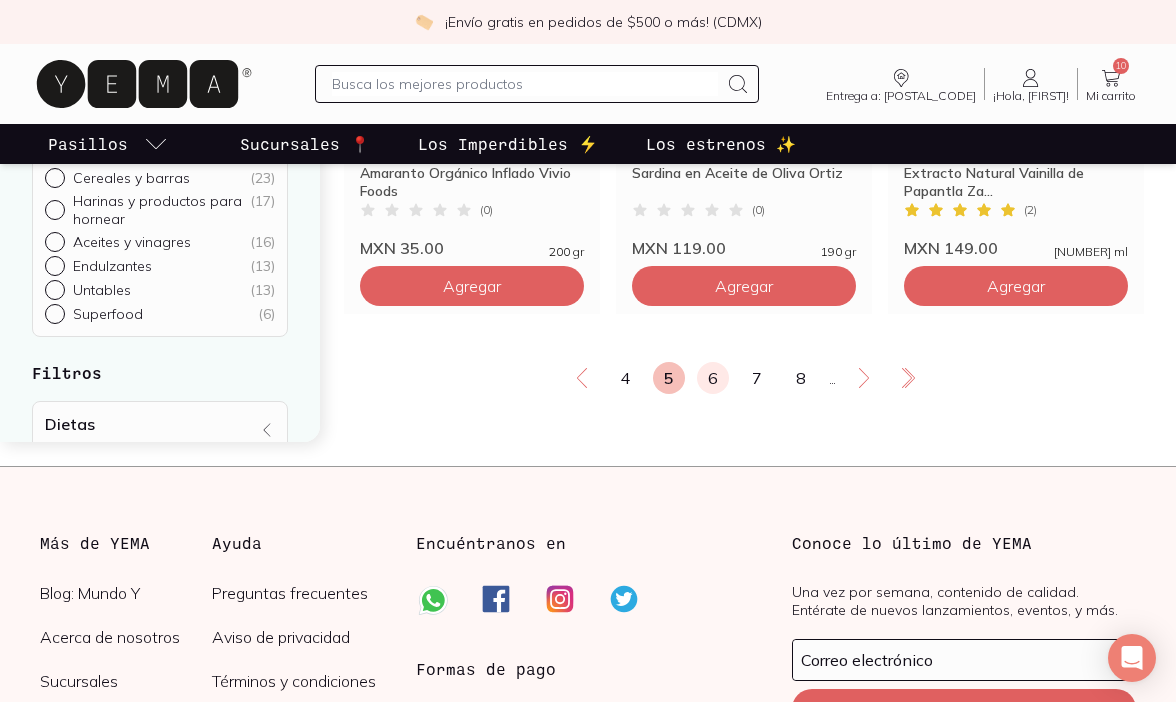 click on "6" at bounding box center (713, 378) 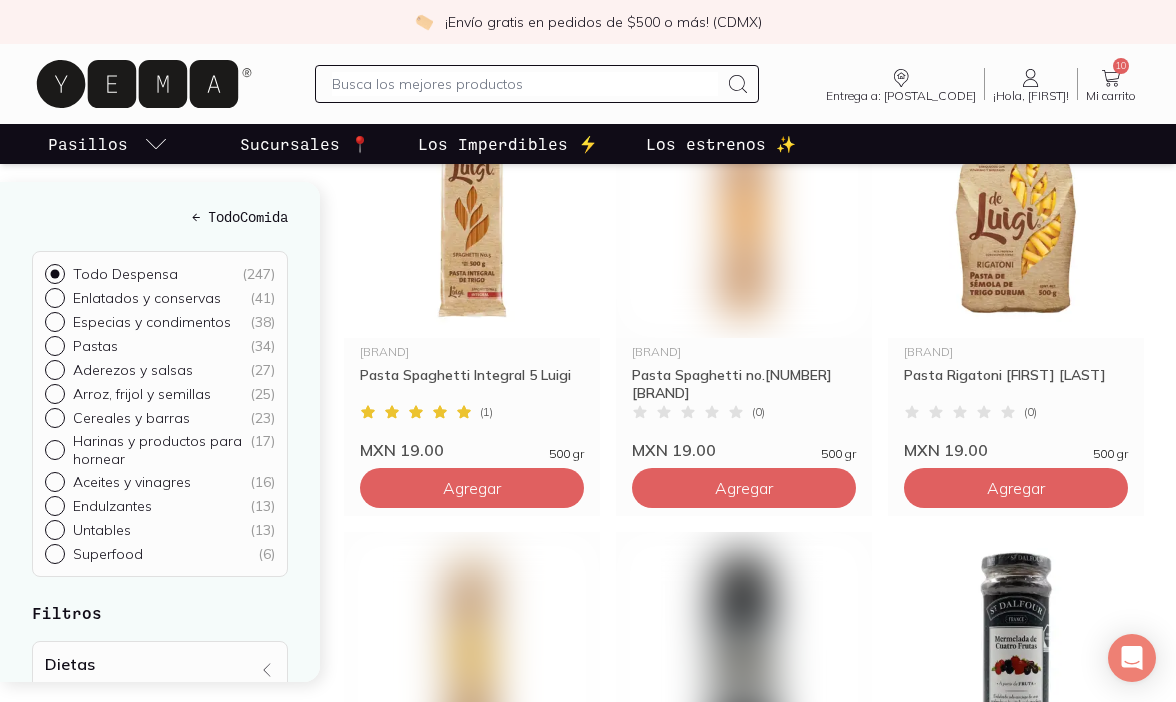 scroll, scrollTop: 0, scrollLeft: 0, axis: both 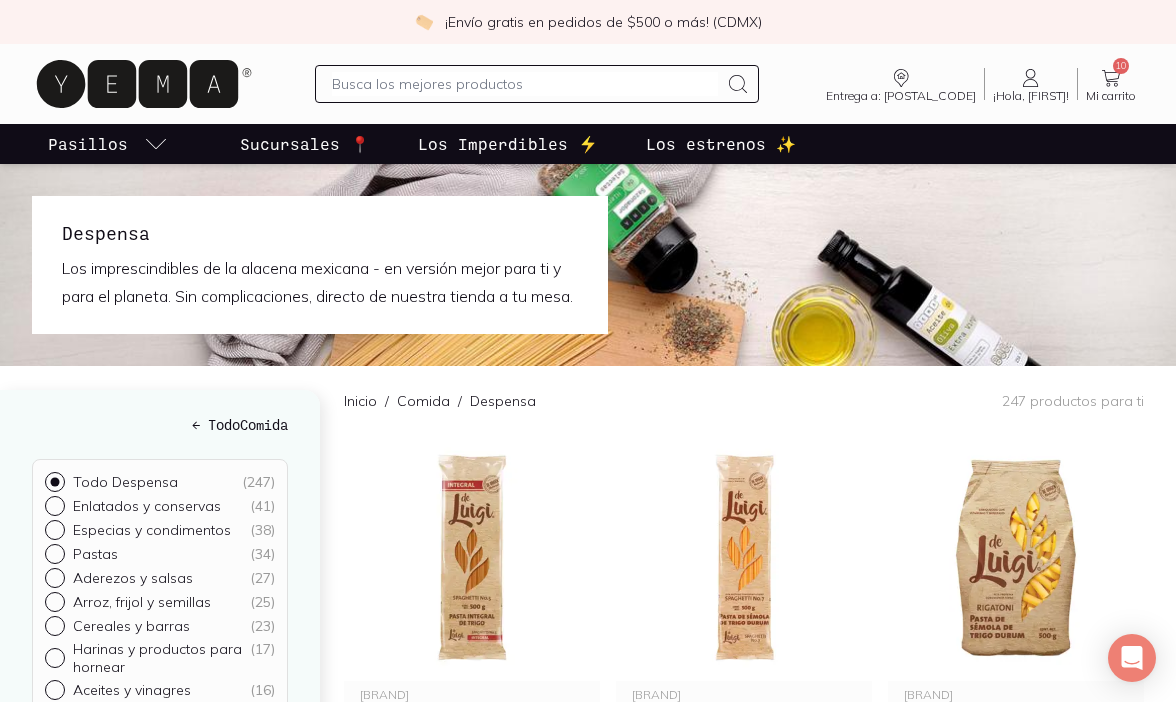 click at bounding box center (525, 84) 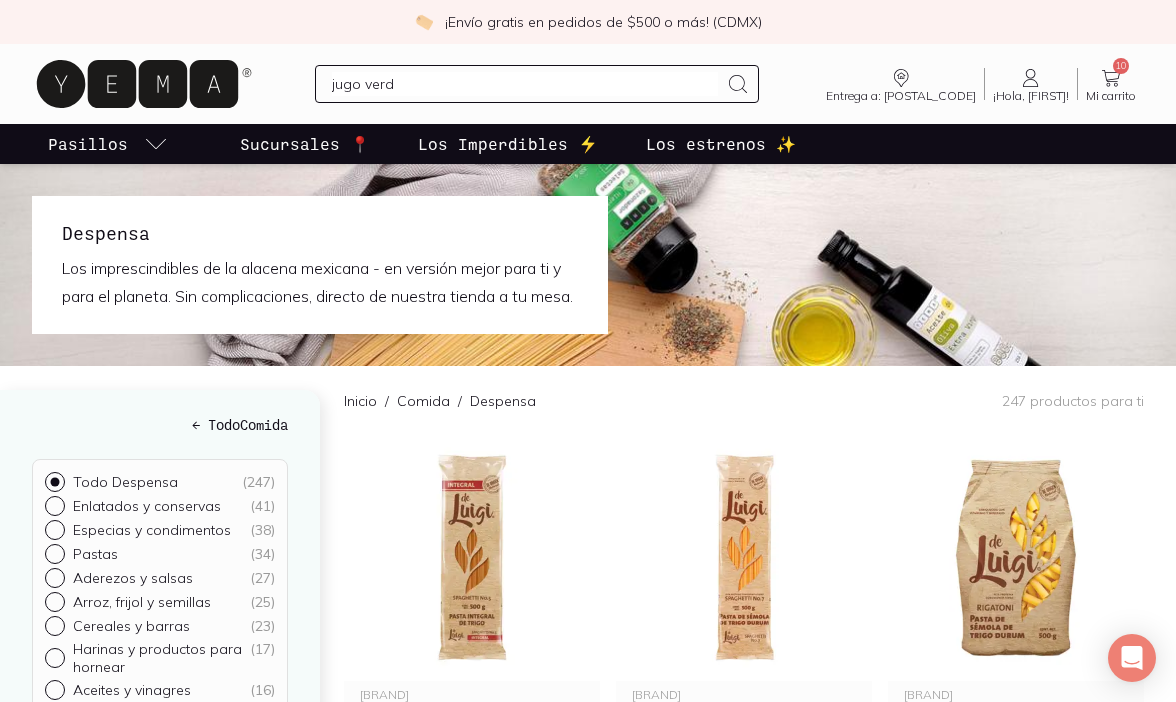 type on "jugo verde" 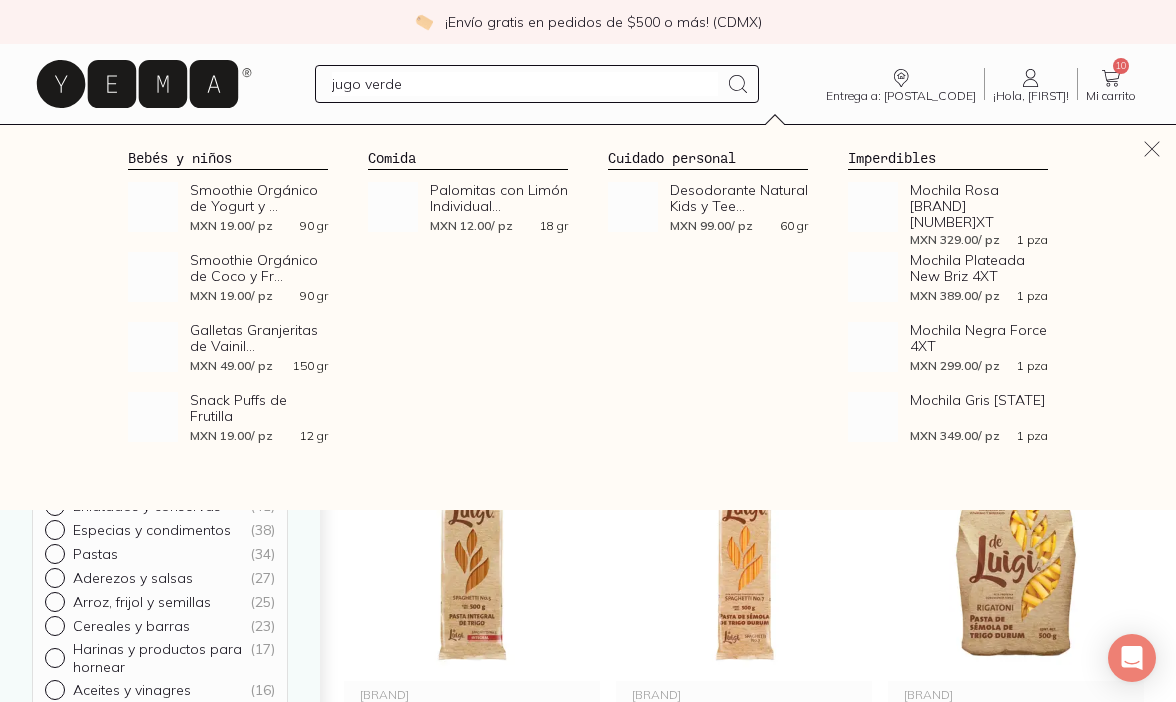 type 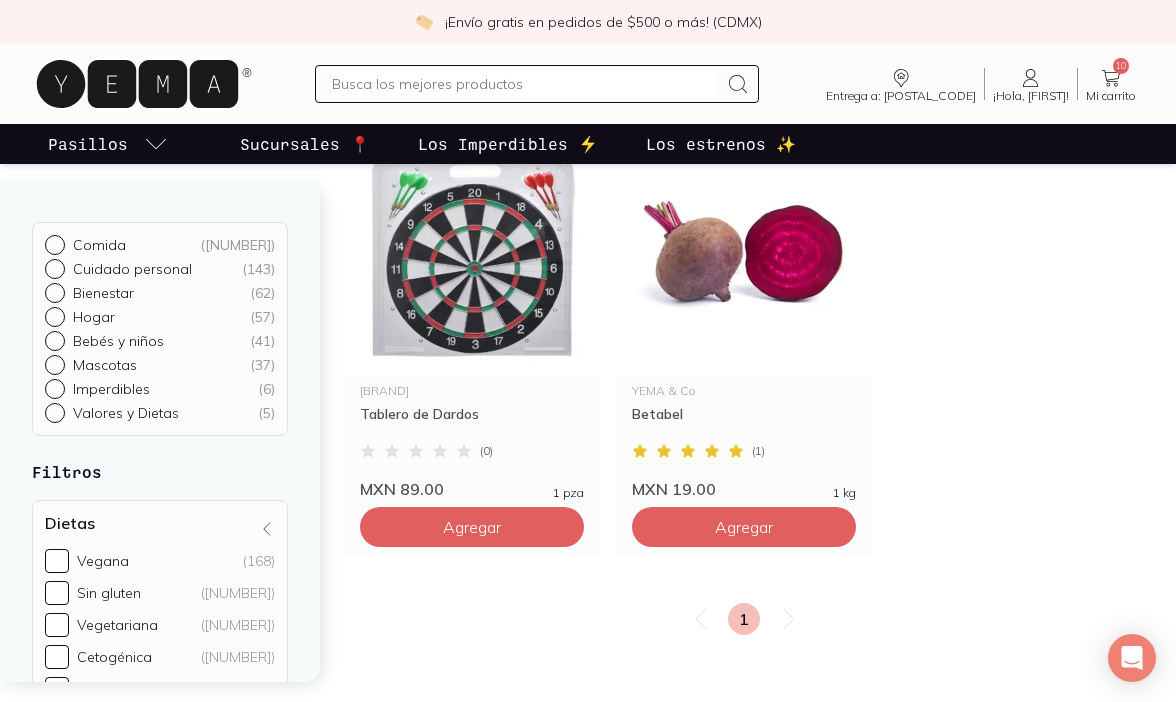 scroll, scrollTop: 0, scrollLeft: 0, axis: both 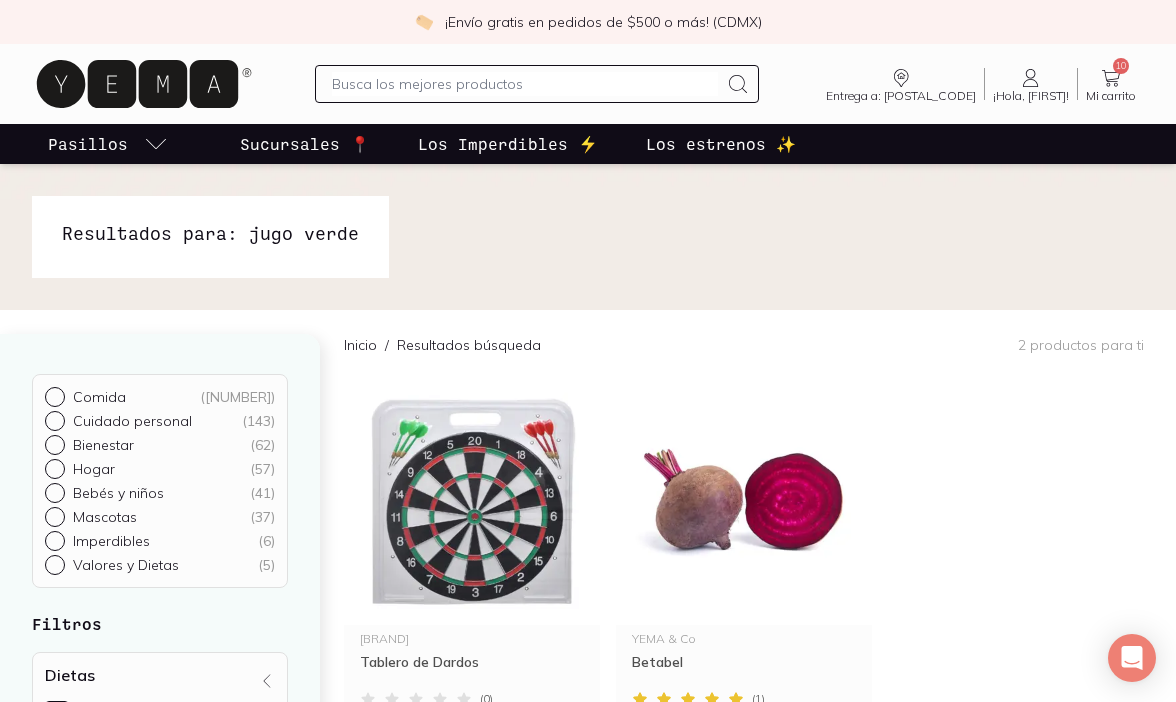 click at bounding box center [525, 84] 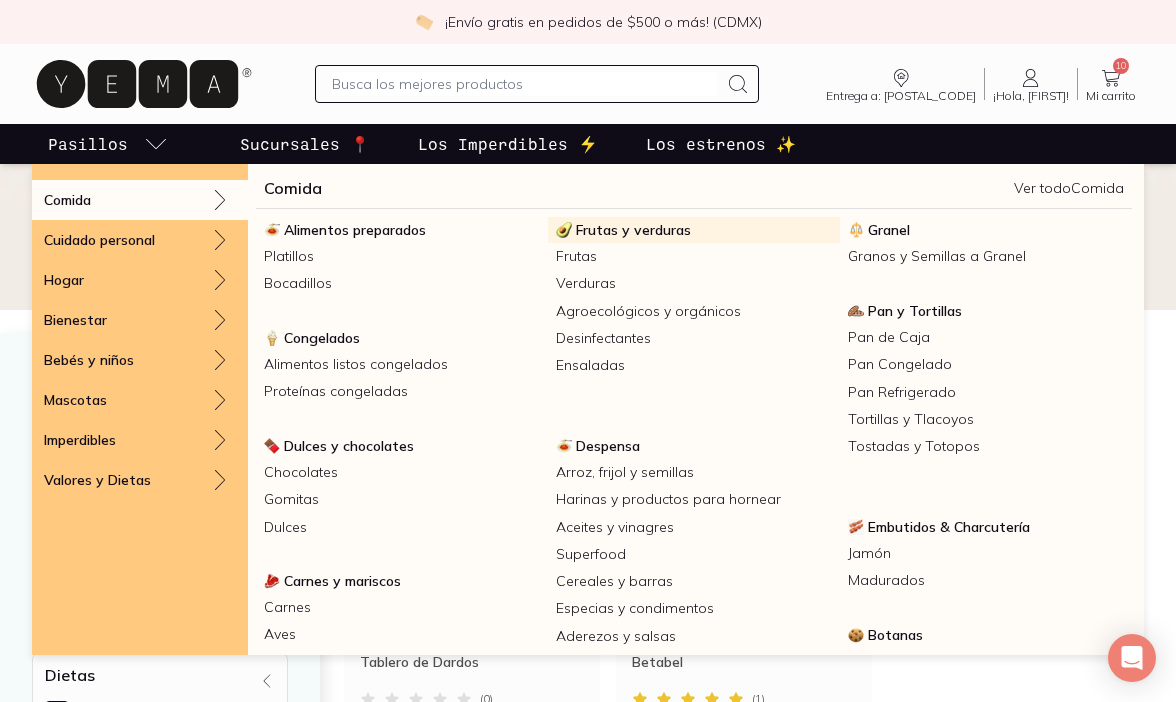 click on "Frutas y verduras" at bounding box center (633, 230) 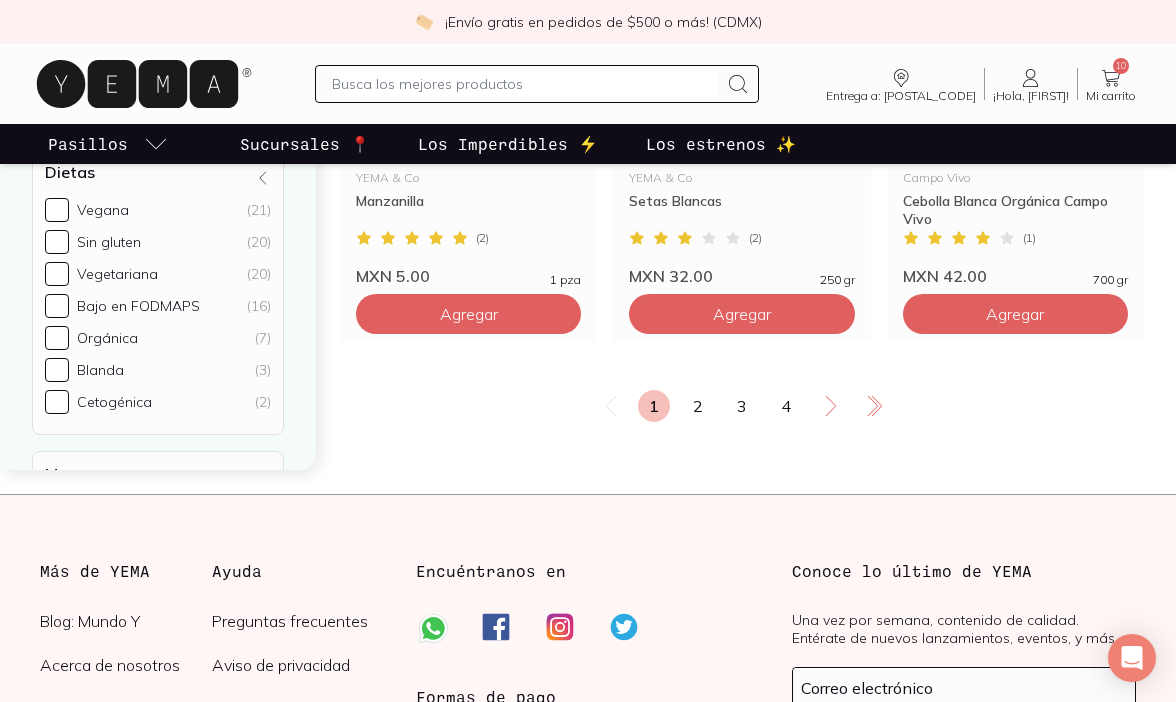 scroll, scrollTop: 3615, scrollLeft: 0, axis: vertical 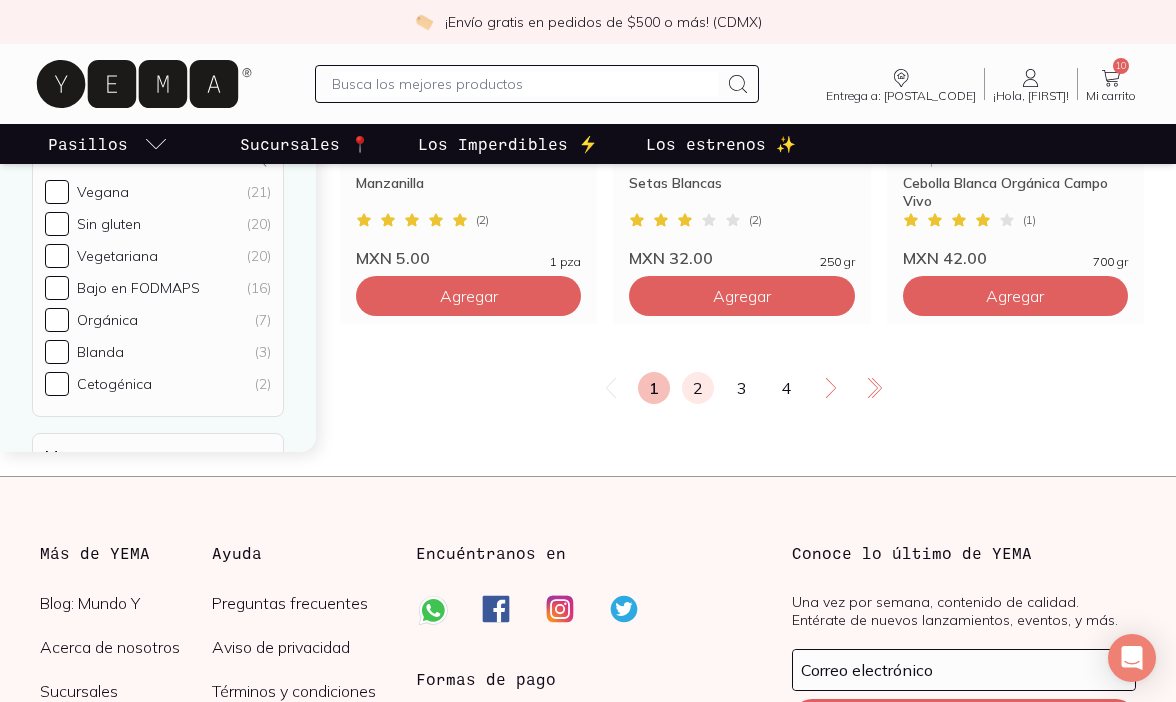 click on "2" at bounding box center [698, 388] 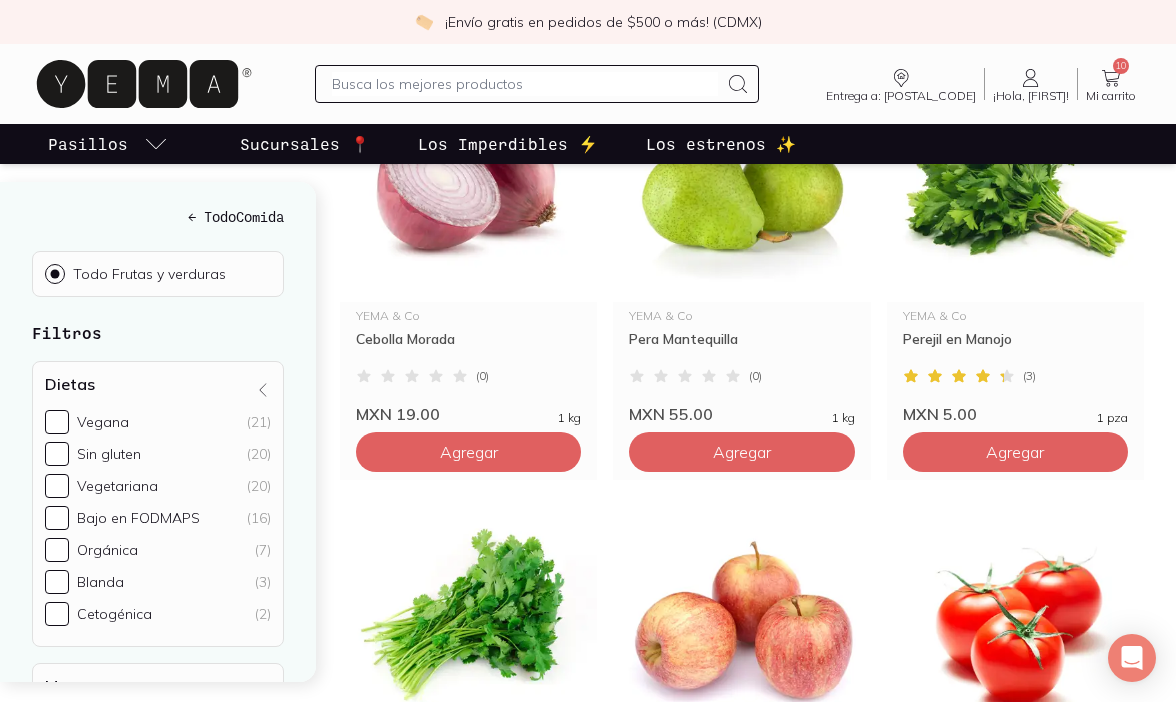 scroll, scrollTop: 3023, scrollLeft: 0, axis: vertical 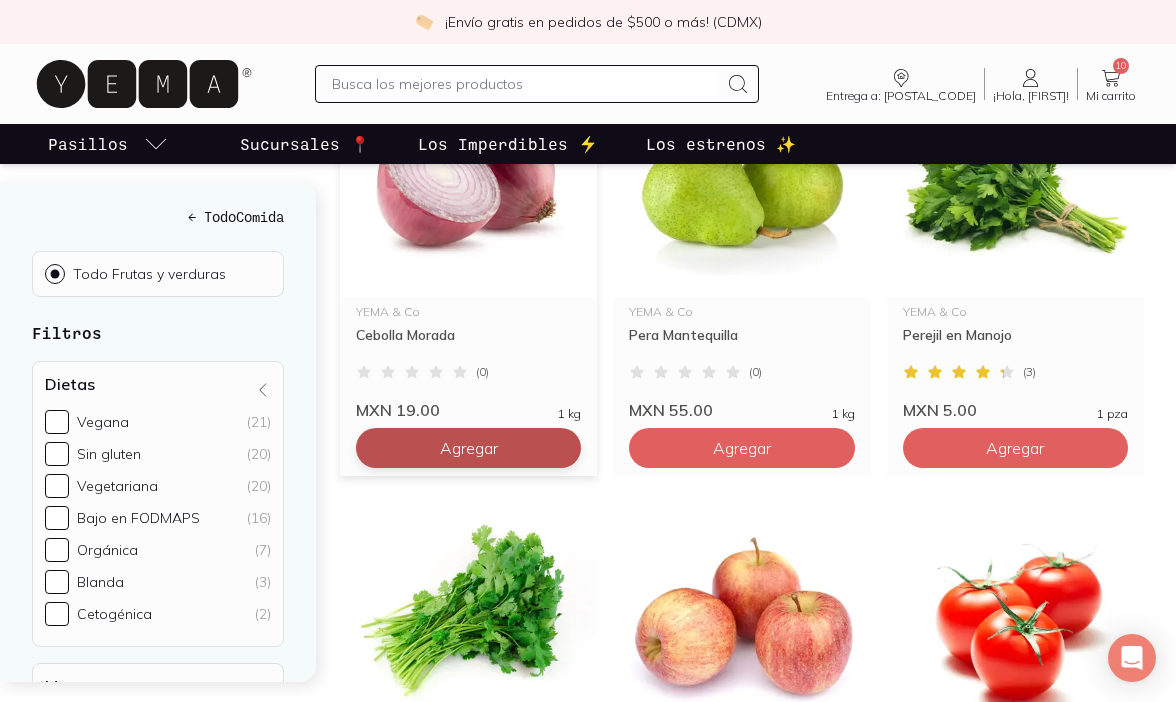 click on "Agregar" at bounding box center [468, -2192] 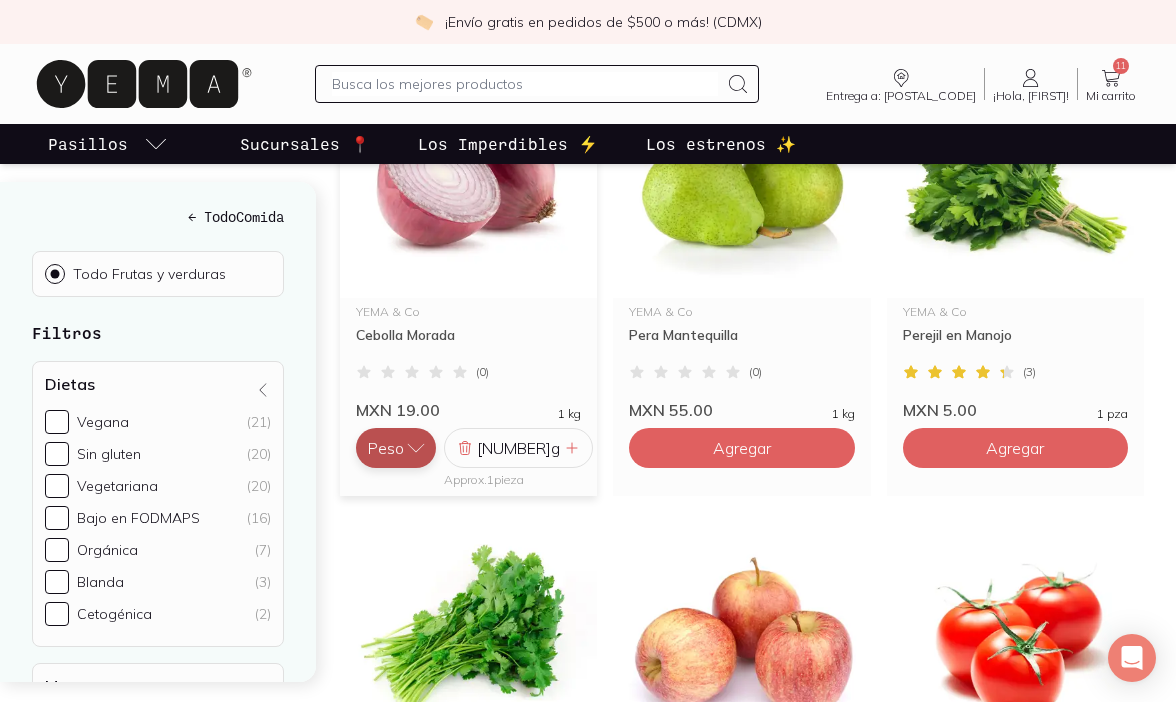 click 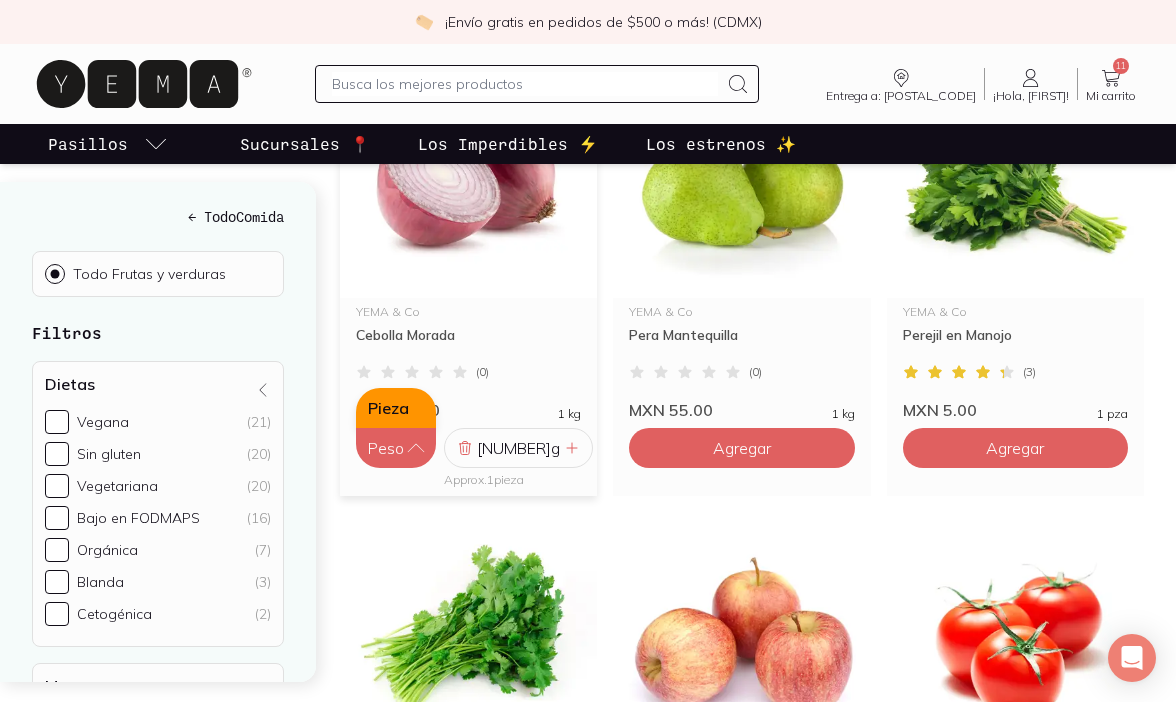 click on "Pieza" at bounding box center (396, 408) 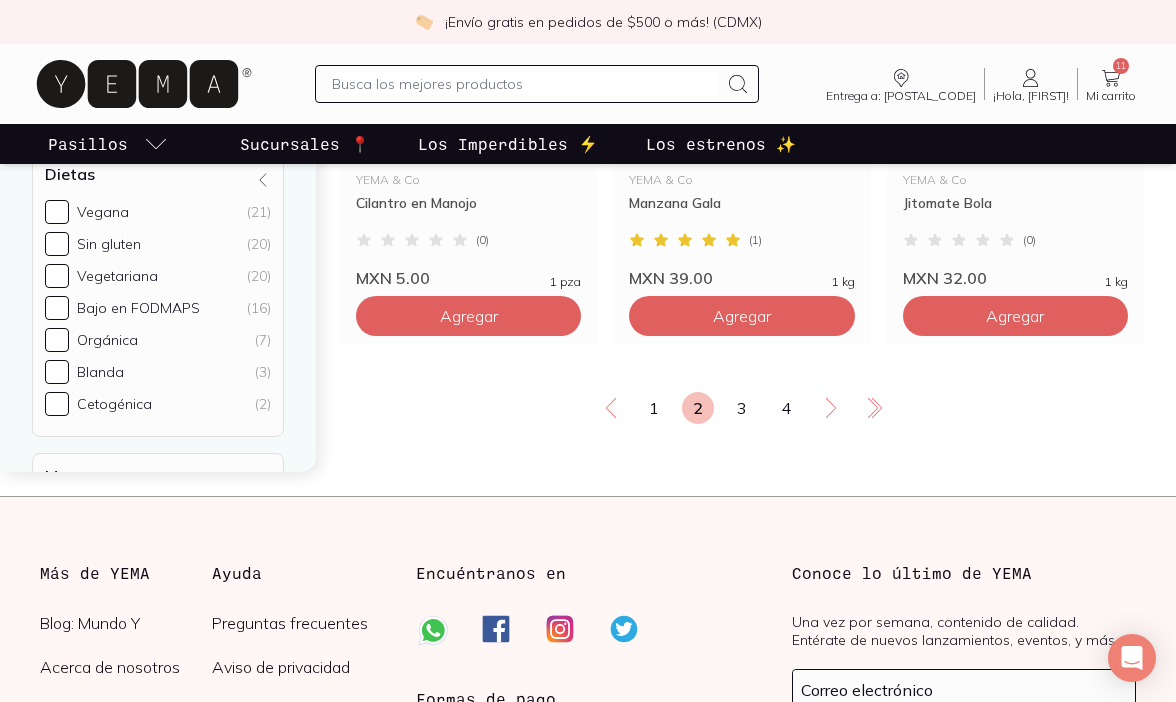scroll, scrollTop: 3618, scrollLeft: 0, axis: vertical 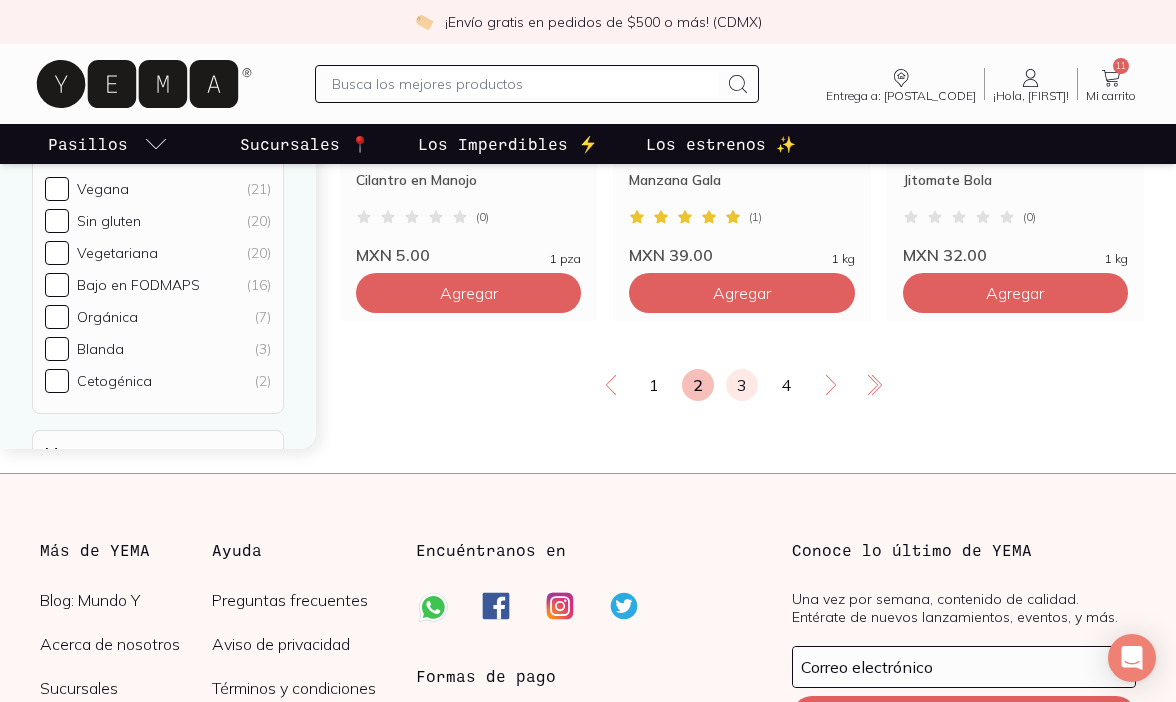 click on "3" at bounding box center (742, 385) 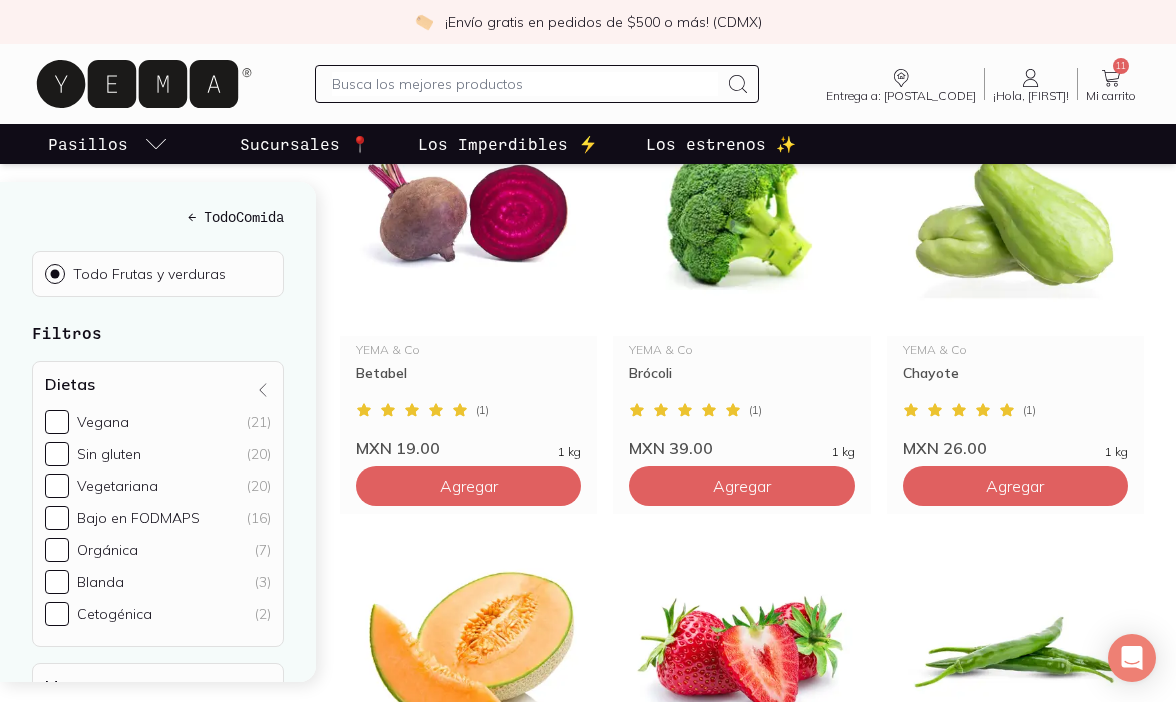 scroll, scrollTop: 800, scrollLeft: 0, axis: vertical 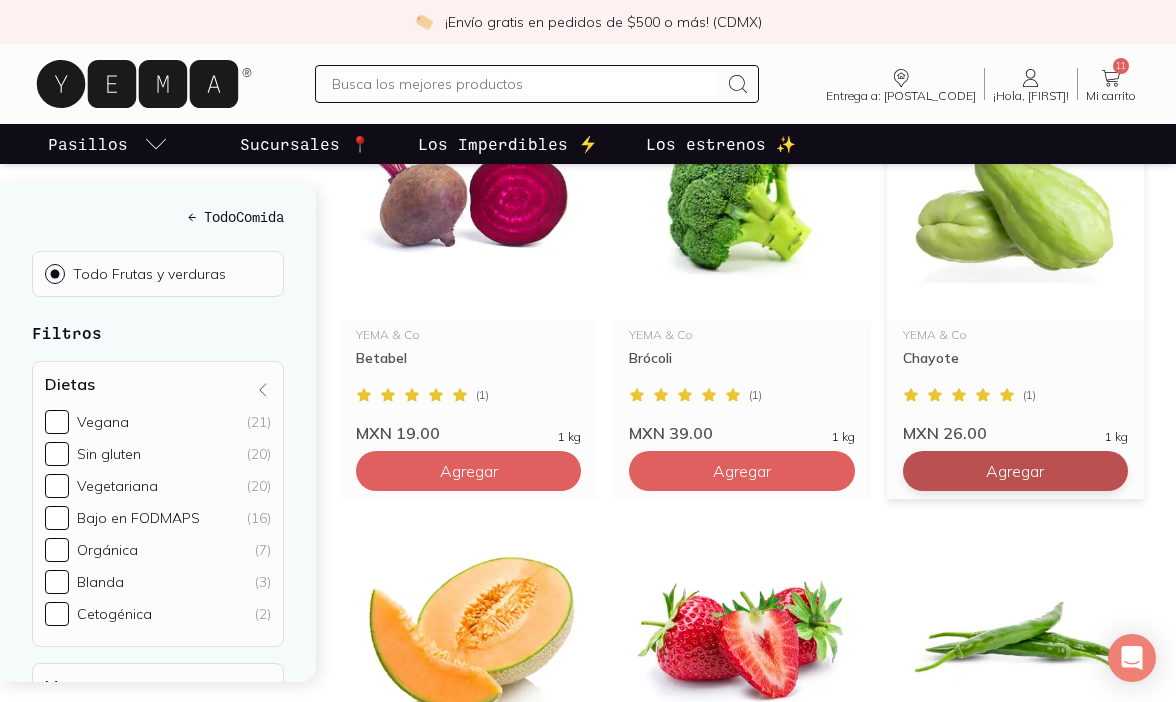 click on "Agregar" at bounding box center (468, 31) 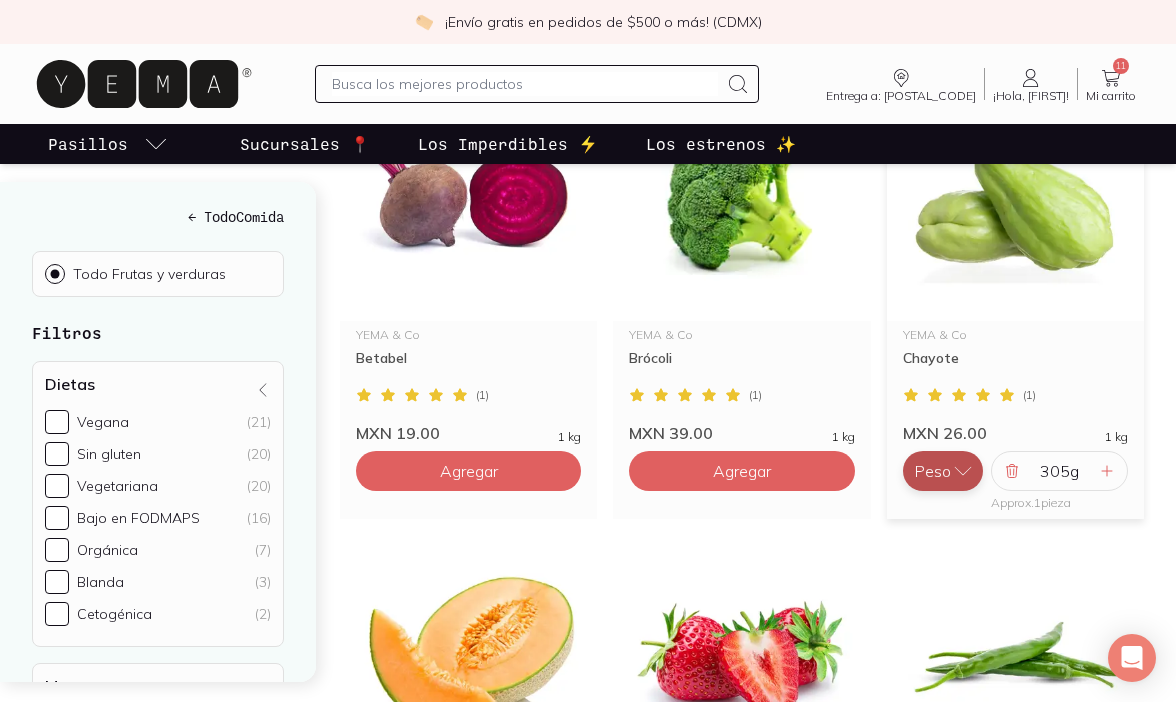 click 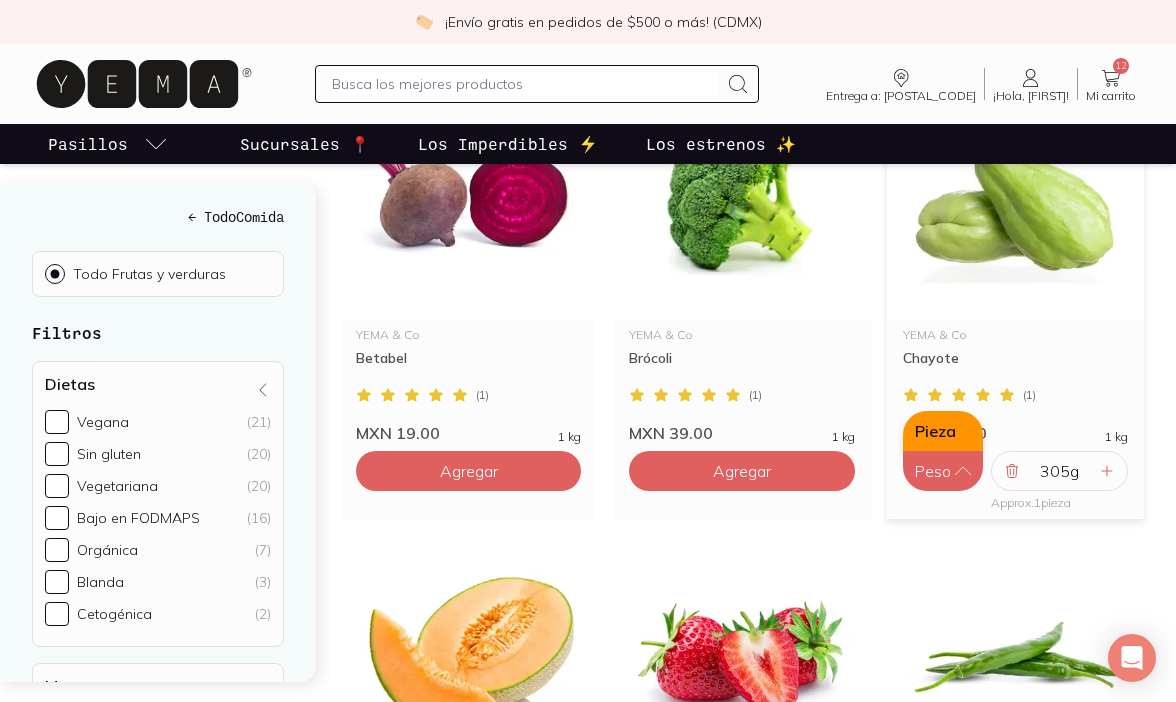 click on "Pieza" at bounding box center (943, 431) 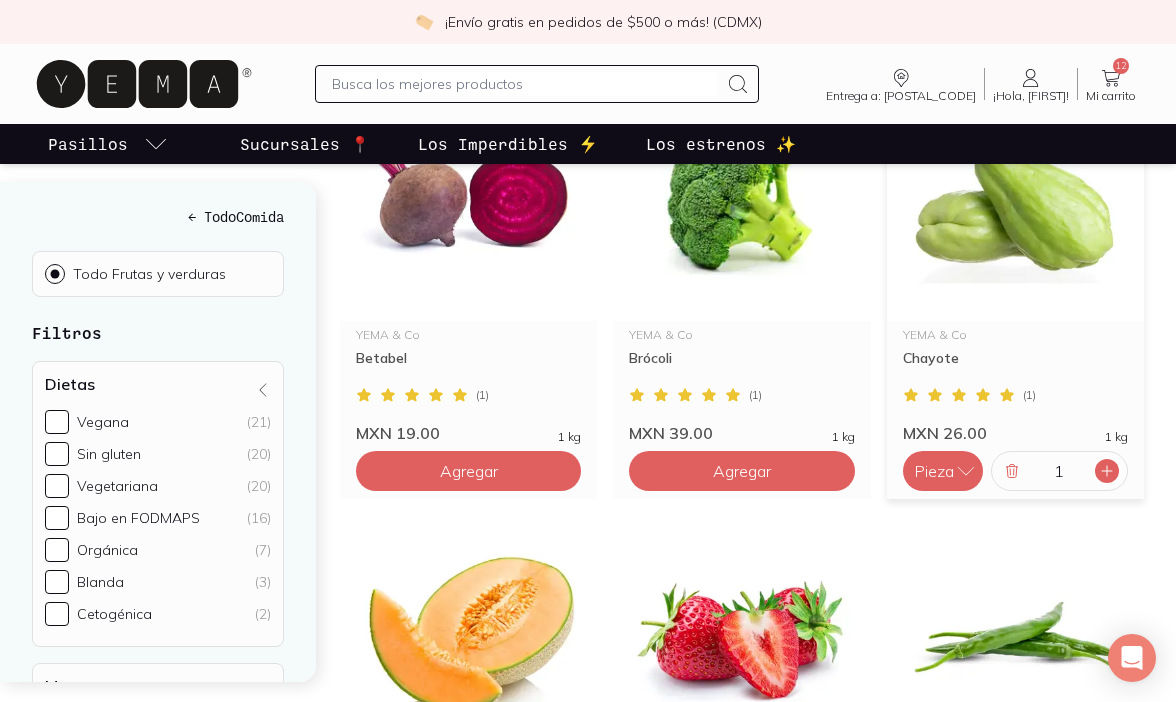 click 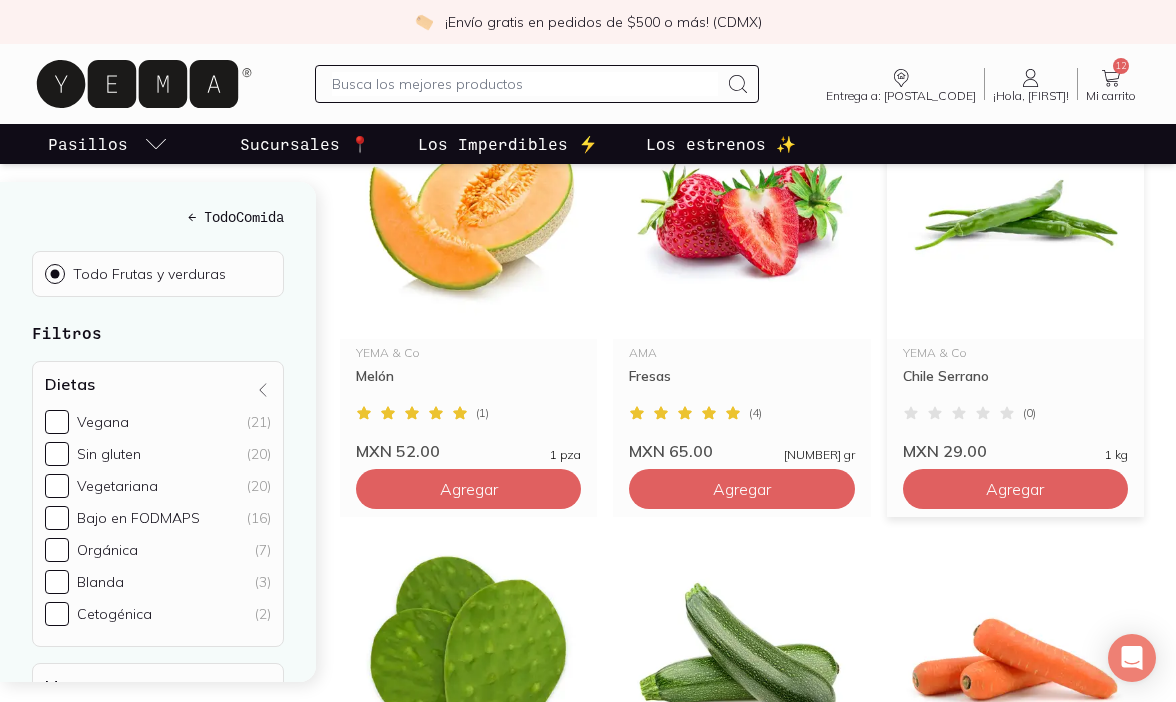 type on "2" 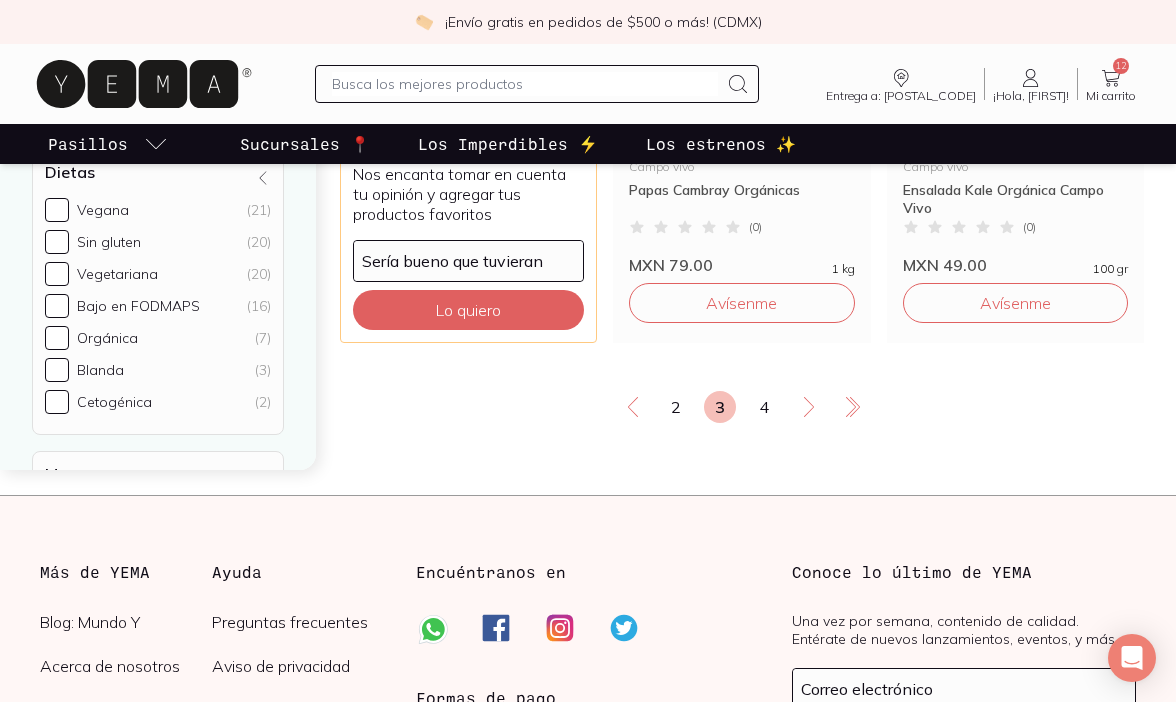 scroll, scrollTop: 3615, scrollLeft: 0, axis: vertical 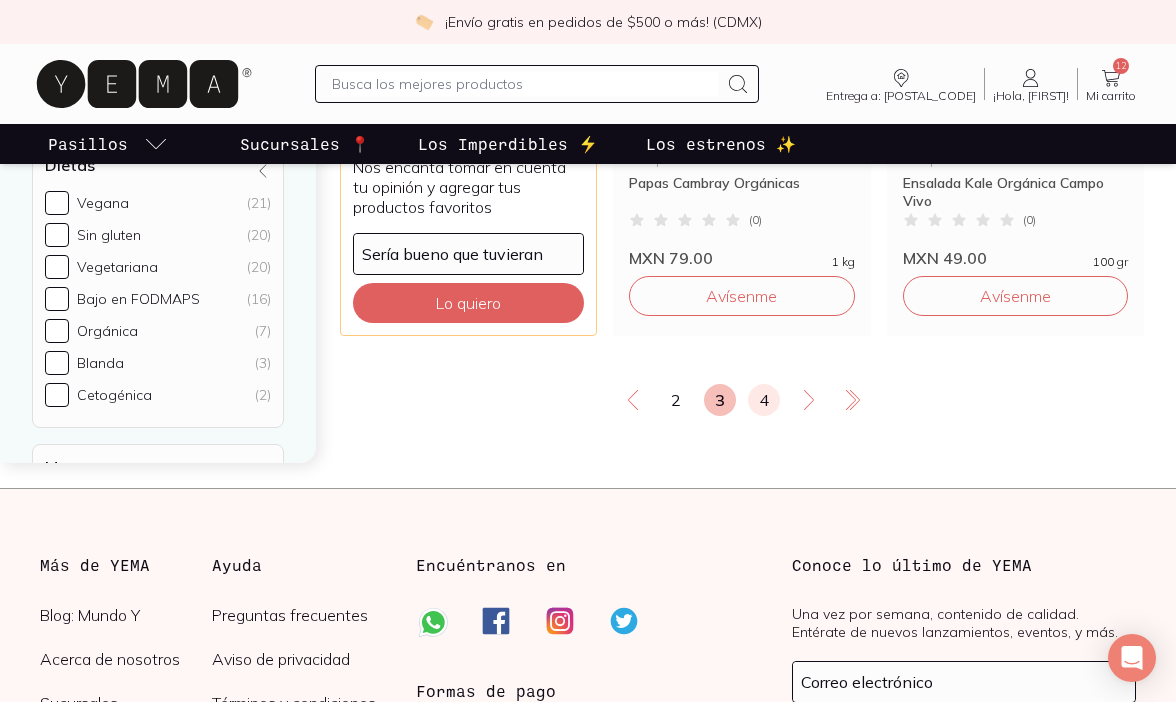 click on "4" at bounding box center (764, 400) 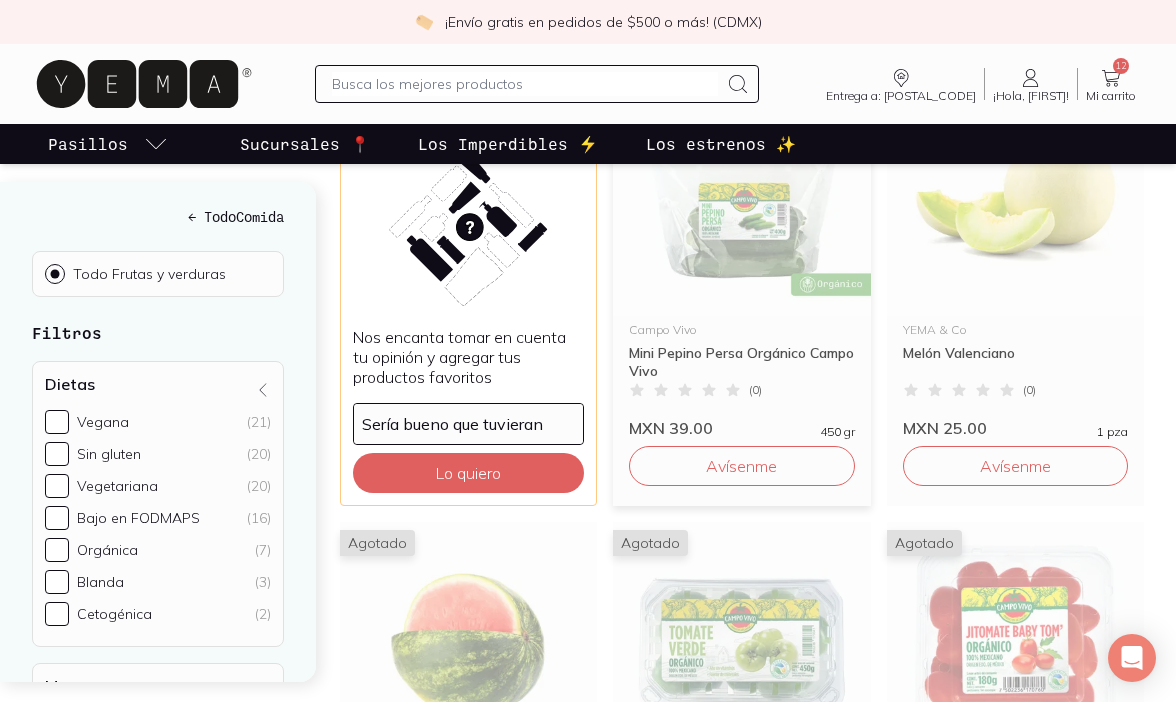 scroll, scrollTop: 502, scrollLeft: 0, axis: vertical 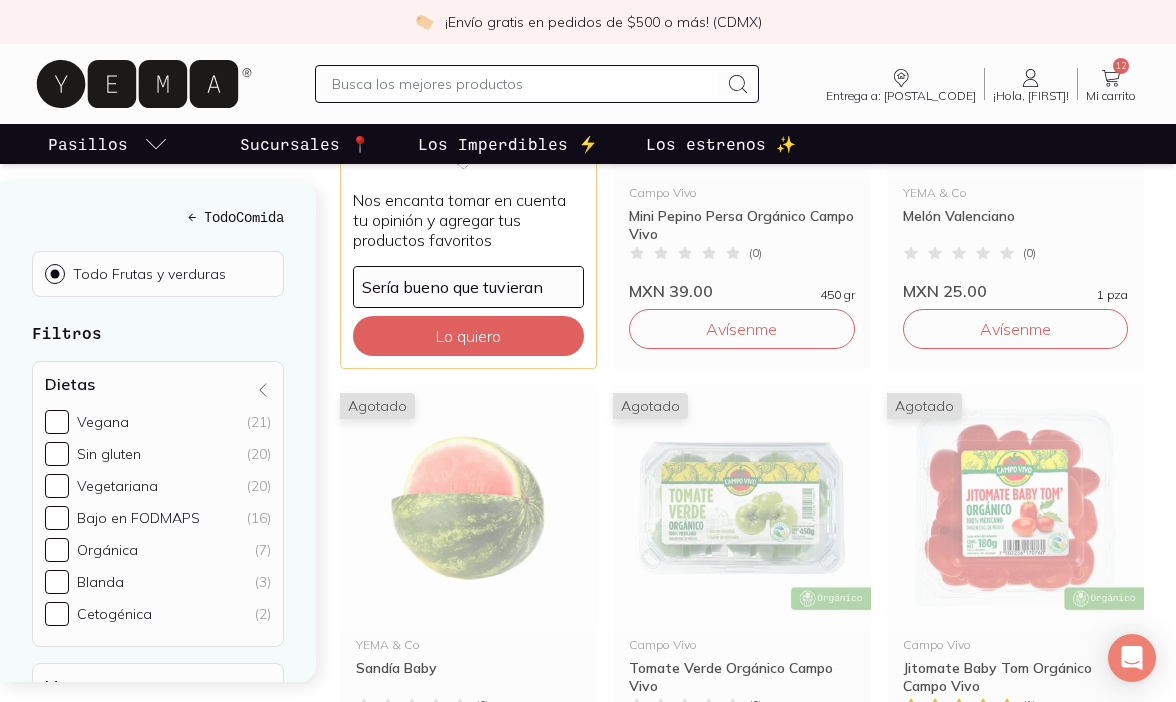 click on "Mi carrito" at bounding box center (1111, 96) 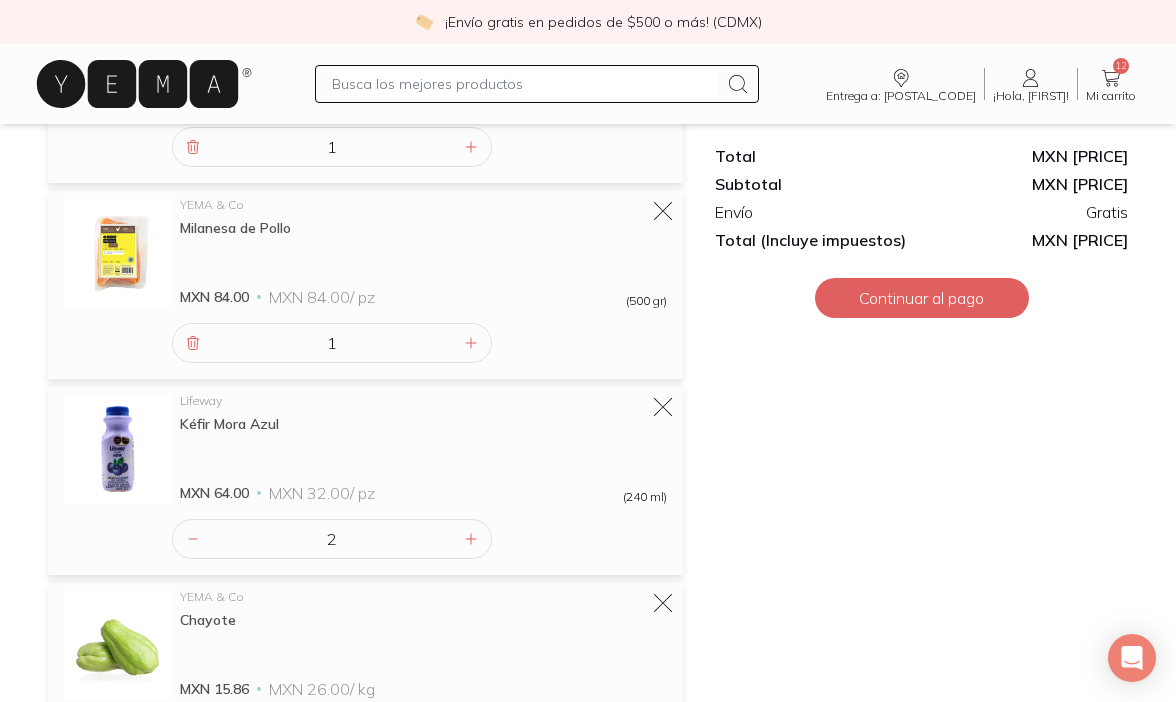 scroll, scrollTop: 1158, scrollLeft: 0, axis: vertical 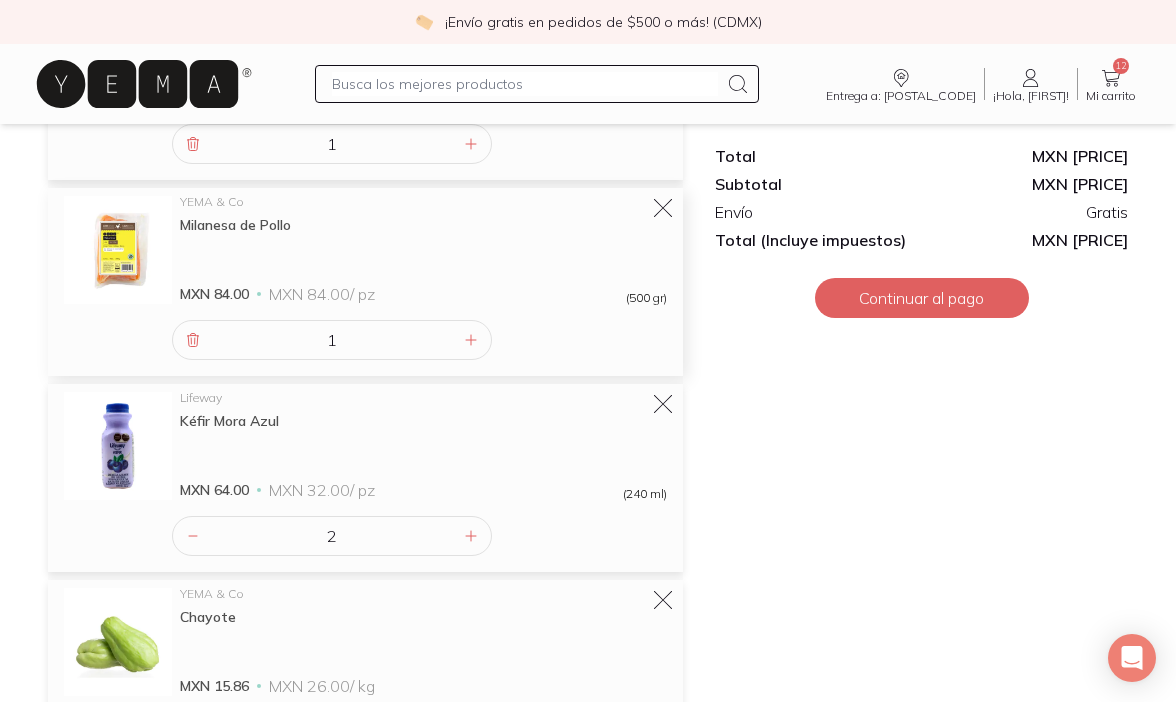 click on "Milanesa de Pollo" at bounding box center [423, 225] 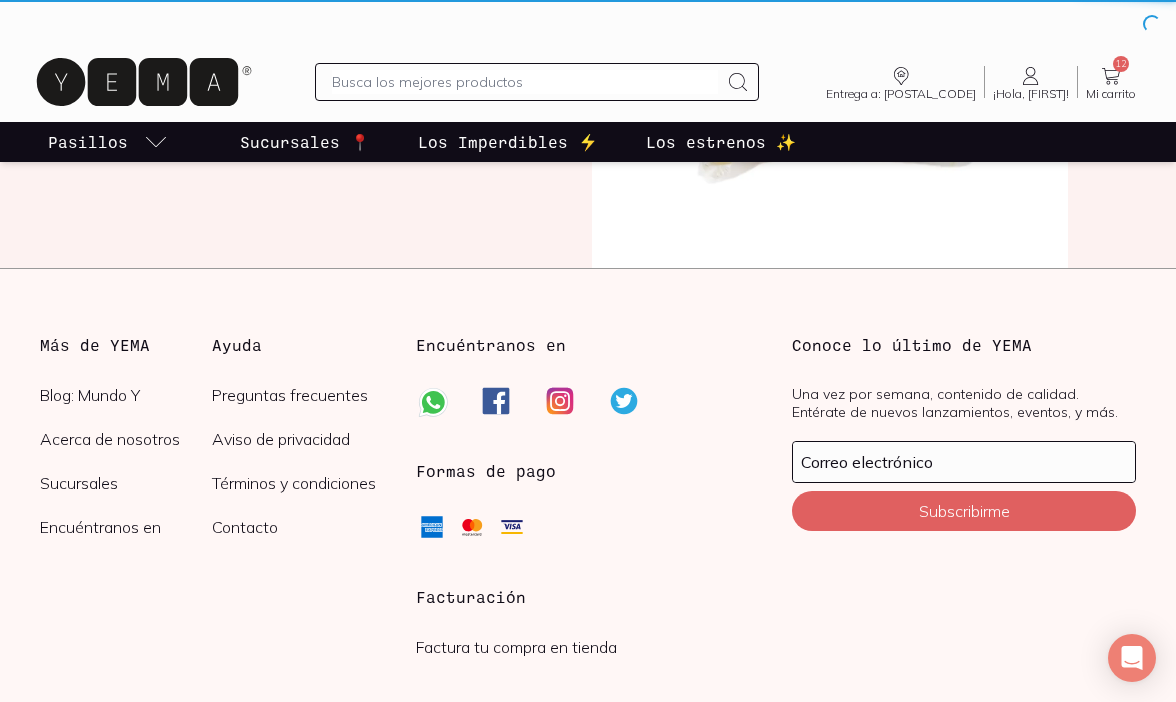 scroll, scrollTop: 0, scrollLeft: 0, axis: both 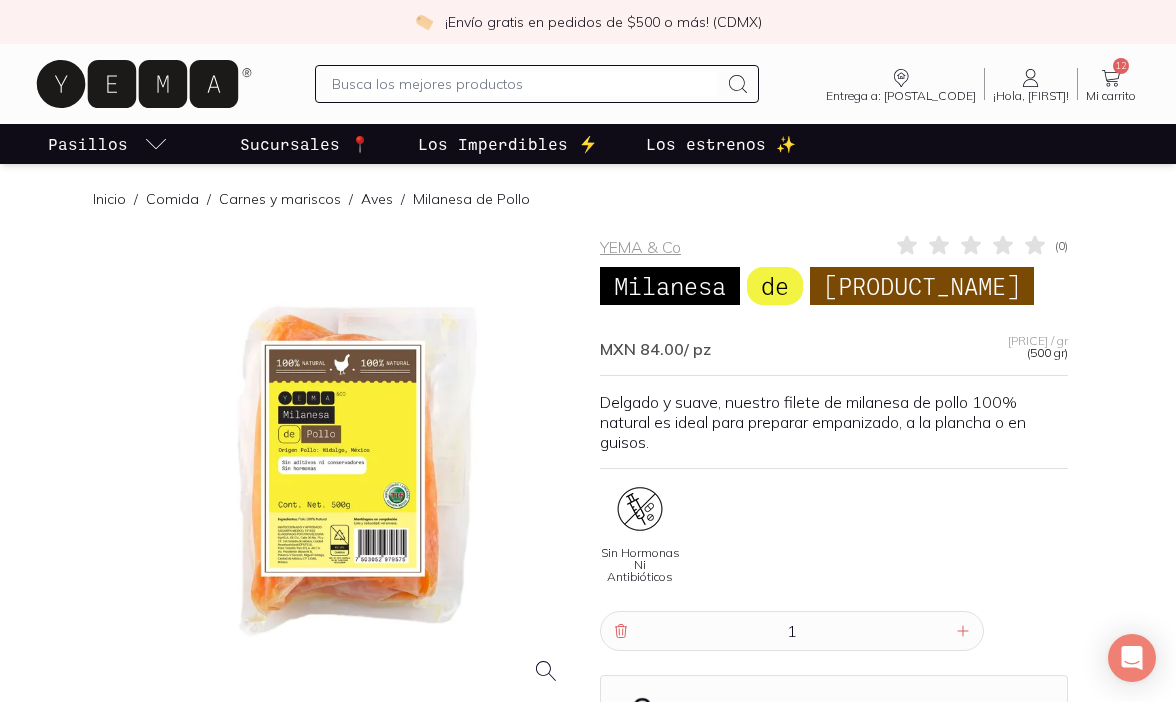 click at bounding box center [342, 467] 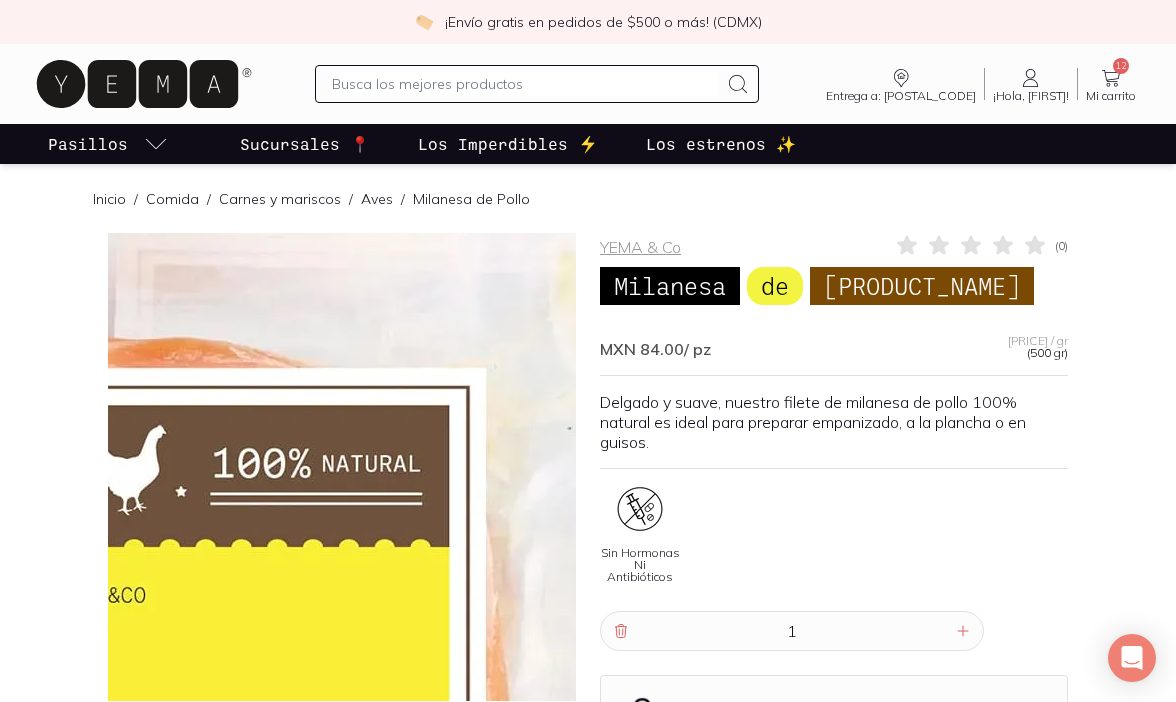 click at bounding box center [131, 907] 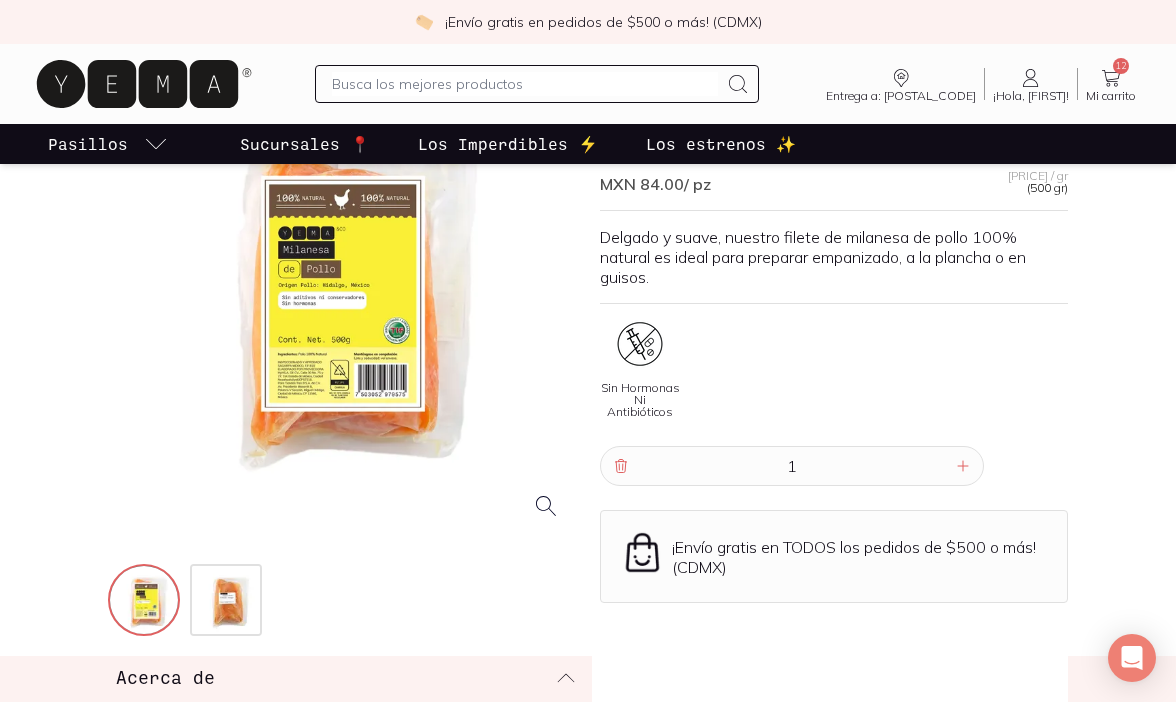 scroll, scrollTop: 200, scrollLeft: 0, axis: vertical 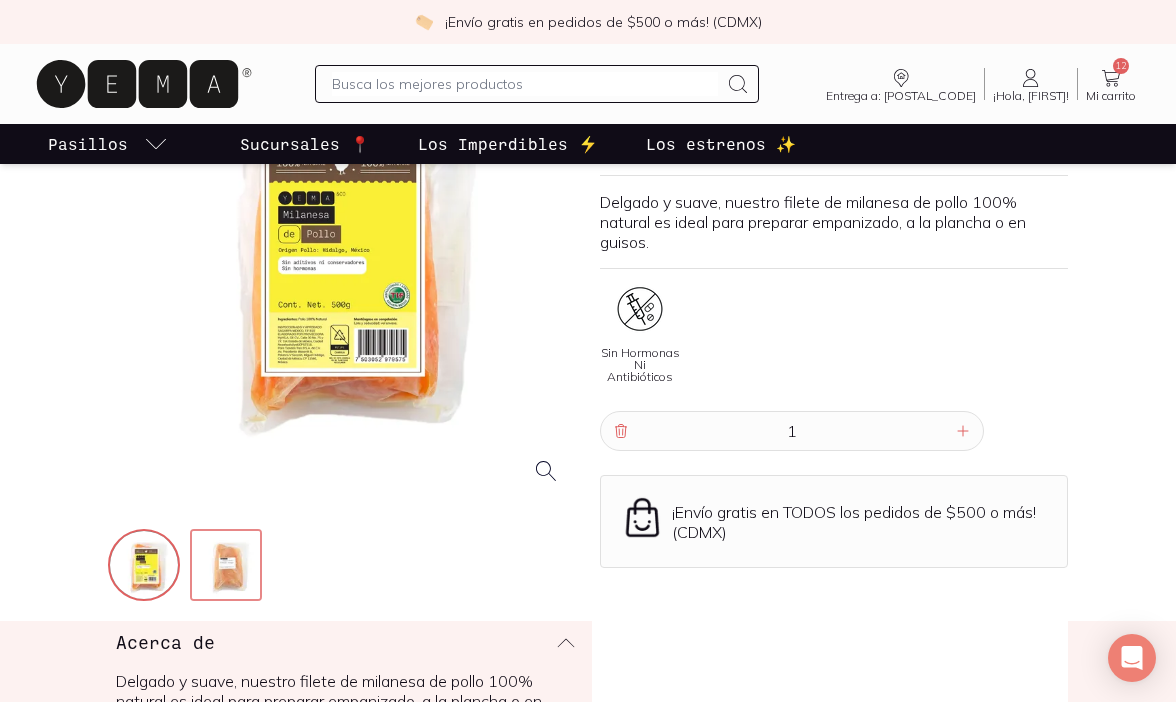 click at bounding box center [228, 567] 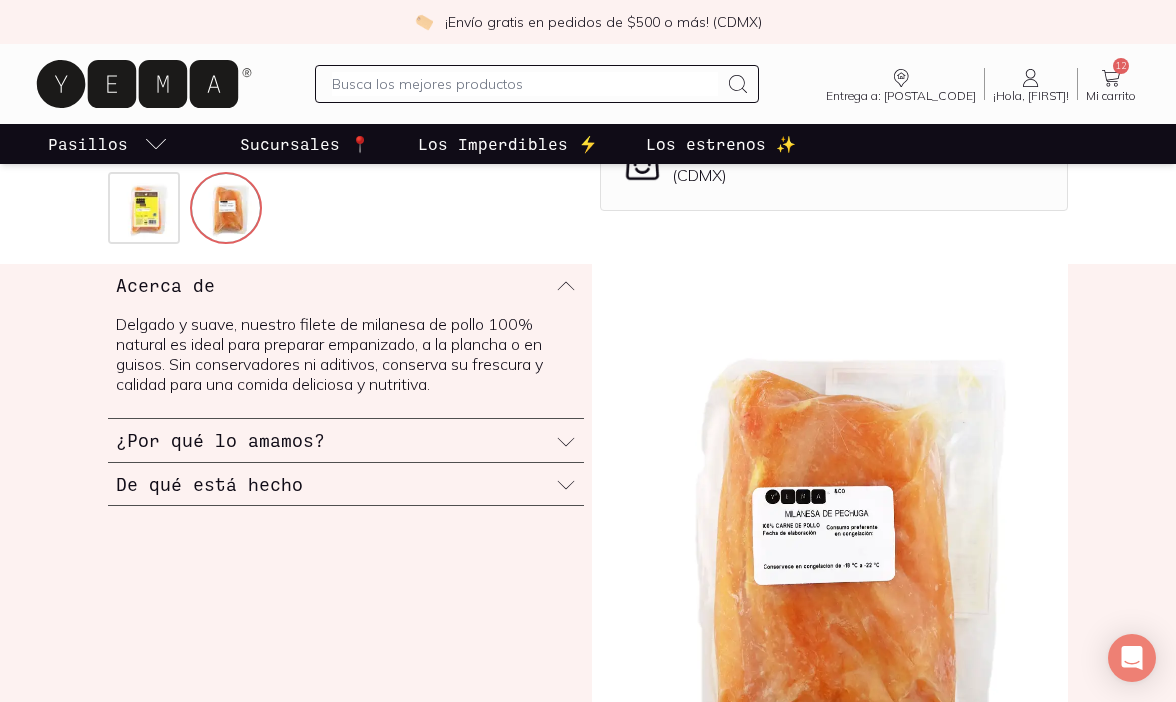 scroll, scrollTop: 558, scrollLeft: 0, axis: vertical 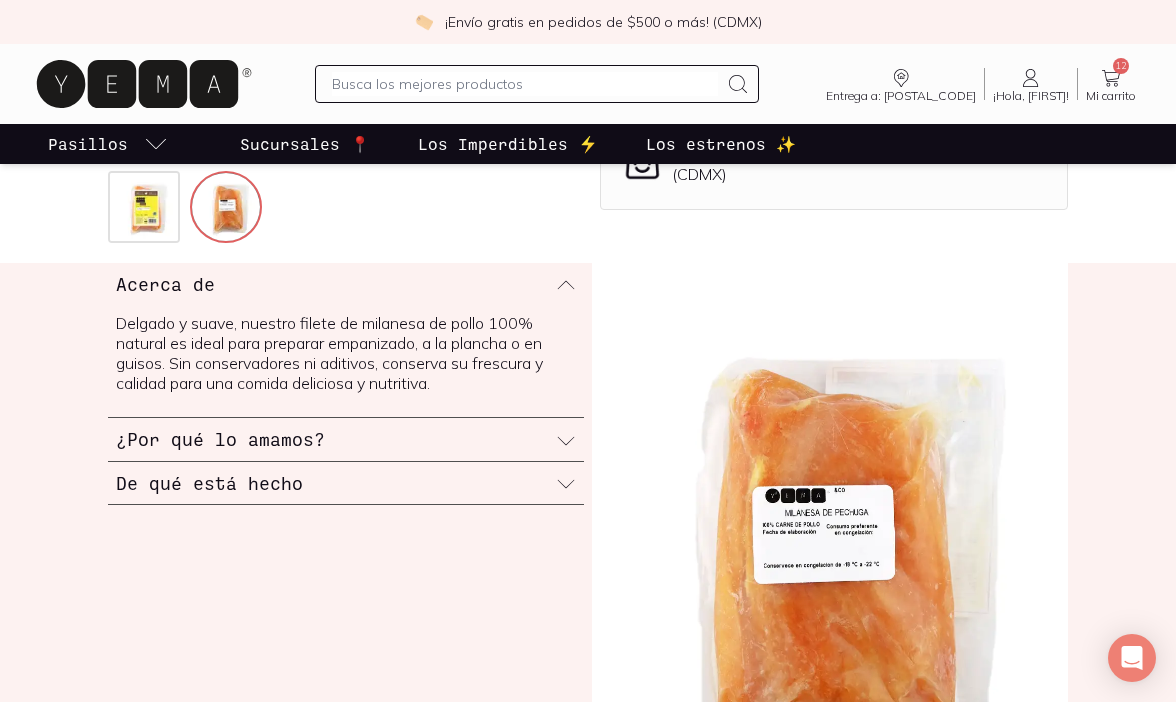 click on "¿Por qué lo amamos?" at bounding box center (346, 439) 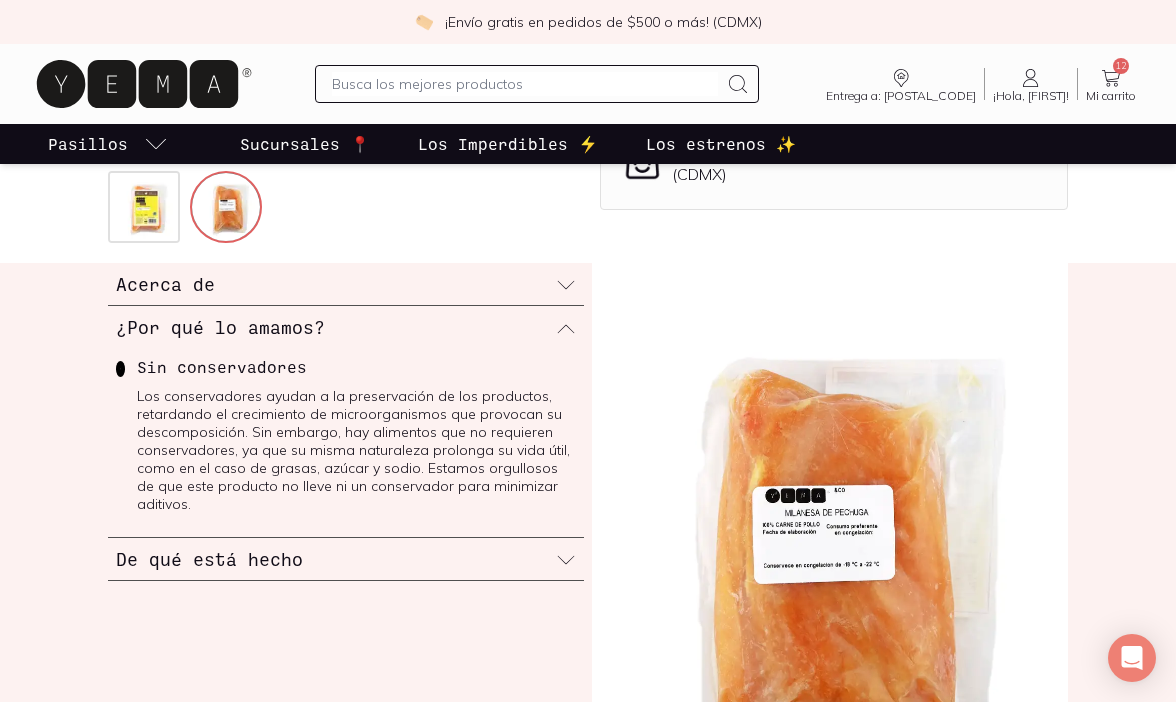 click on "De qué está hecho" at bounding box center [346, 559] 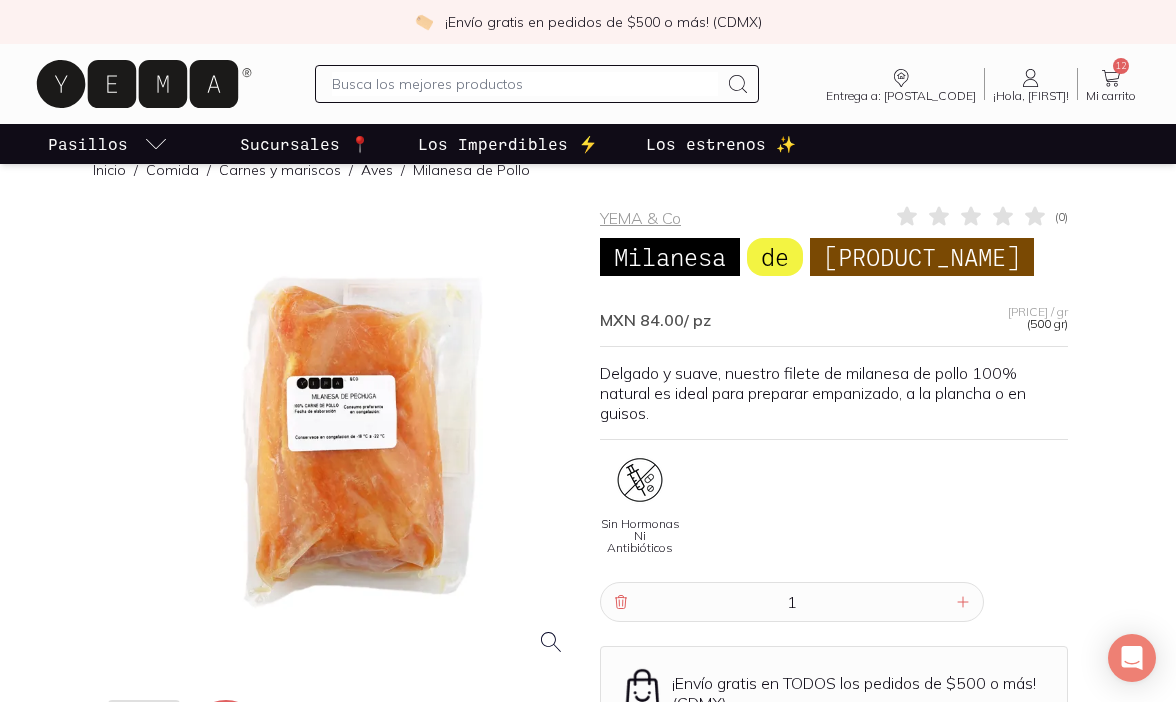 scroll, scrollTop: 0, scrollLeft: 0, axis: both 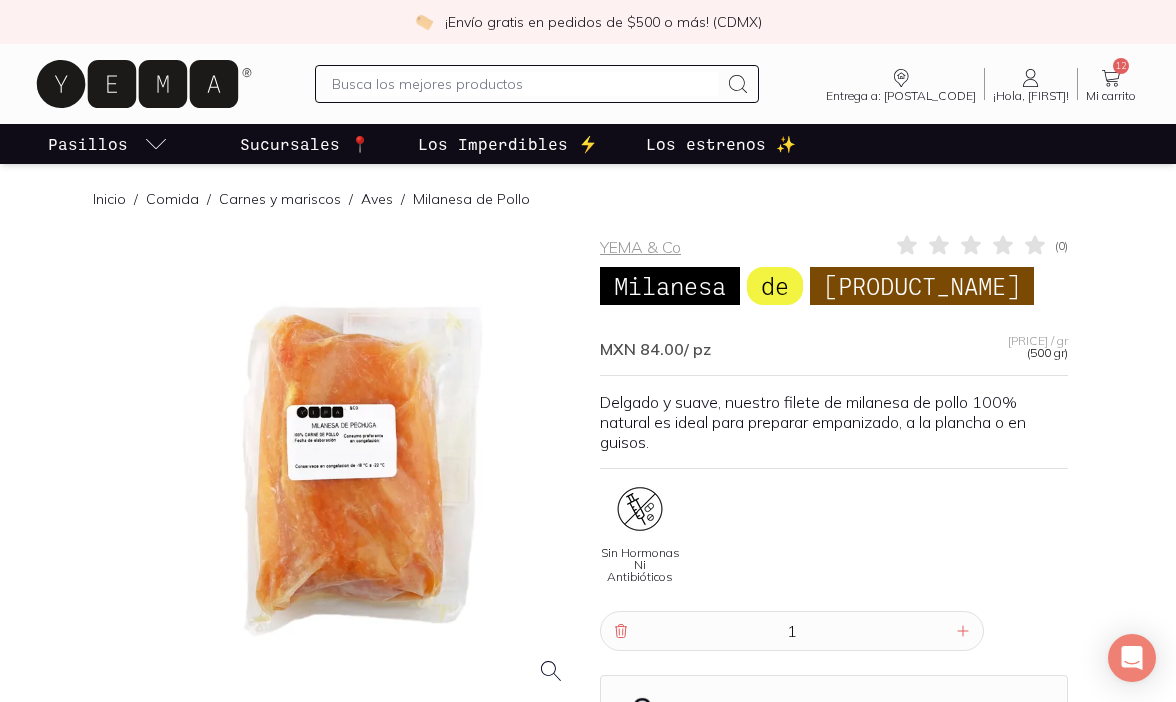 click 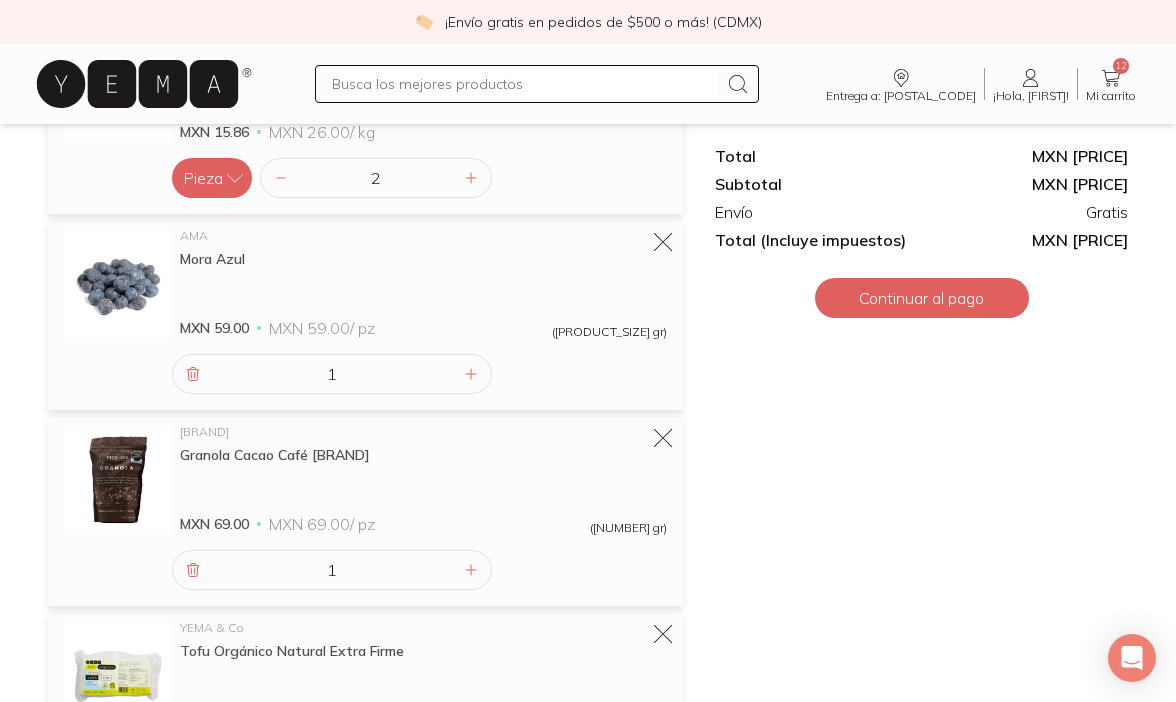 scroll, scrollTop: 2119, scrollLeft: 0, axis: vertical 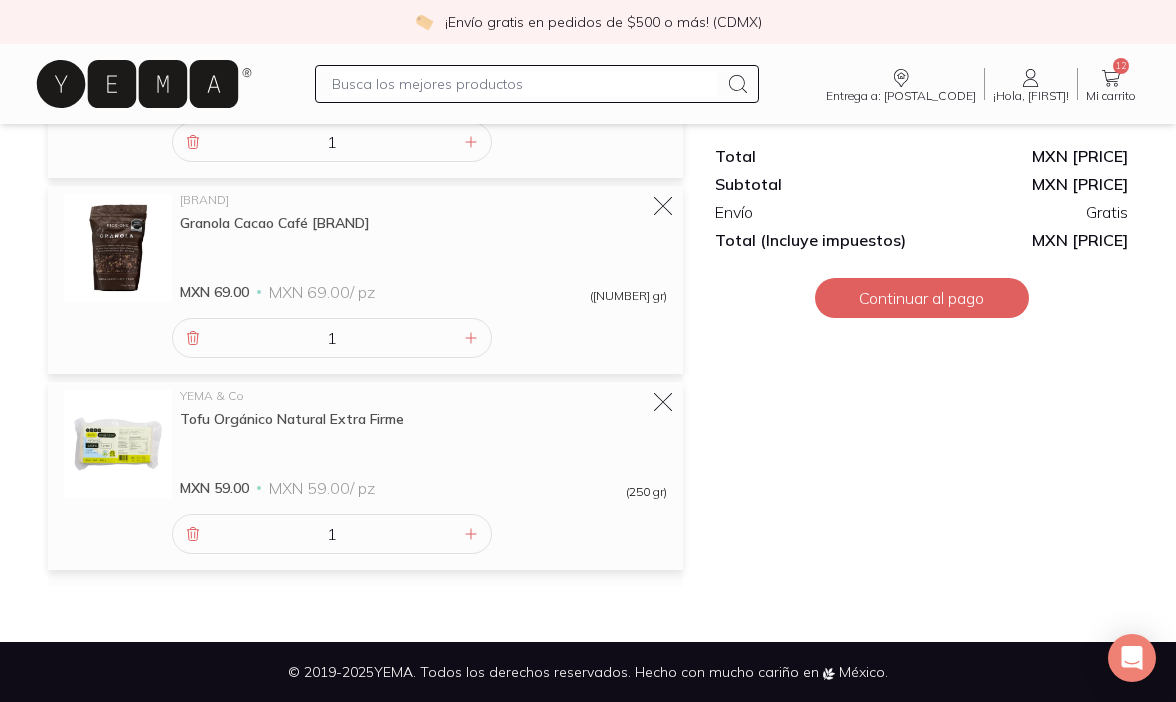 click at bounding box center (525, 84) 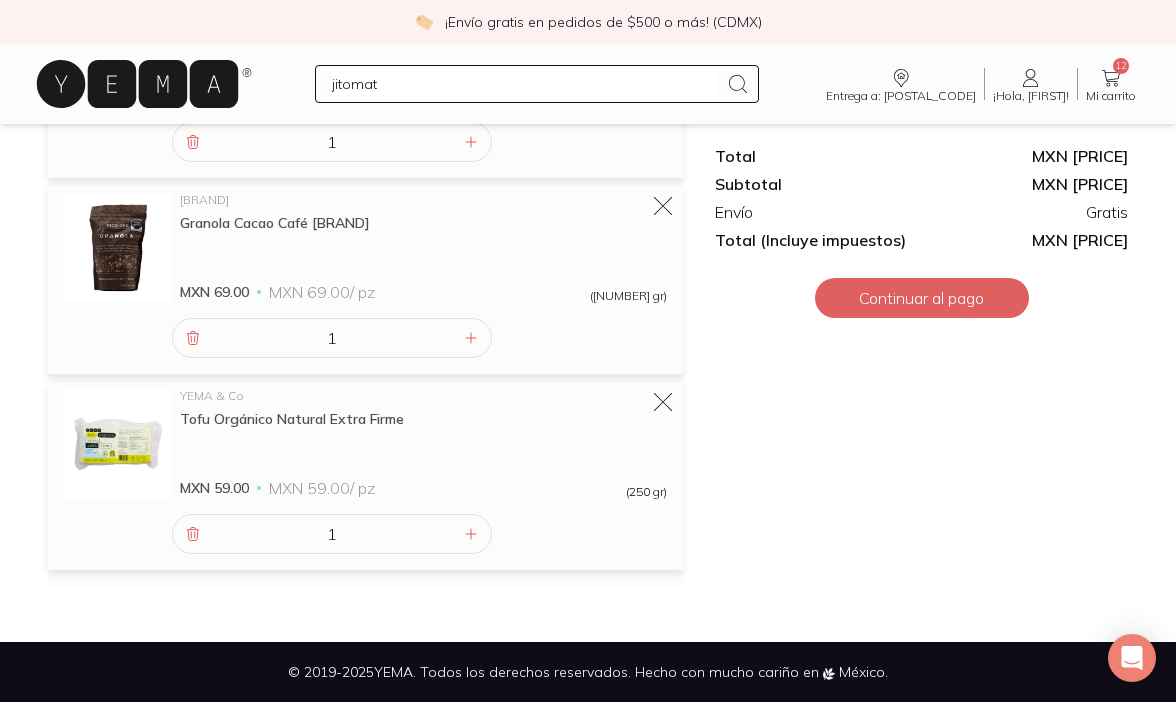 type on "[PRODUCT_NAME]" 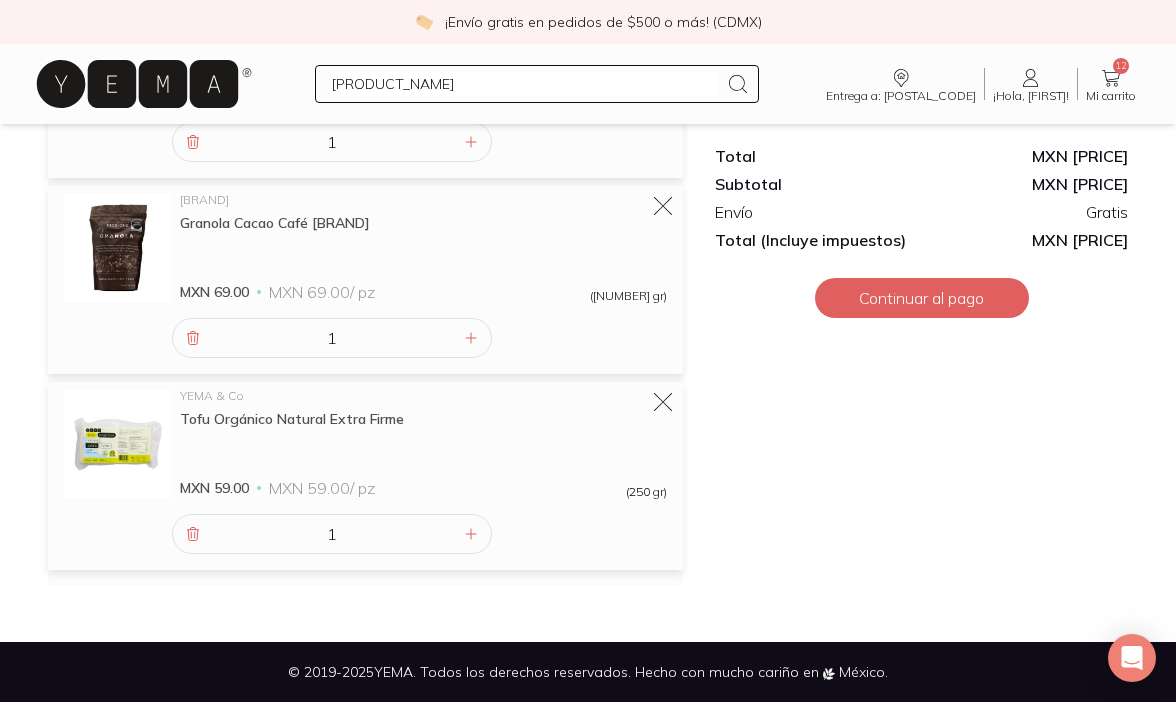 type 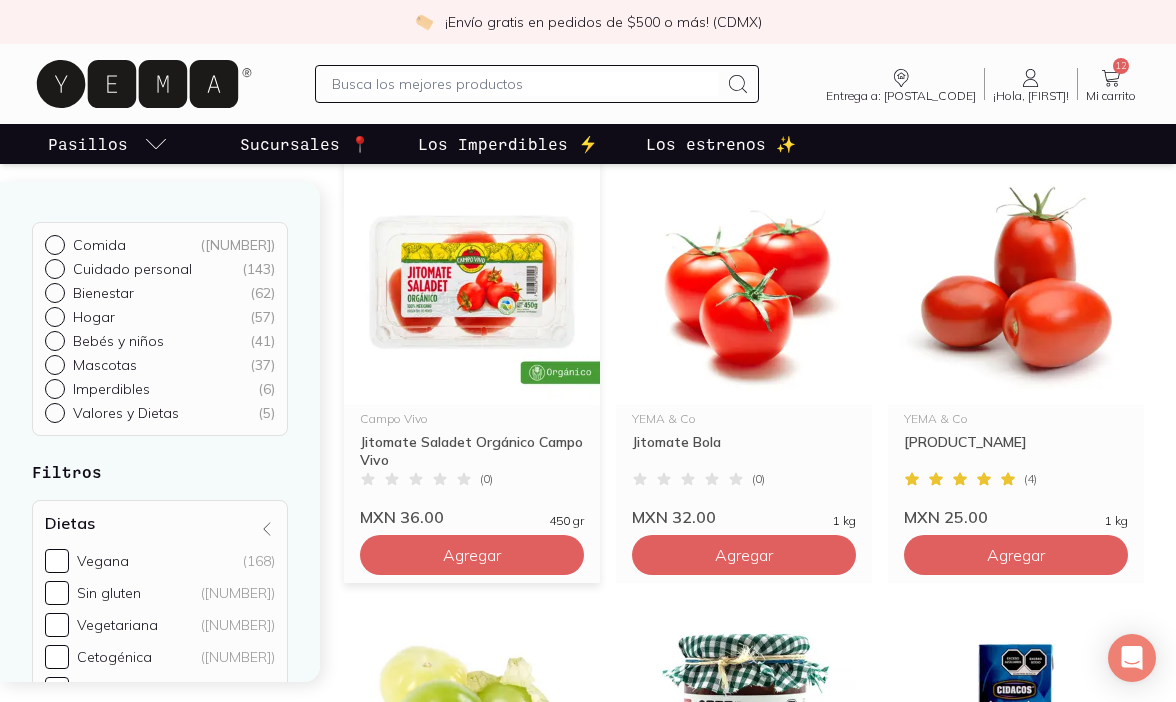scroll, scrollTop: 227, scrollLeft: 0, axis: vertical 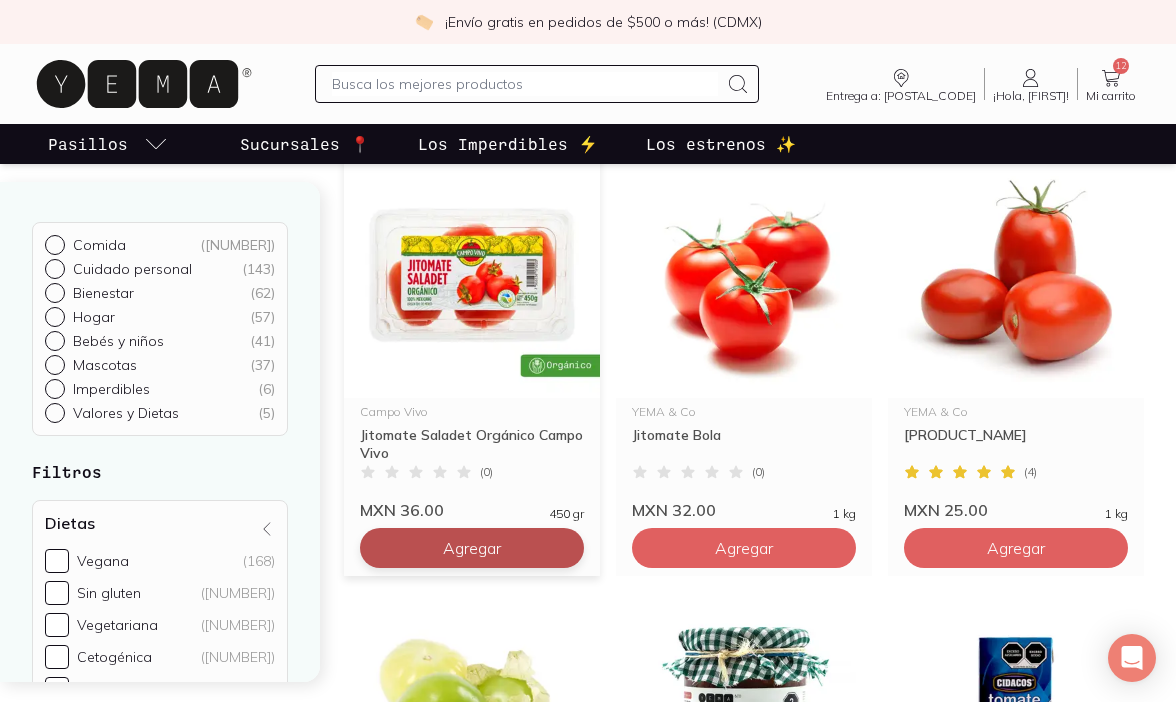 click on "Agregar" at bounding box center (472, 548) 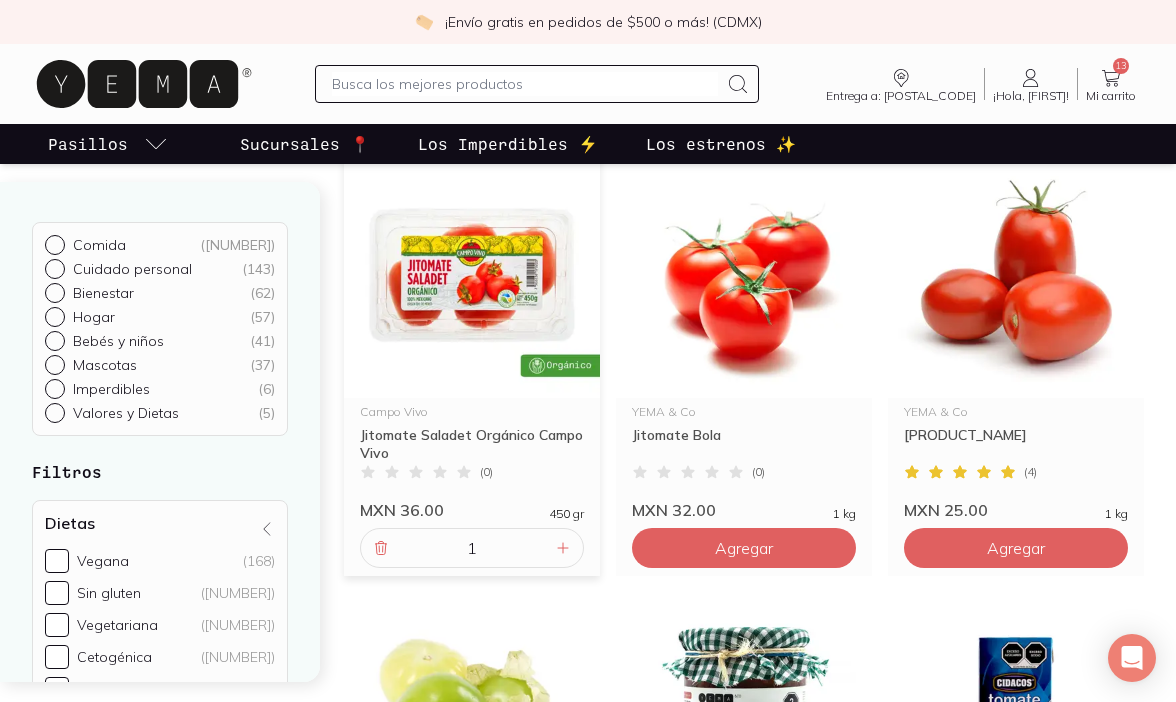 click on "Mi carrito" at bounding box center [1111, 96] 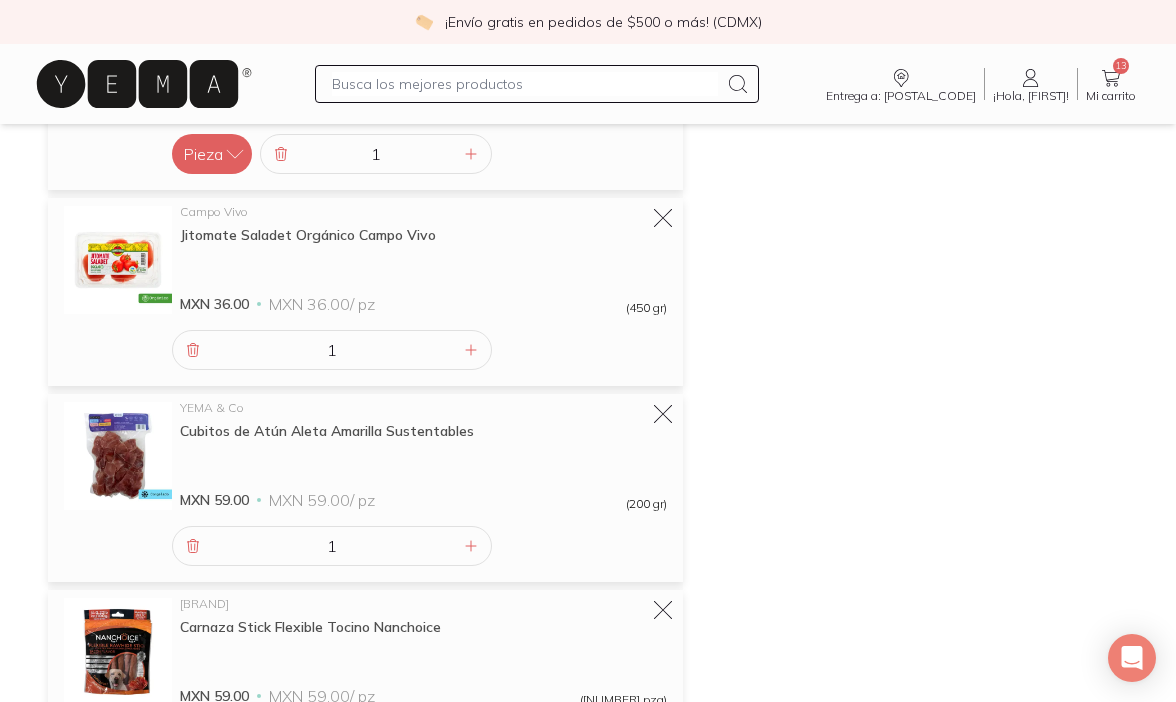 scroll, scrollTop: 406, scrollLeft: 0, axis: vertical 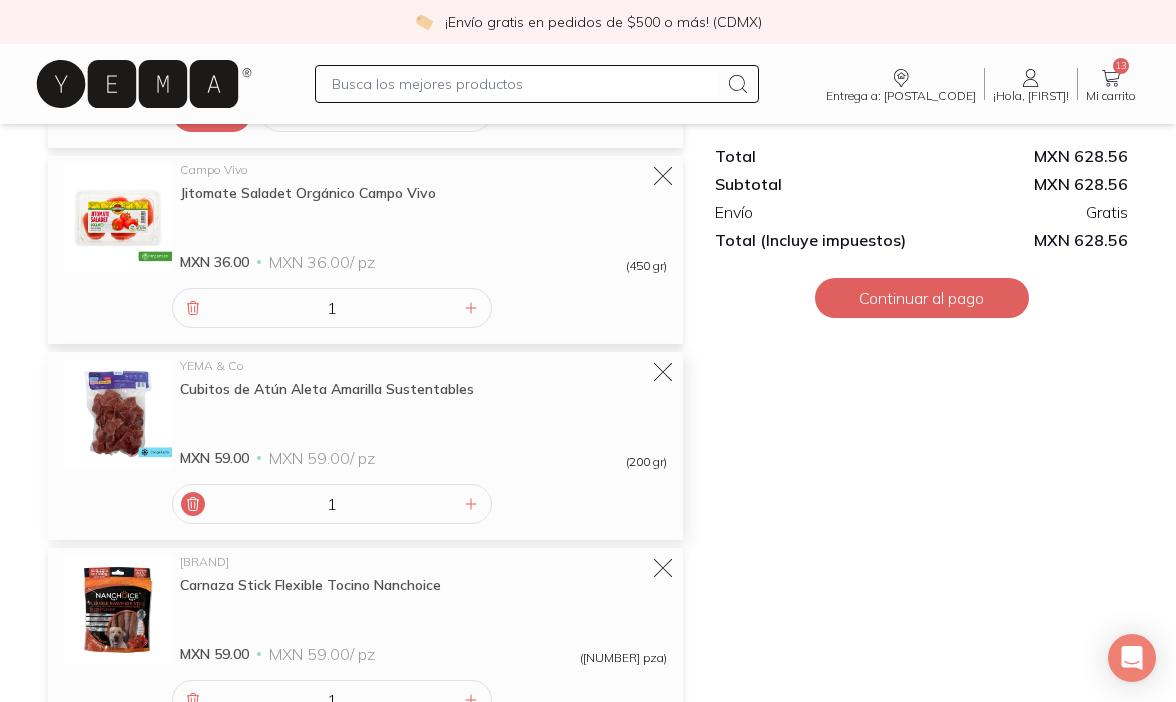 click 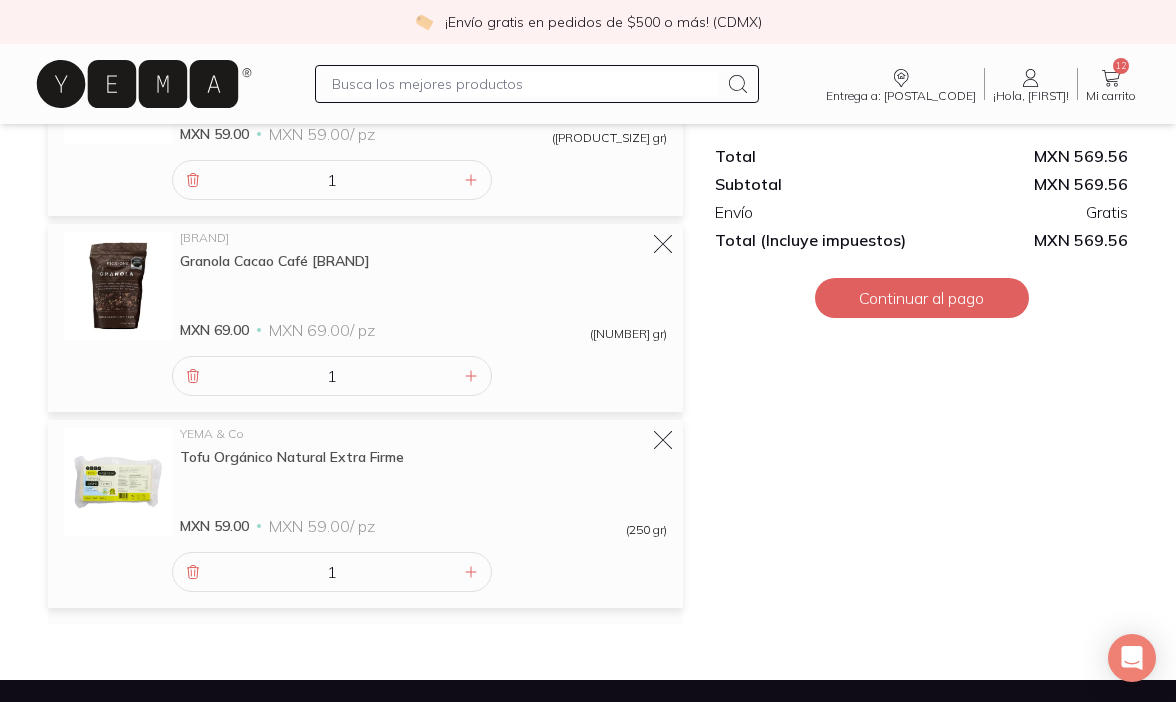 scroll, scrollTop: 2119, scrollLeft: 0, axis: vertical 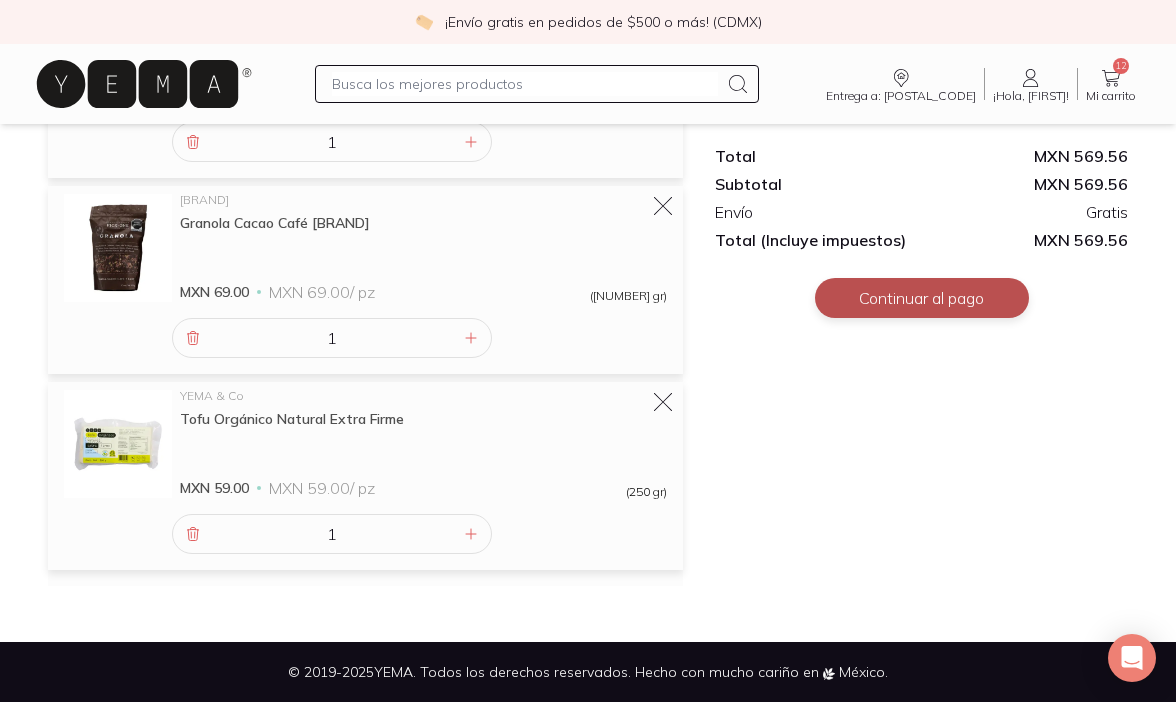click on "Continuar al pago" at bounding box center [922, 298] 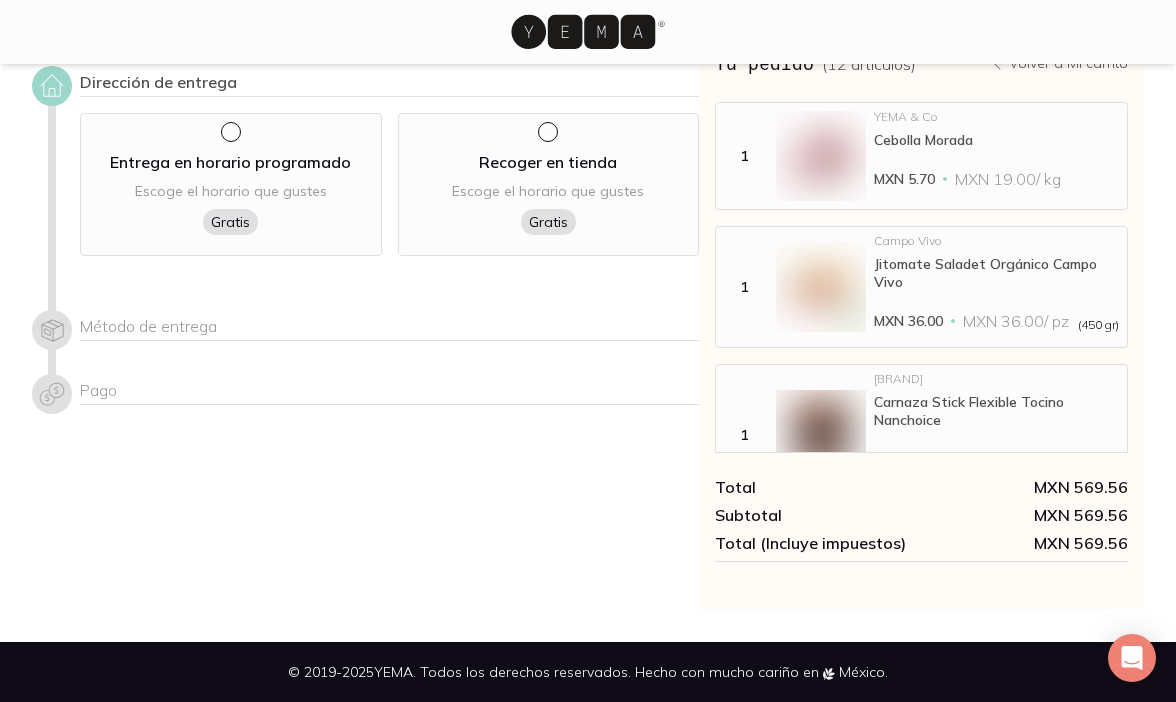 scroll, scrollTop: 0, scrollLeft: 0, axis: both 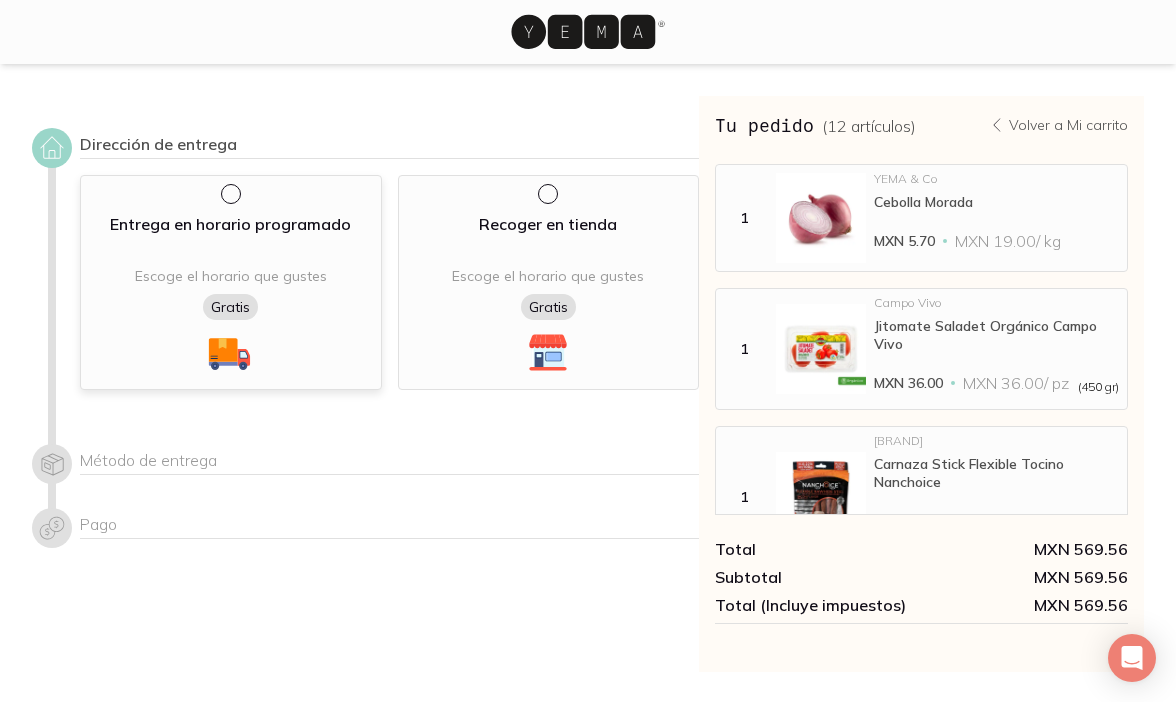 click at bounding box center [229, 192] 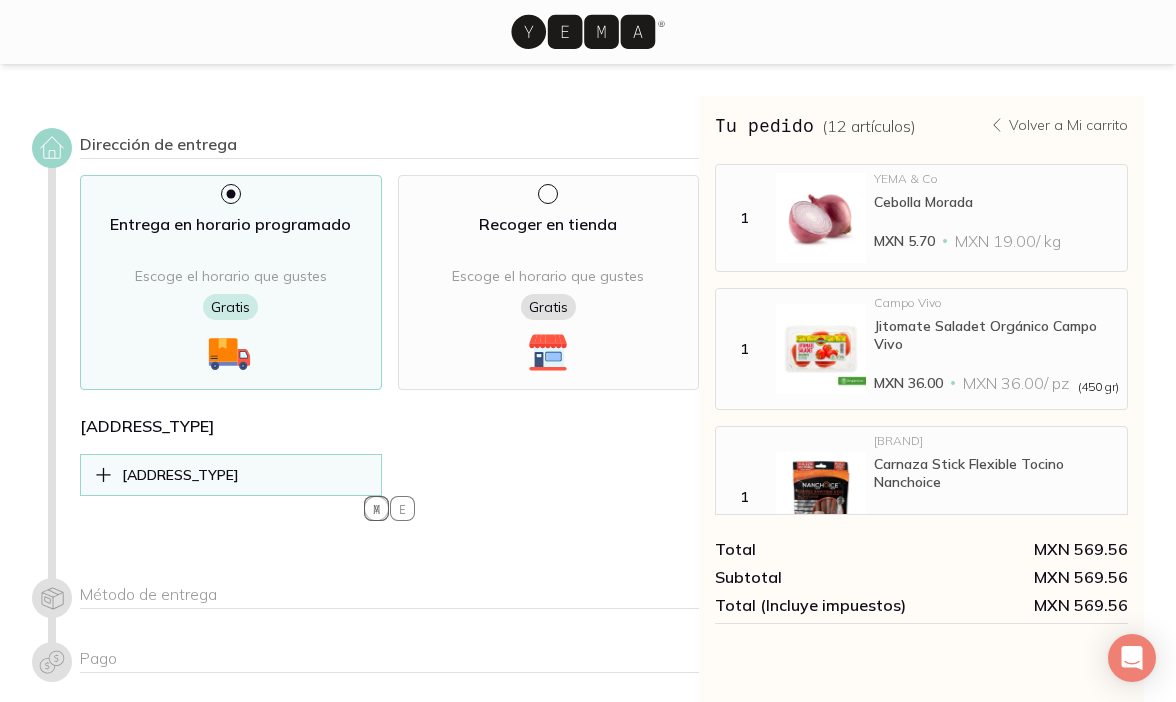 select on "[NUMBER]" 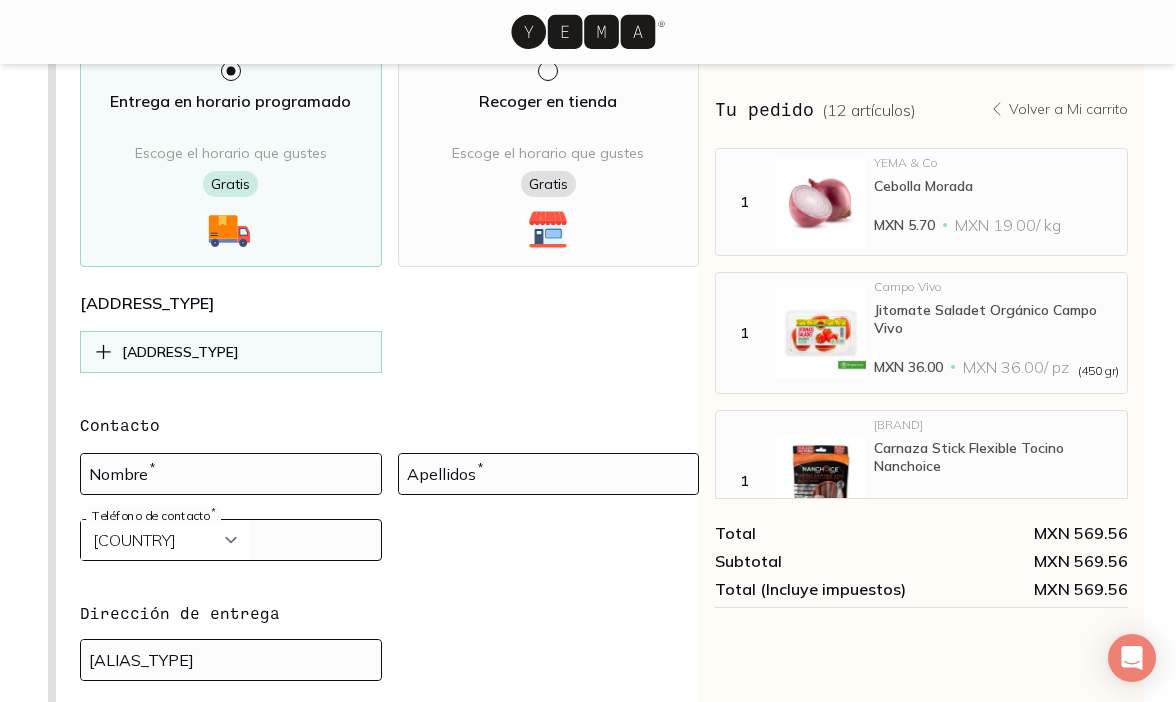 scroll, scrollTop: 122, scrollLeft: 0, axis: vertical 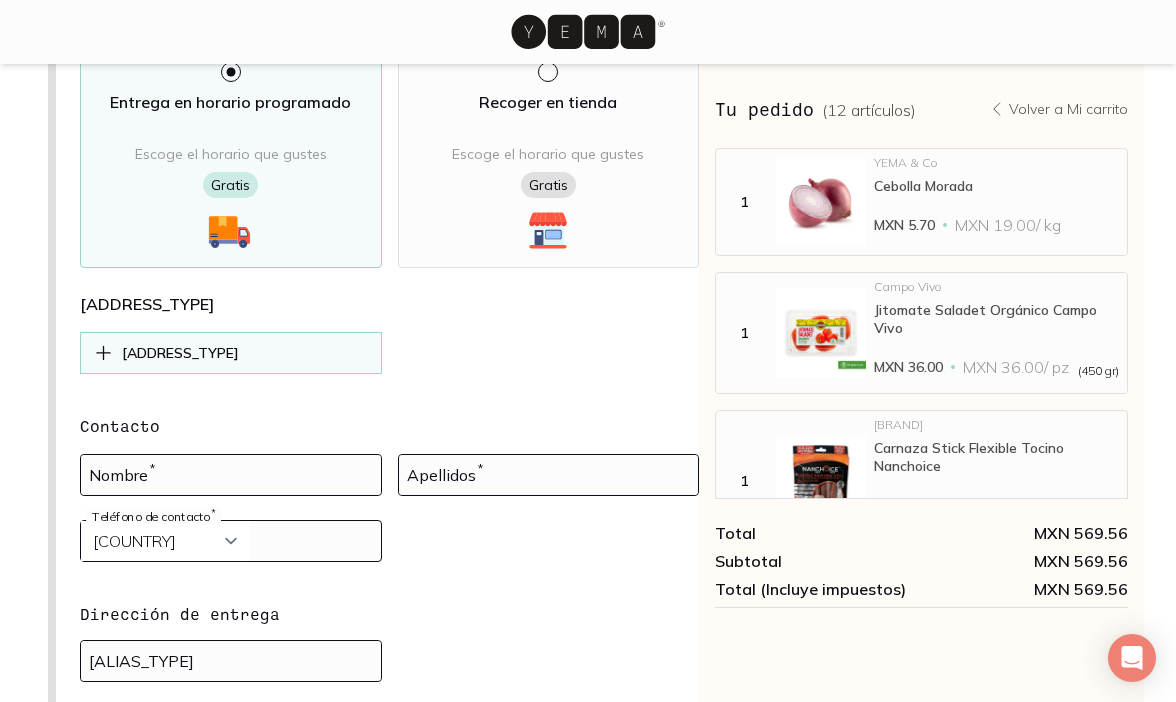 click on "[ADDRESS_TYPE]" at bounding box center (231, 353) 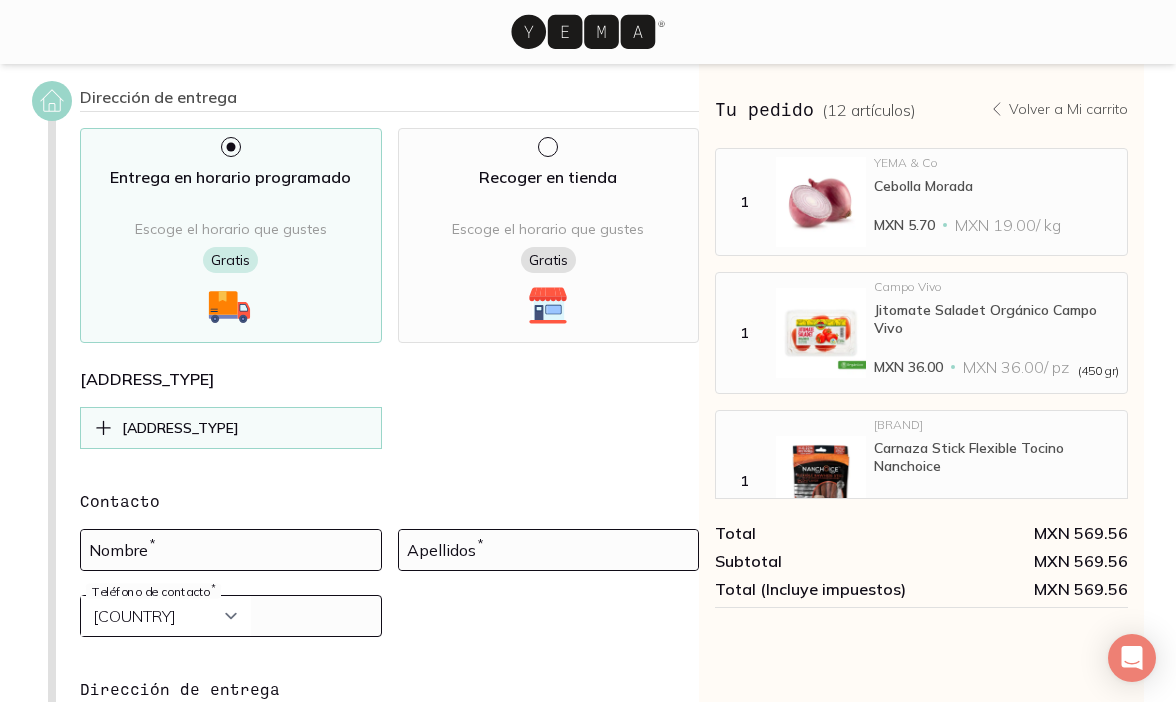 scroll, scrollTop: 31, scrollLeft: 0, axis: vertical 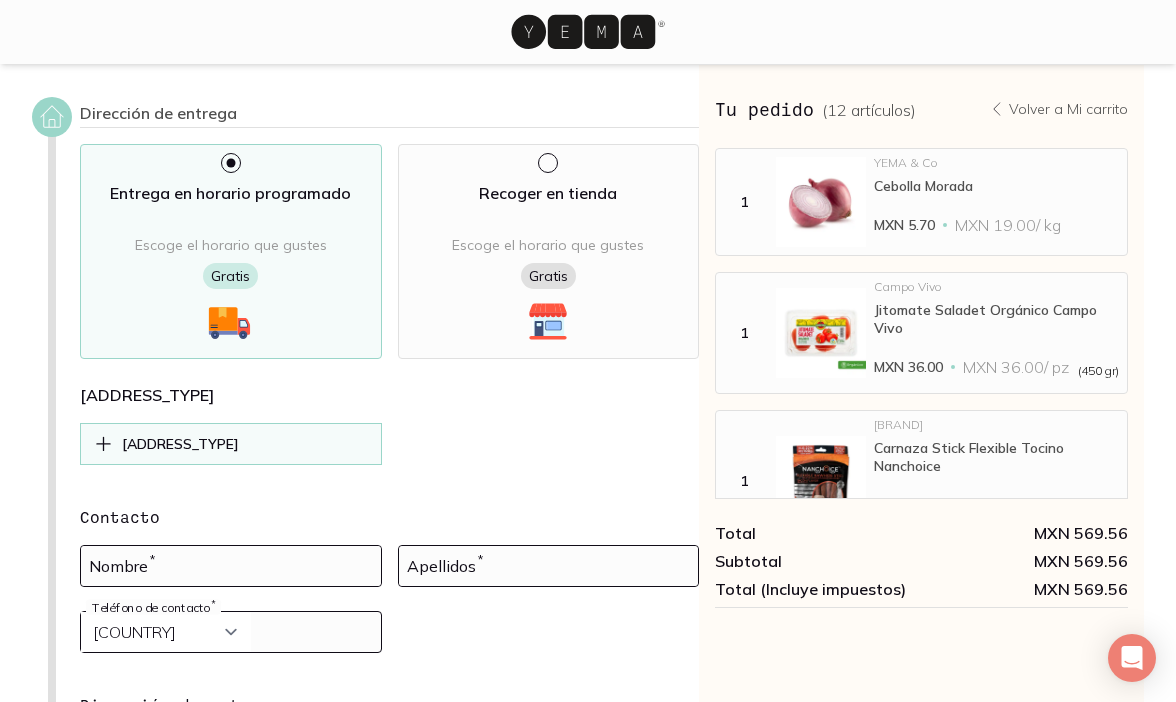 click on "[ADDRESS_TYPE]" at bounding box center (180, 444) 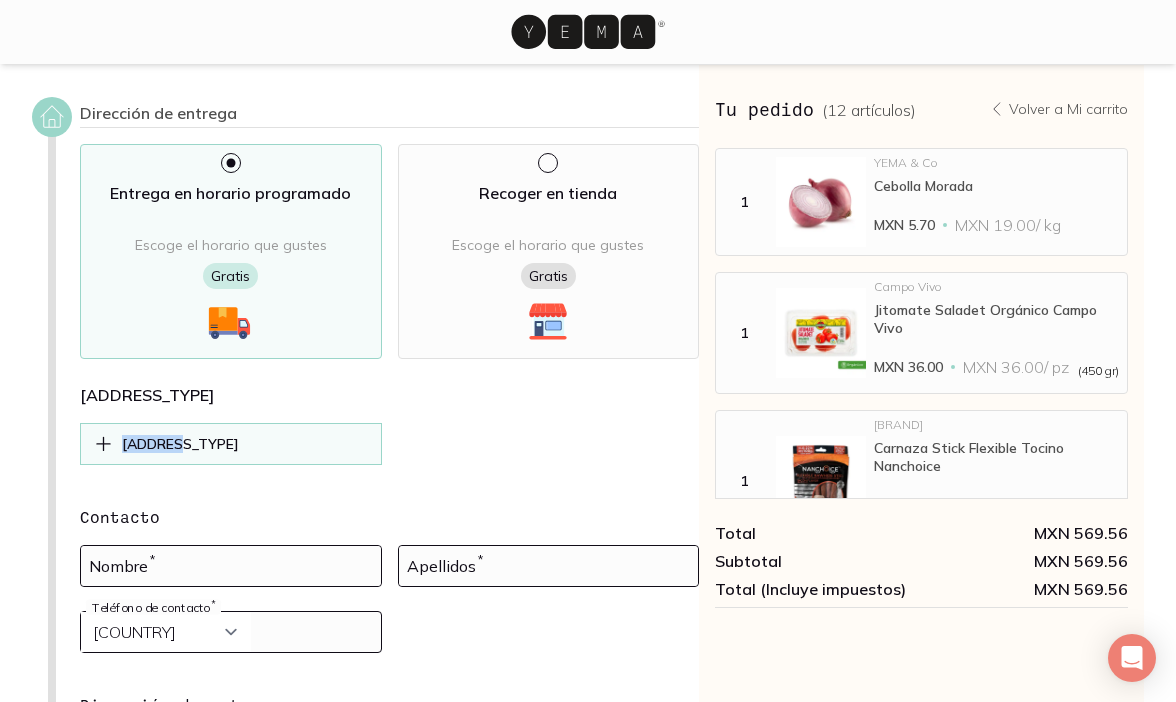 click on "[ADDRESS_TYPE]" at bounding box center [180, 444] 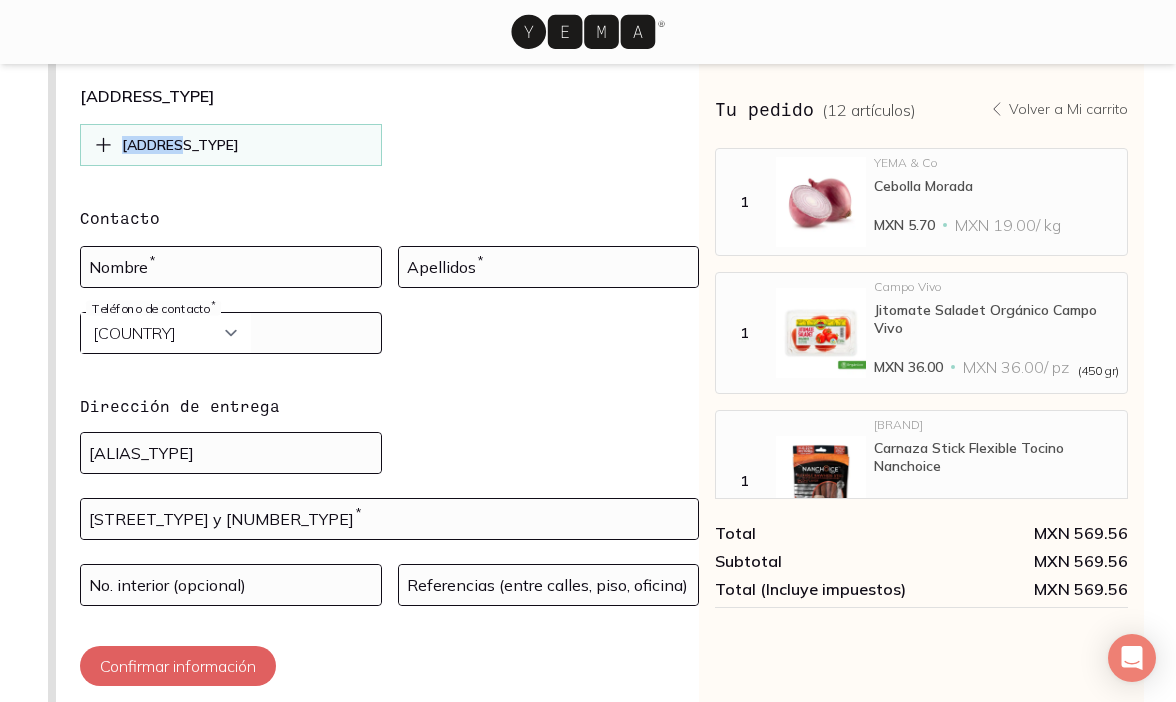 scroll, scrollTop: 474, scrollLeft: 0, axis: vertical 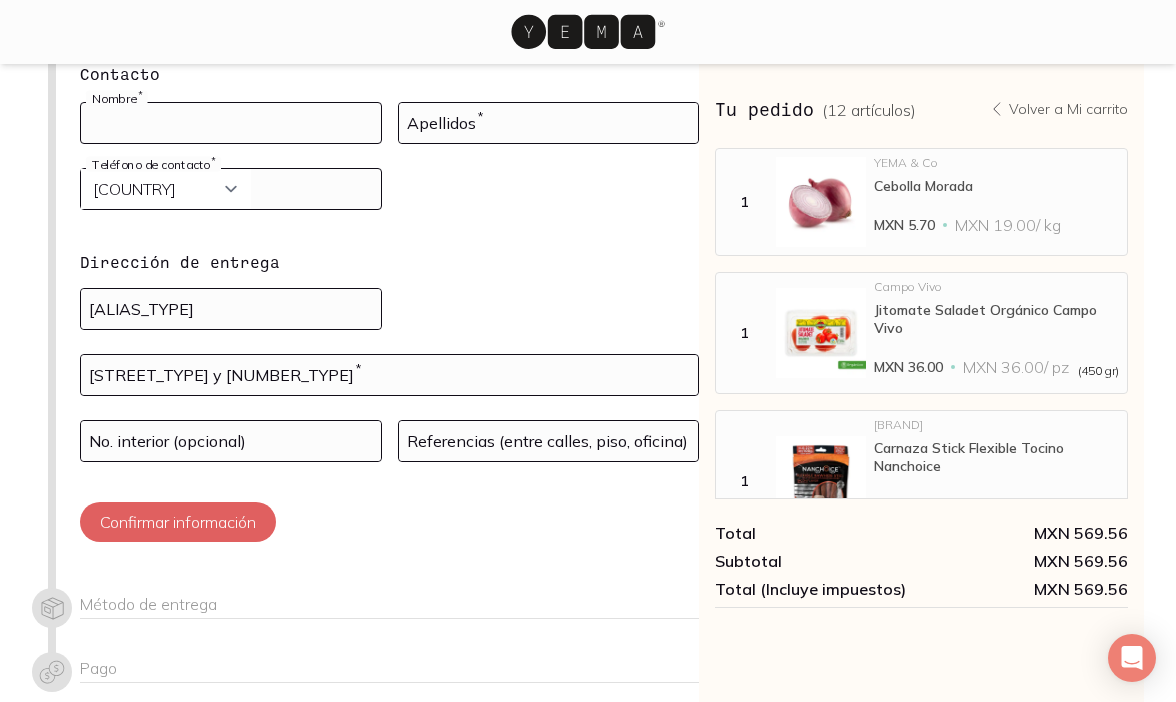 click at bounding box center [231, 123] 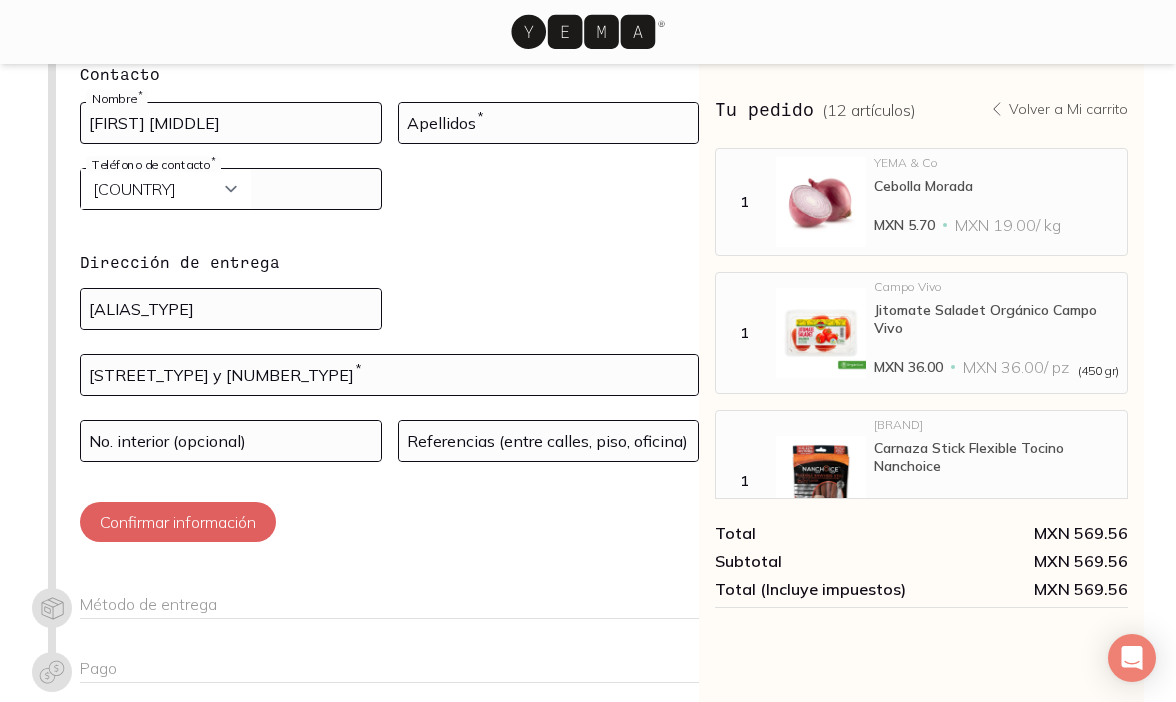 type on "[FIRST] [MIDDLE]" 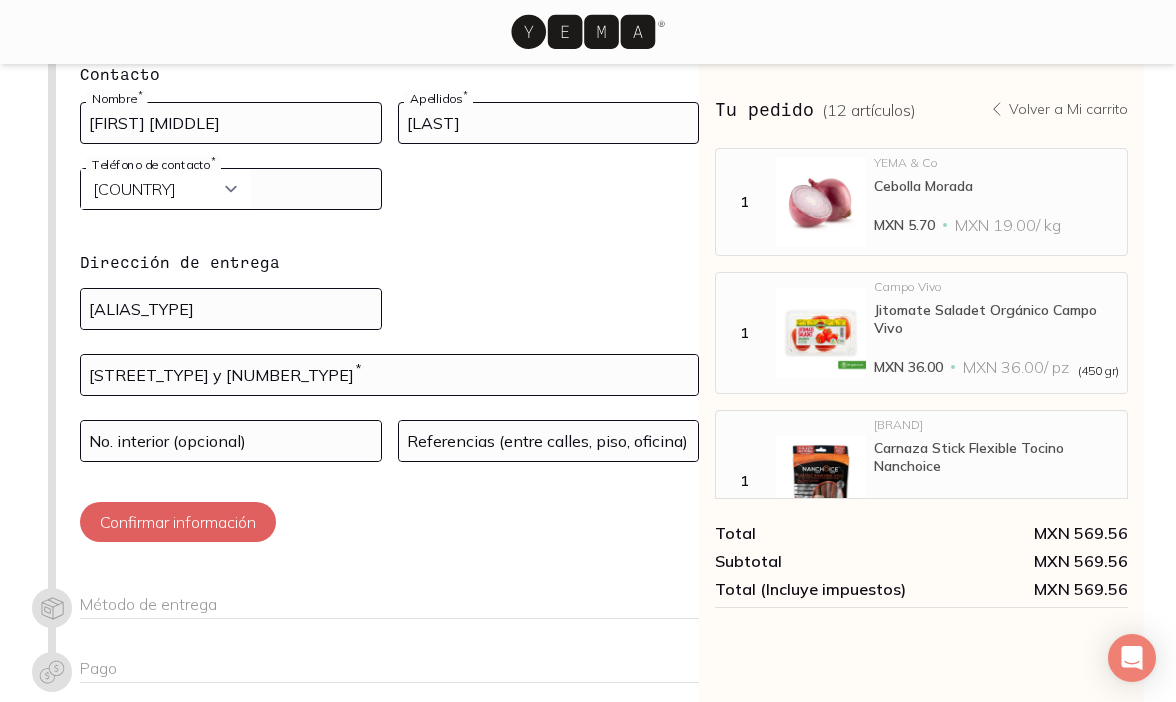 type on "[LAST]" 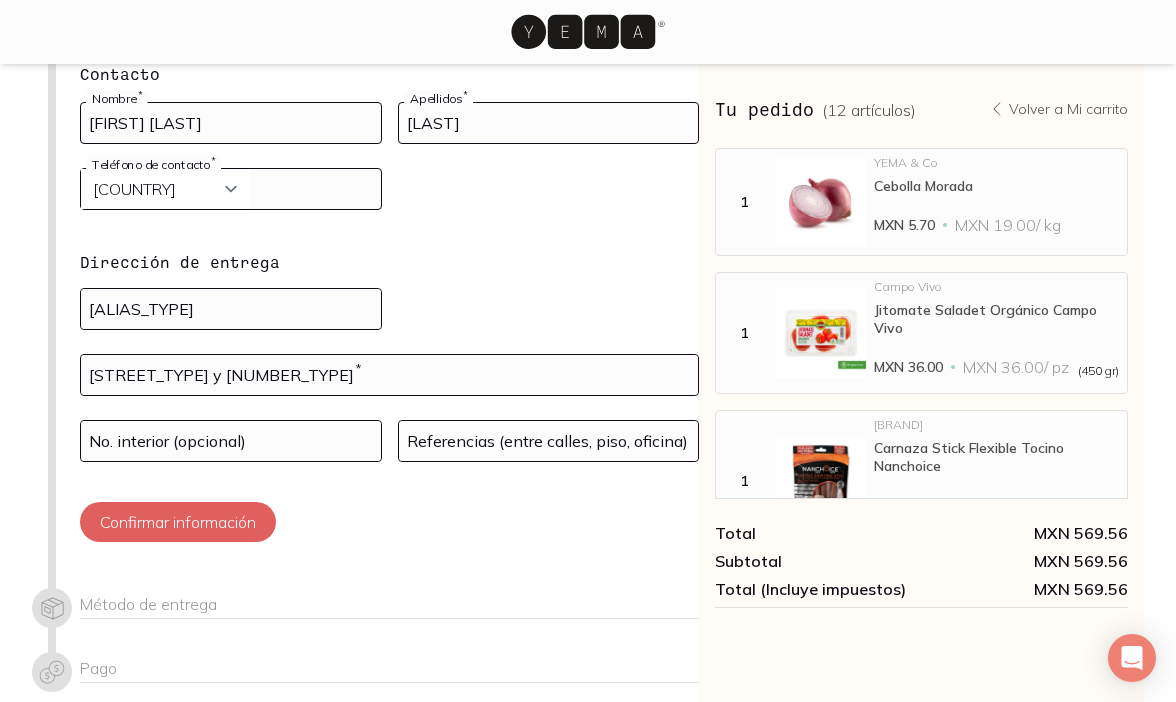 type on "[FIRST] [LAST]" 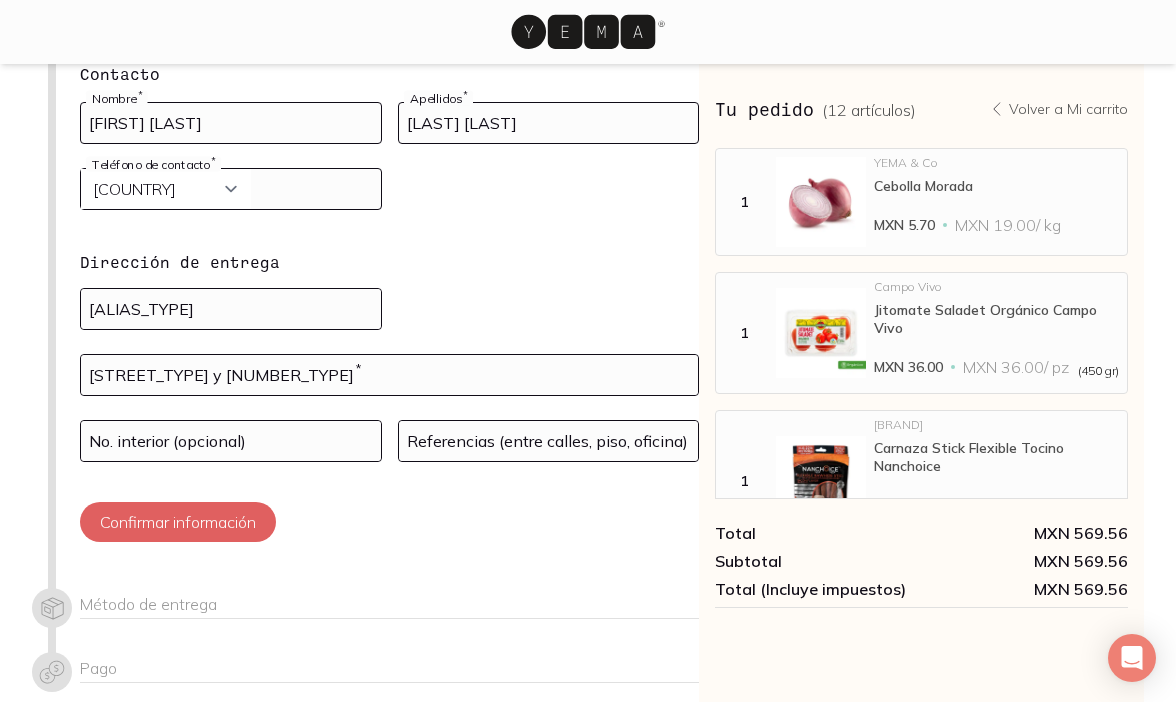 type on "[LAST] [LAST]" 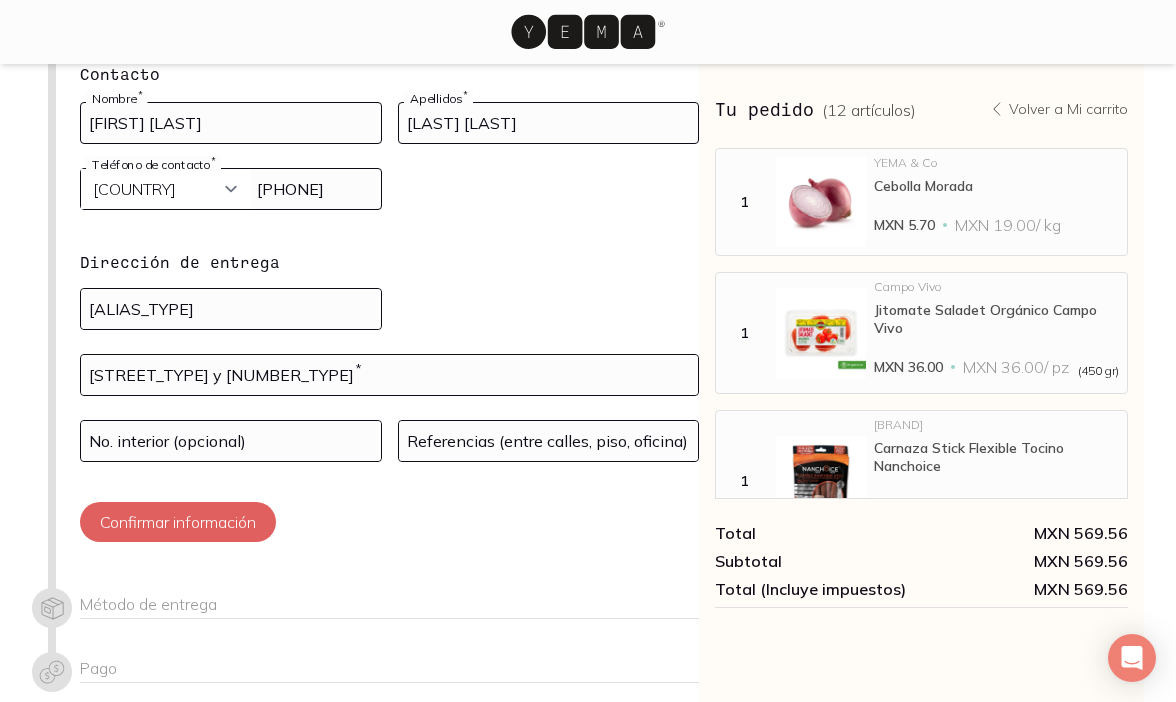 scroll, scrollTop: 0, scrollLeft: 22, axis: horizontal 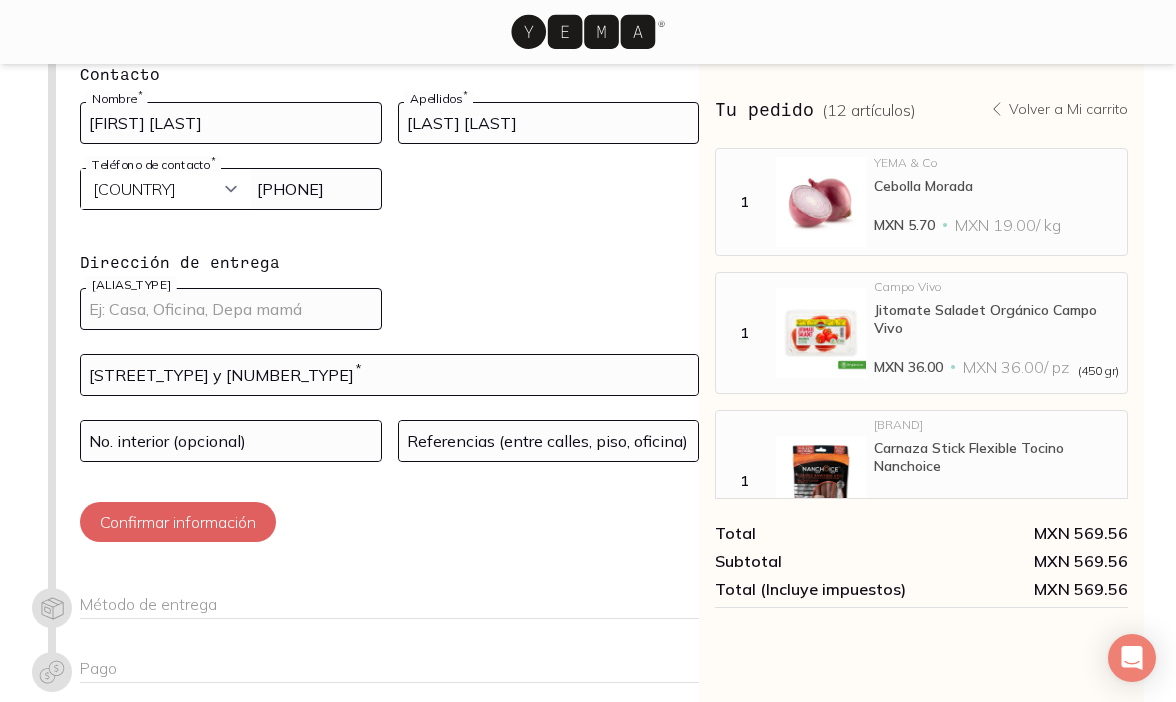 click at bounding box center (231, 309) 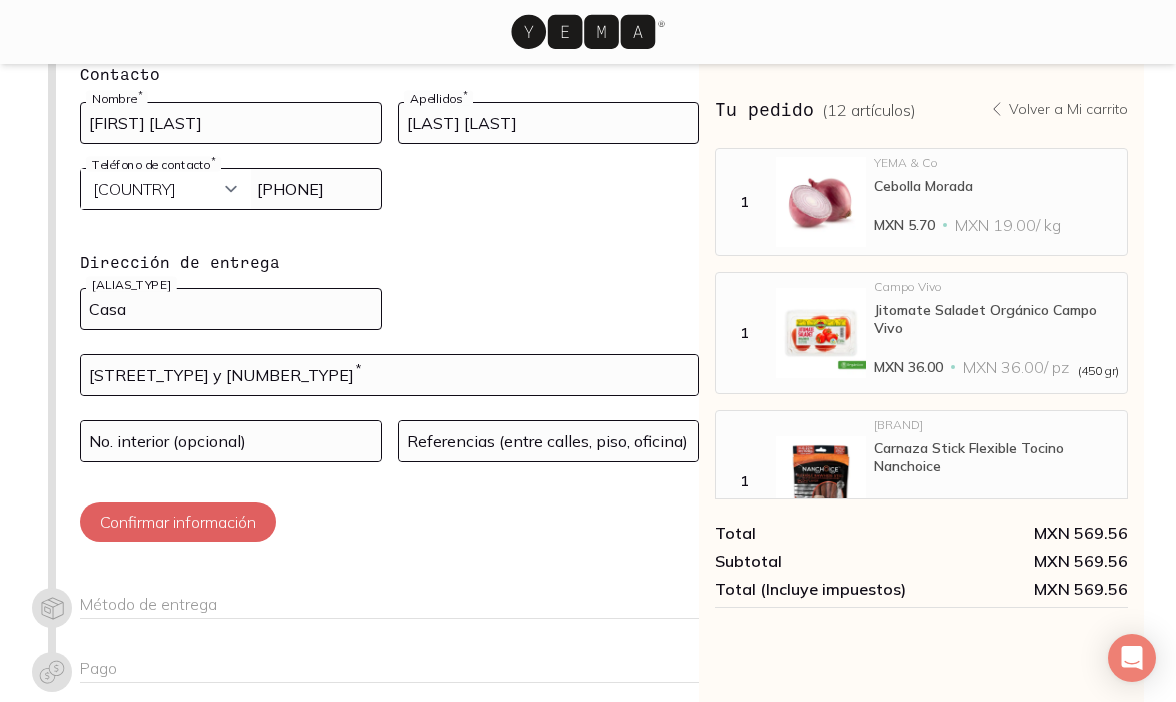 type on "Casa" 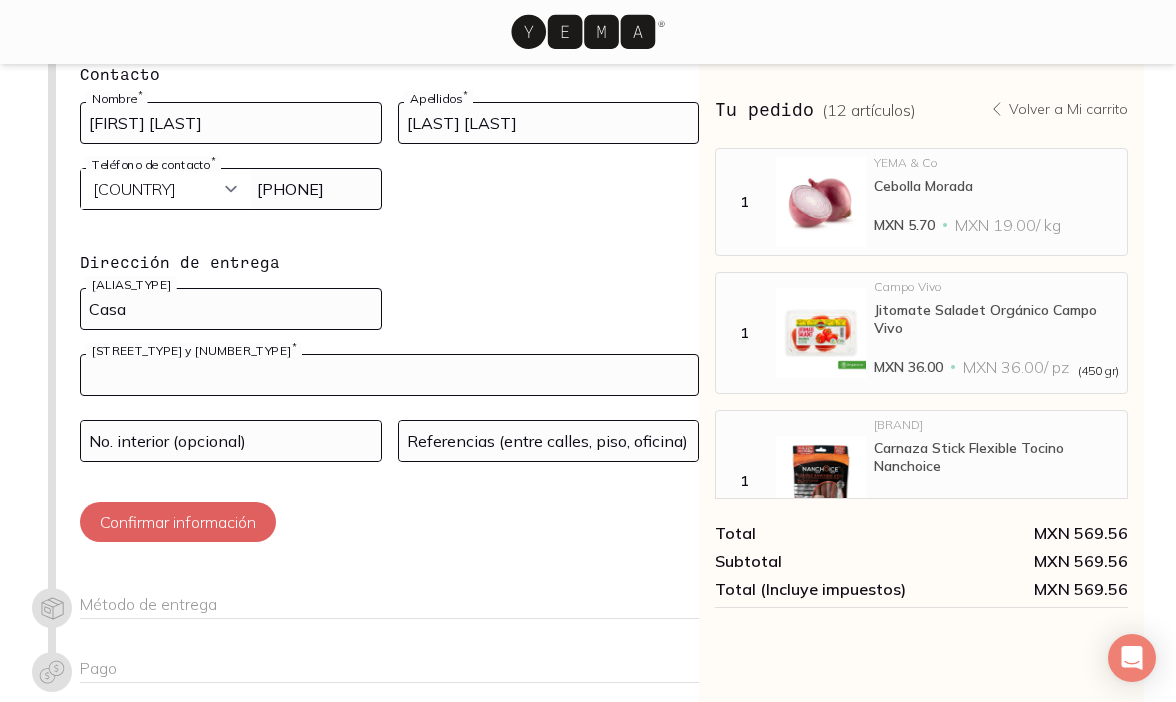 click at bounding box center [389, 375] 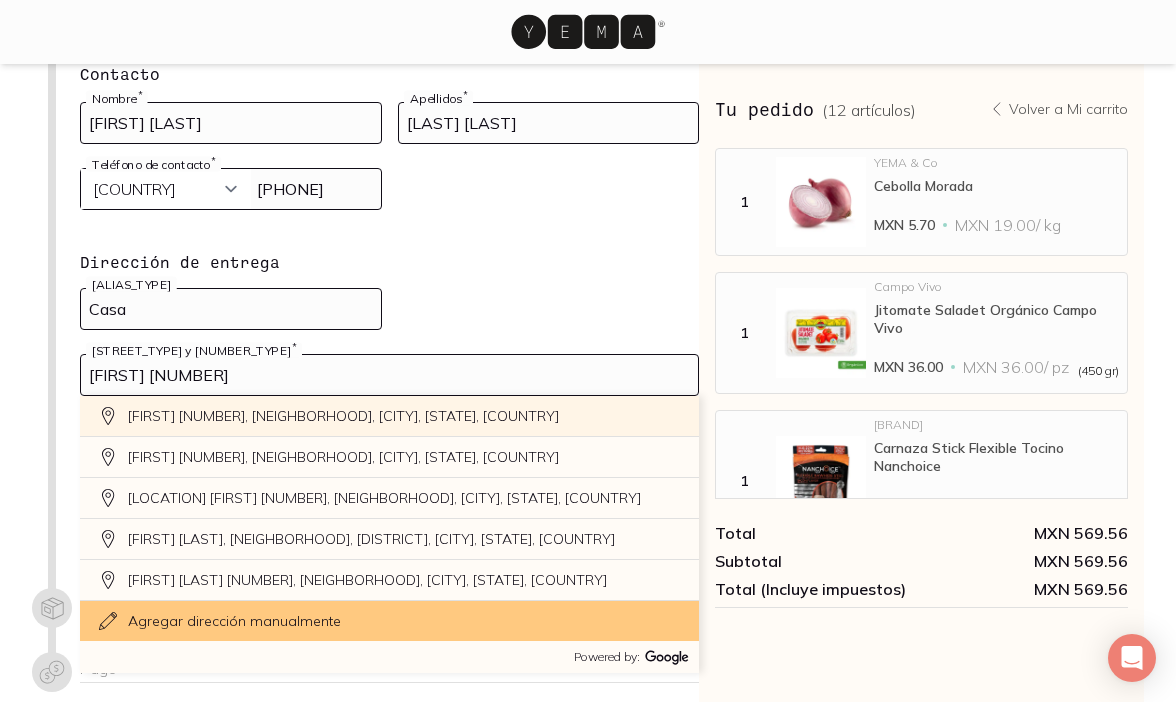 click on "[FIRST] [NUMBER], [NEIGHBORHOOD], [CITY], [STATE], [COUNTRY]" 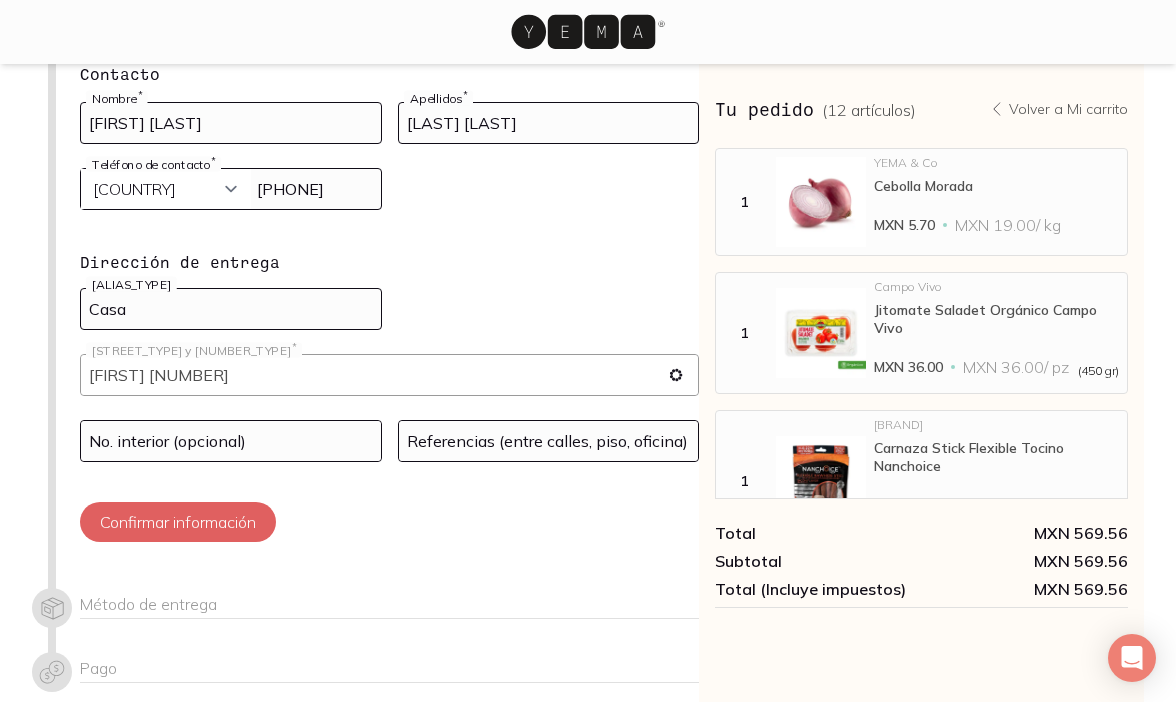 type on "[FIRST] [LAST], [NEIGHBORHOOD], [BOROUGH], [POSTAL_CODE] [CITY], [STATE], [COUNTRY]" 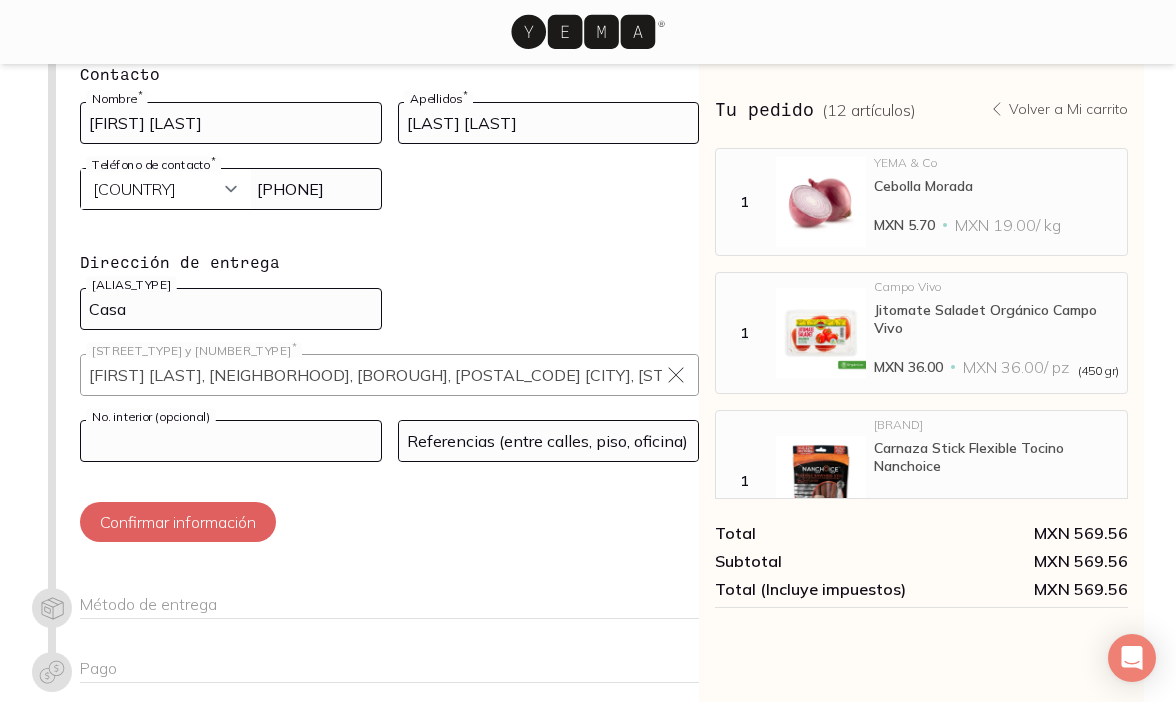 click at bounding box center [231, 441] 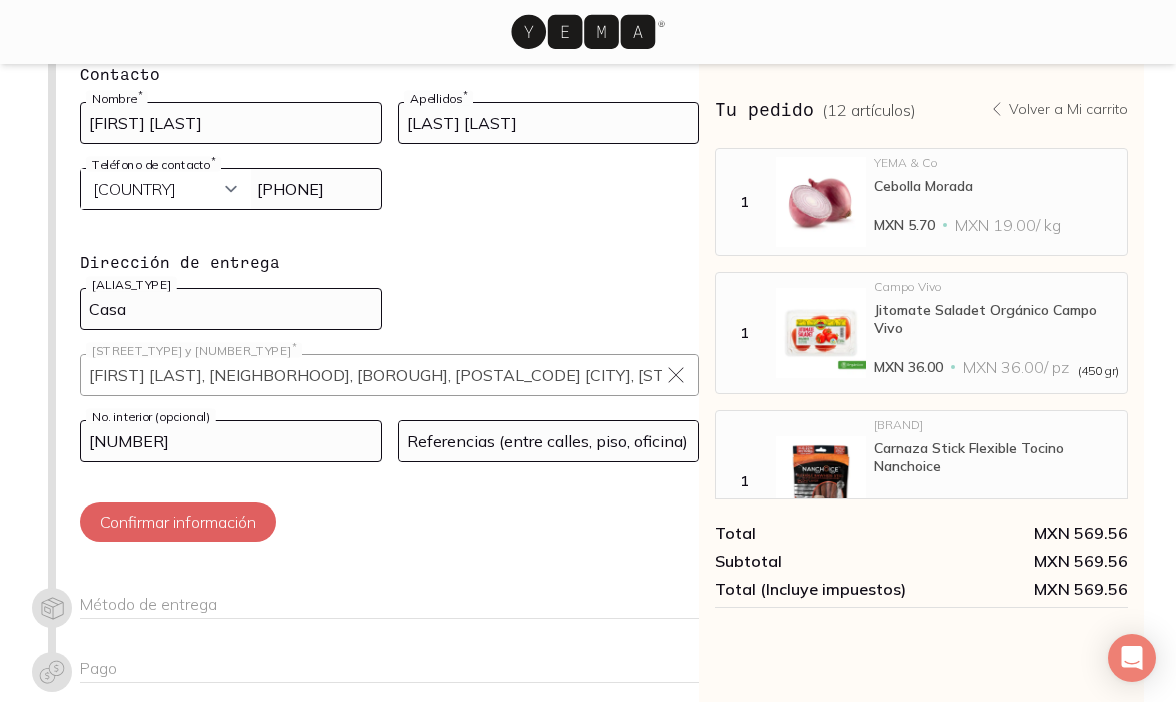 type on "[NUMBER]" 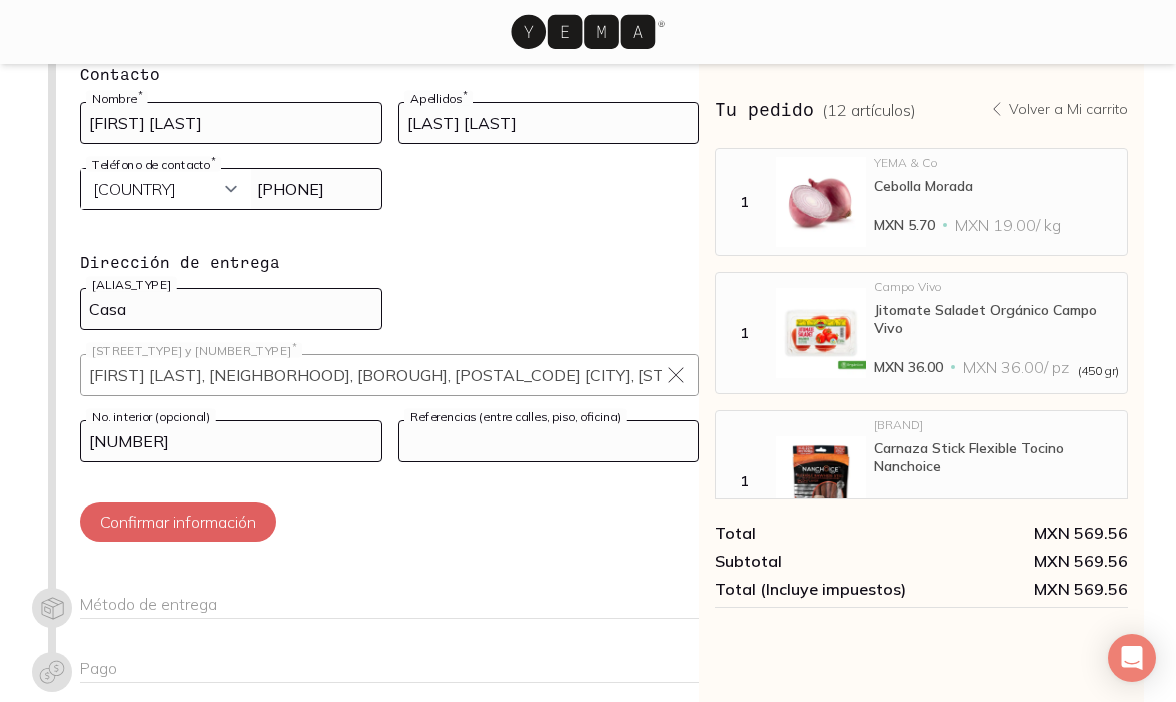 click at bounding box center [549, 441] 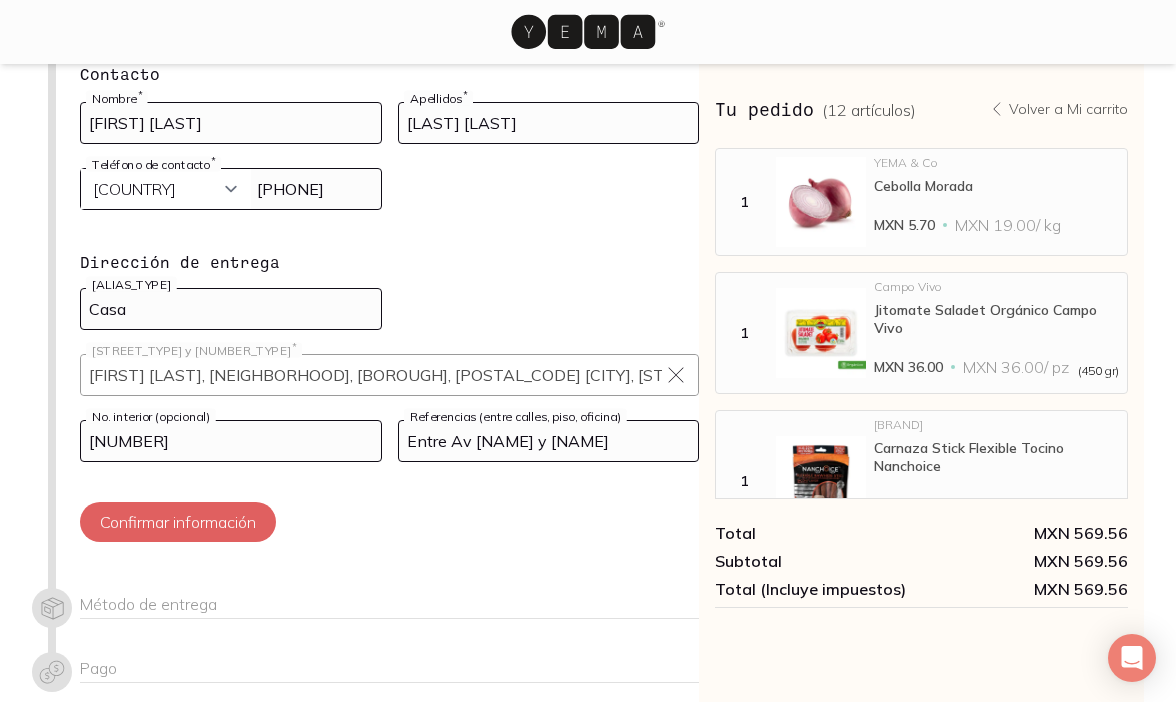 scroll, scrollTop: 0, scrollLeft: 36, axis: horizontal 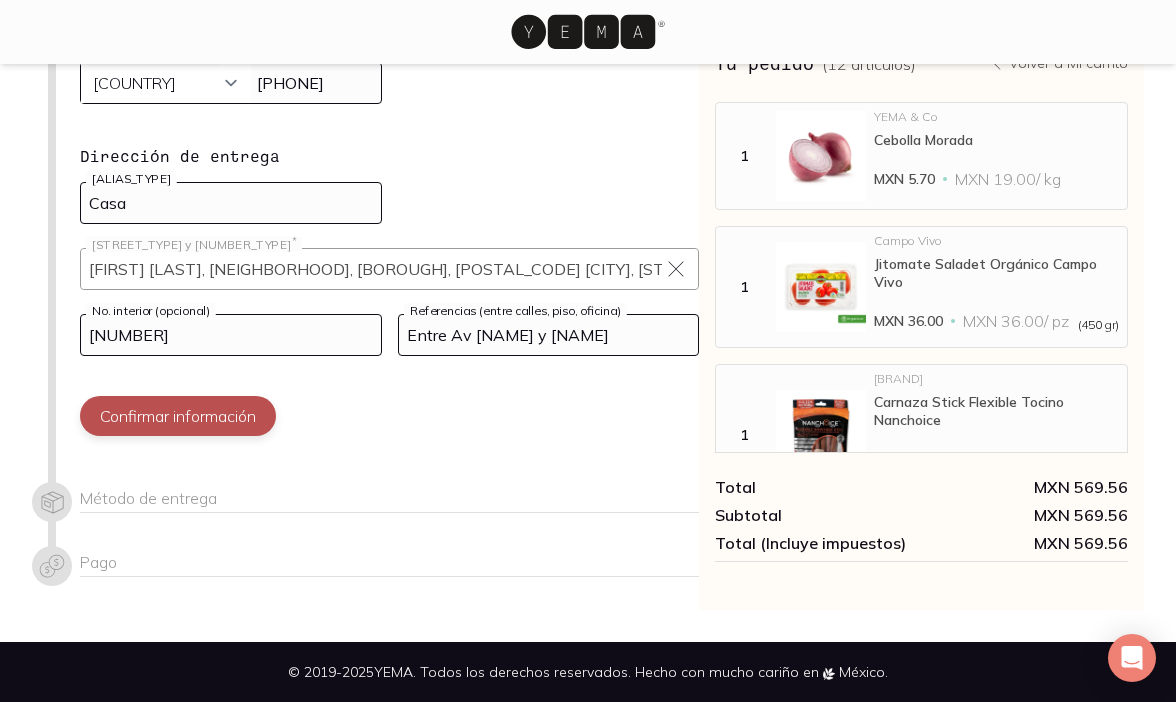 type on "Entre Av [NAME] y [NAME]" 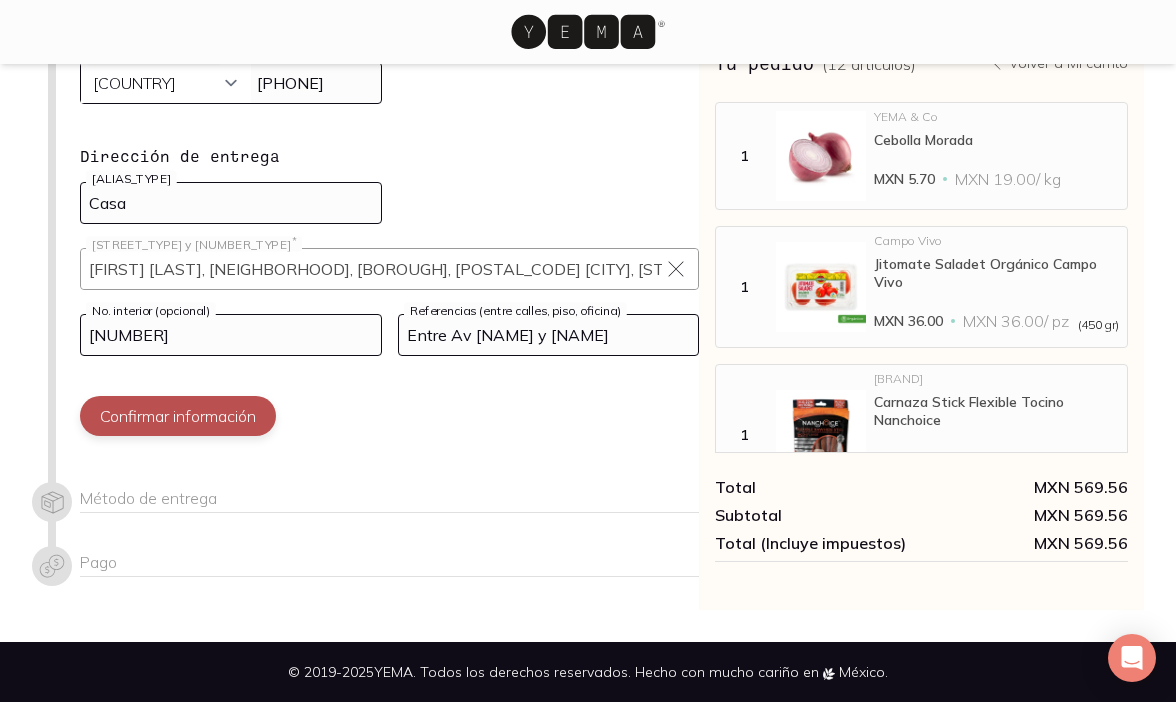 click on "Confirmar información" at bounding box center (178, 416) 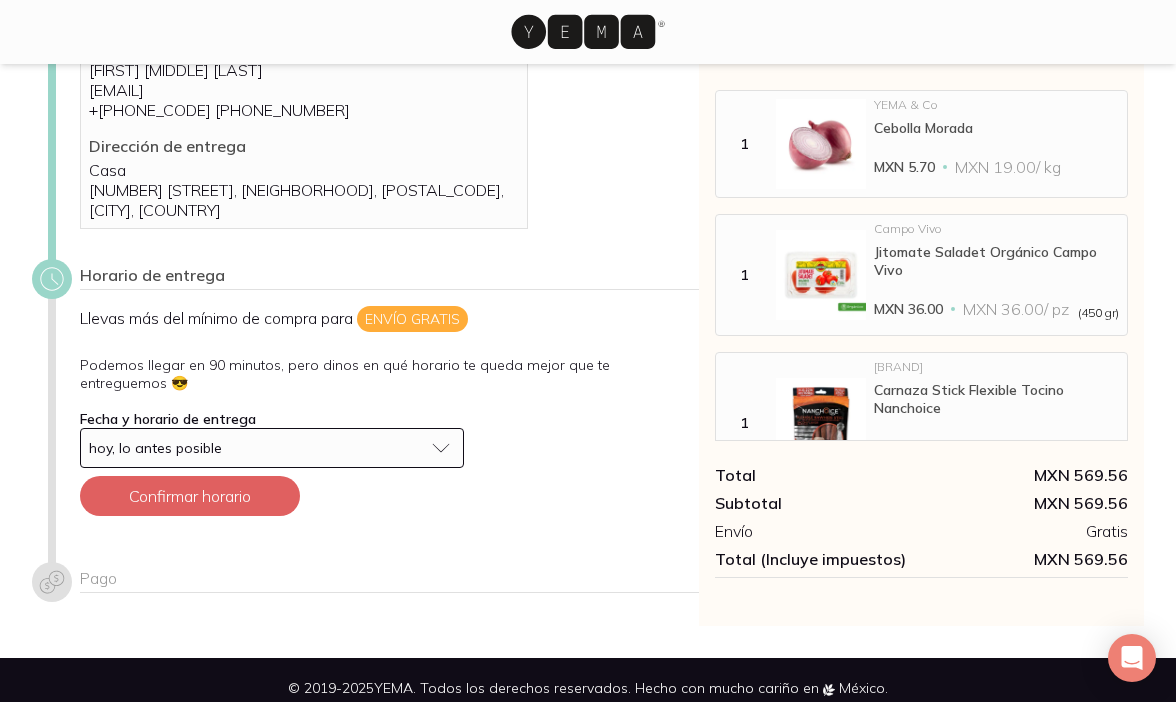 scroll, scrollTop: 192, scrollLeft: 0, axis: vertical 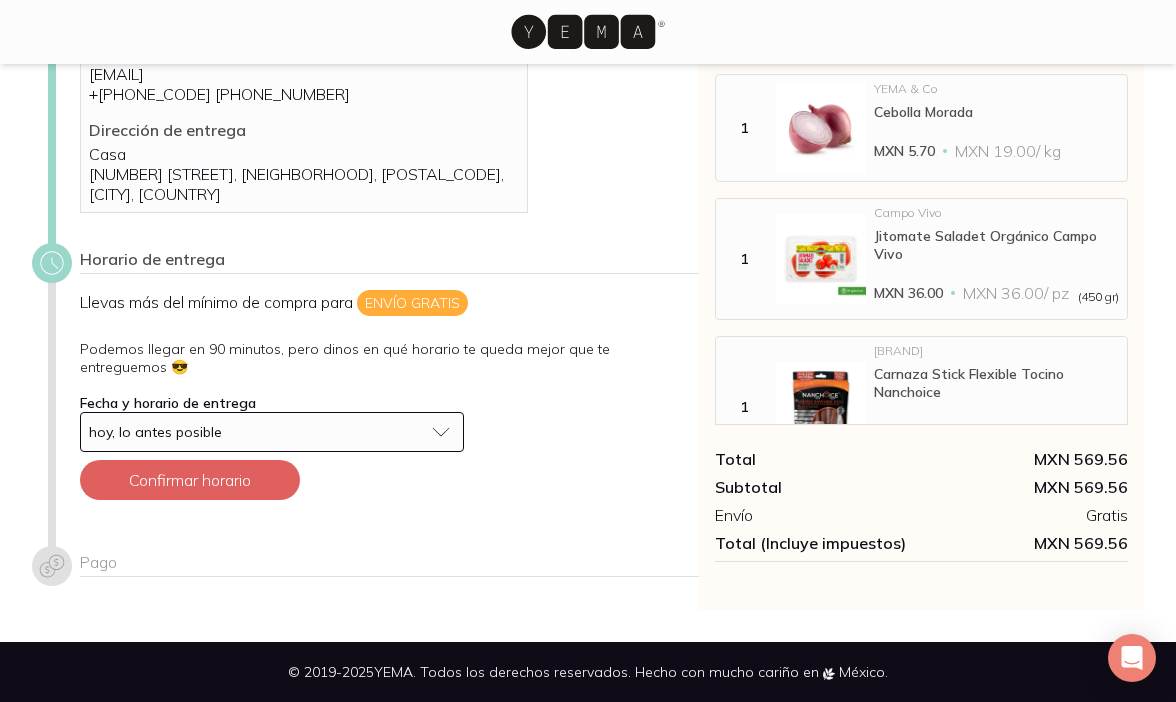 click on "hoy, lo antes posible" at bounding box center (256, 432) 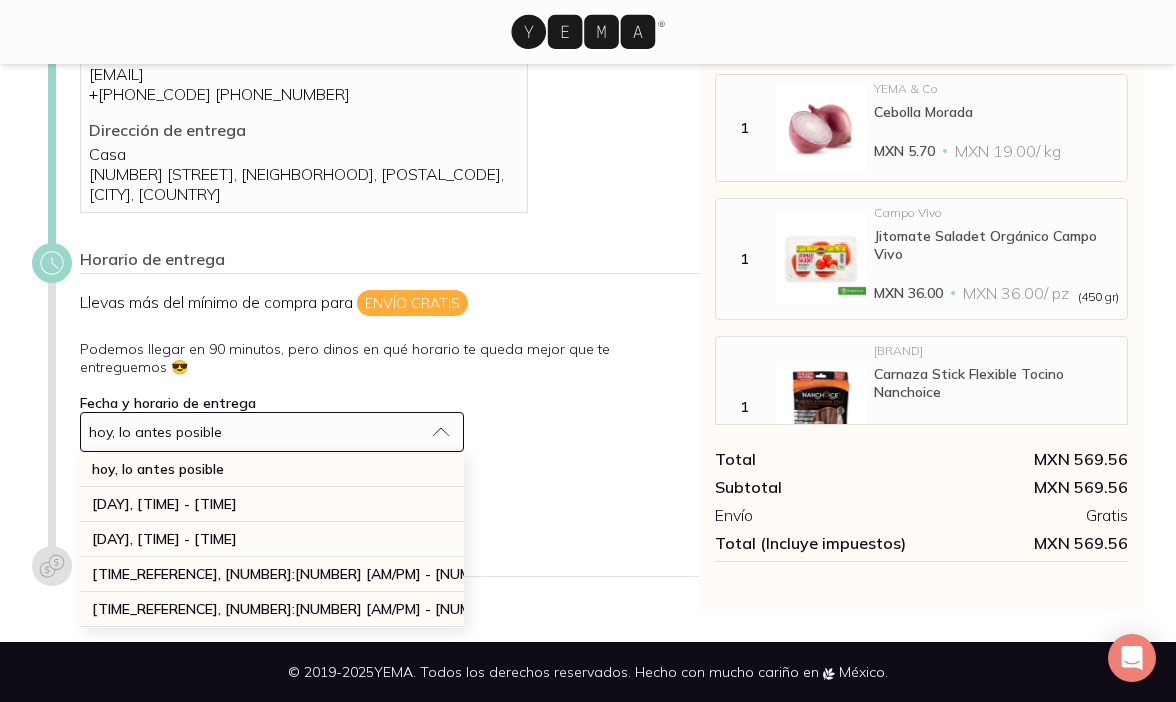 scroll, scrollTop: 259, scrollLeft: 0, axis: vertical 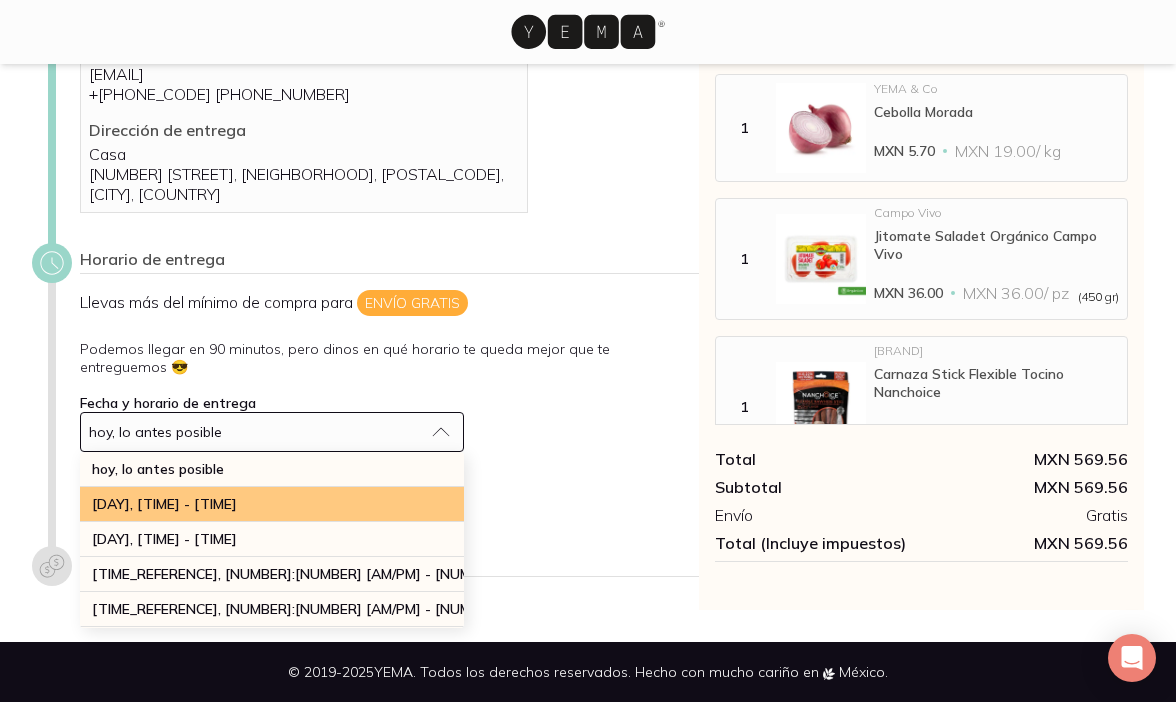 click on "[DAY], [TIME] - [TIME]" at bounding box center [272, 504] 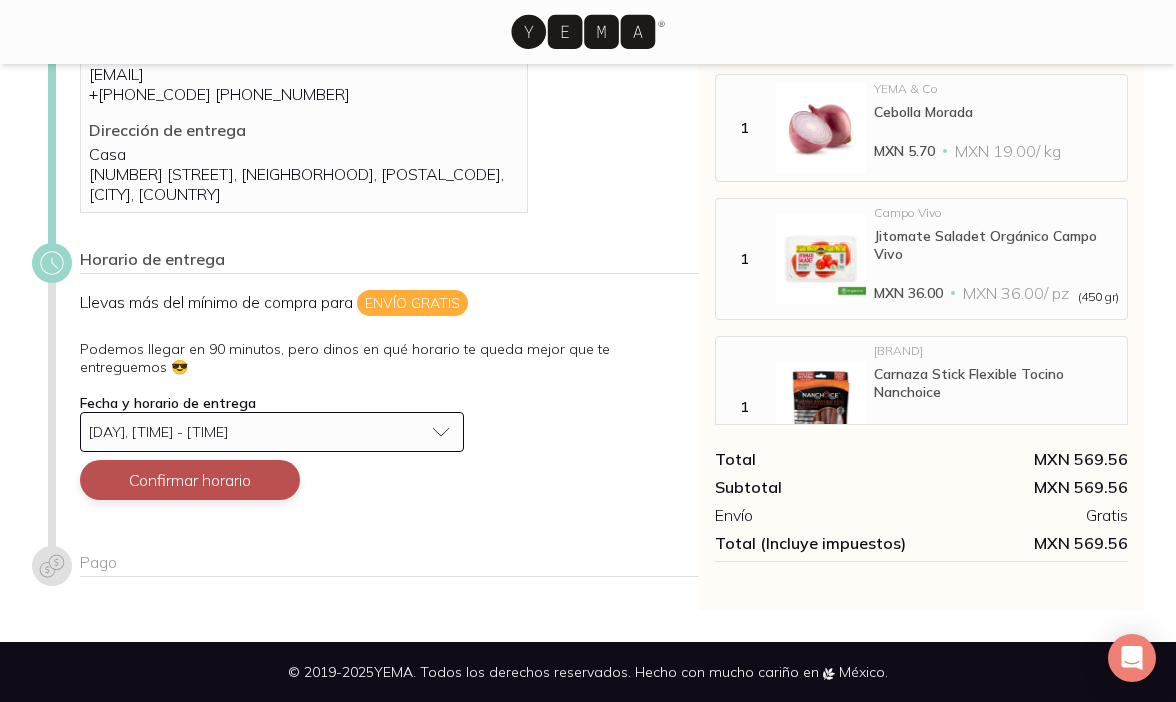 click on "Confirmar horario" at bounding box center (190, 480) 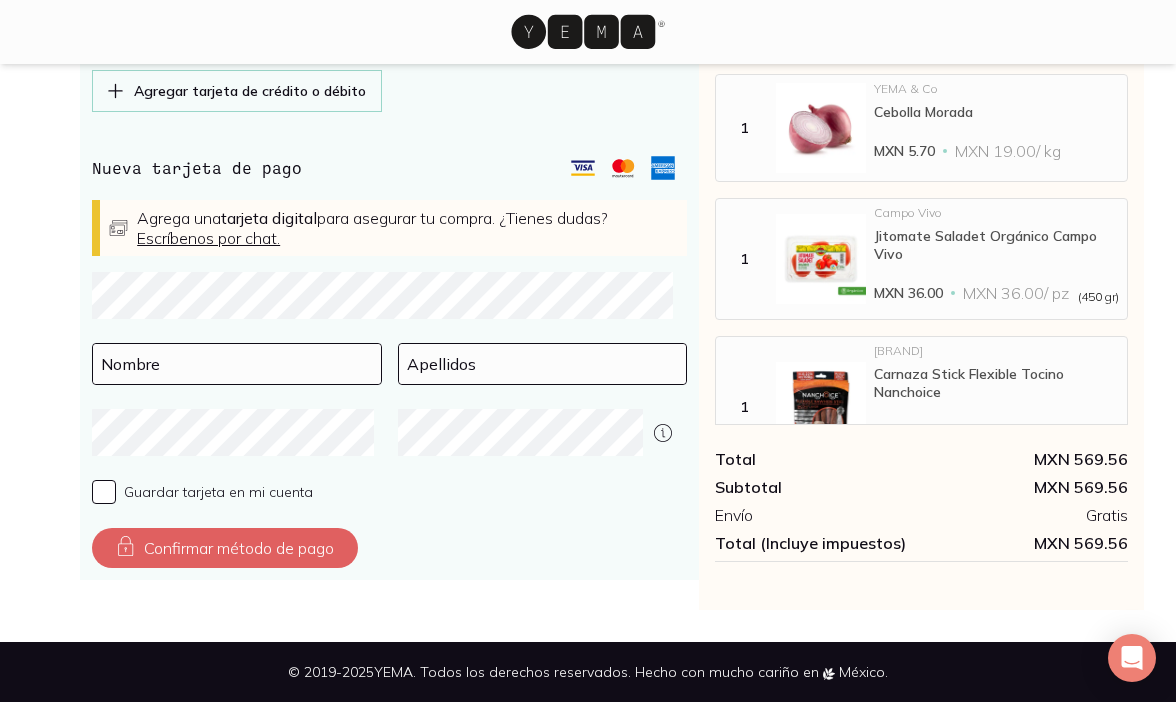 scroll, scrollTop: 967, scrollLeft: 0, axis: vertical 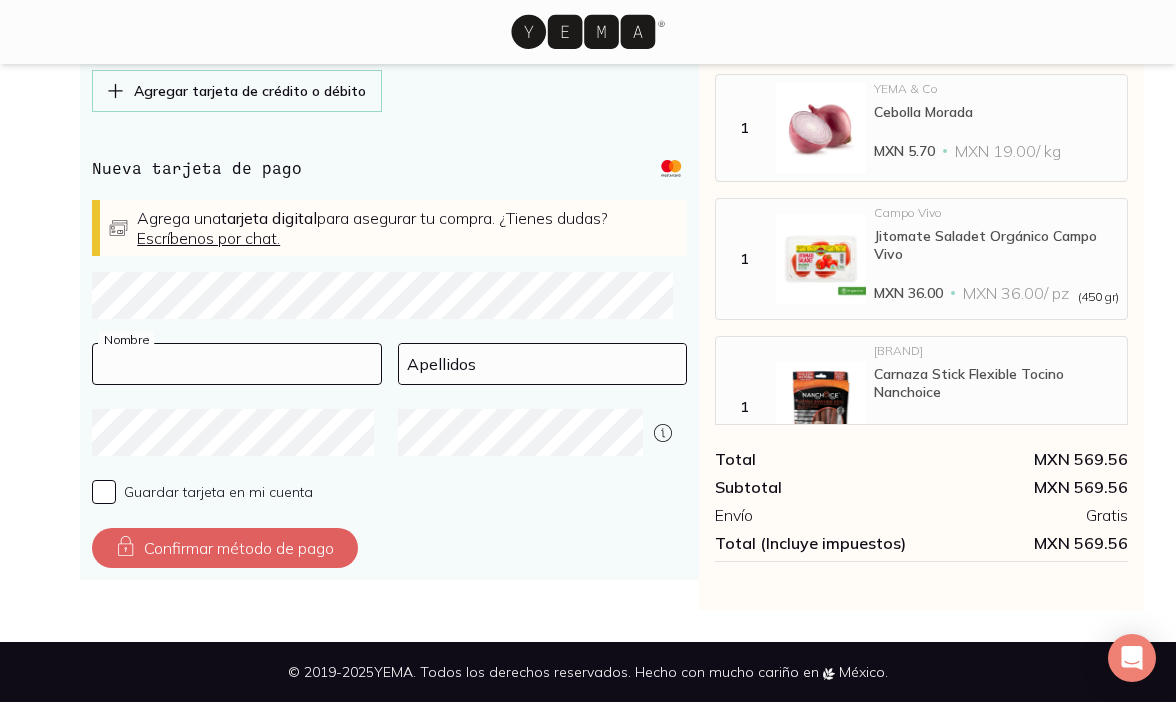 click at bounding box center (237, 364) 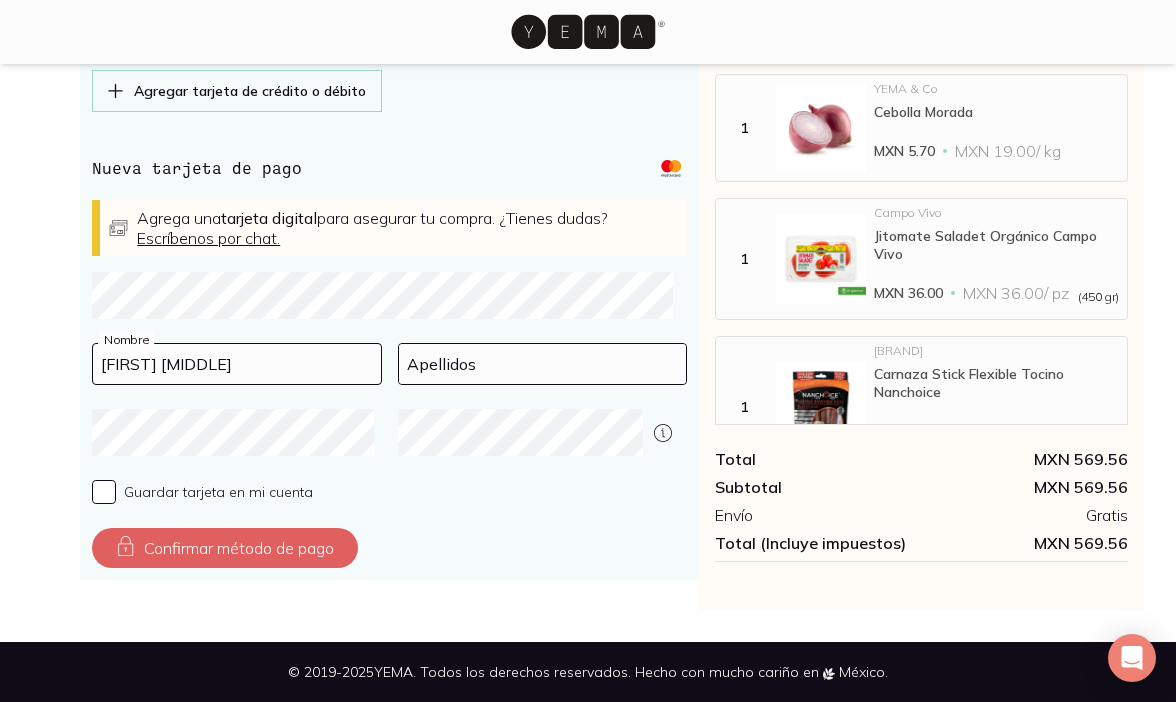type on "[FIRST] [MIDDLE]" 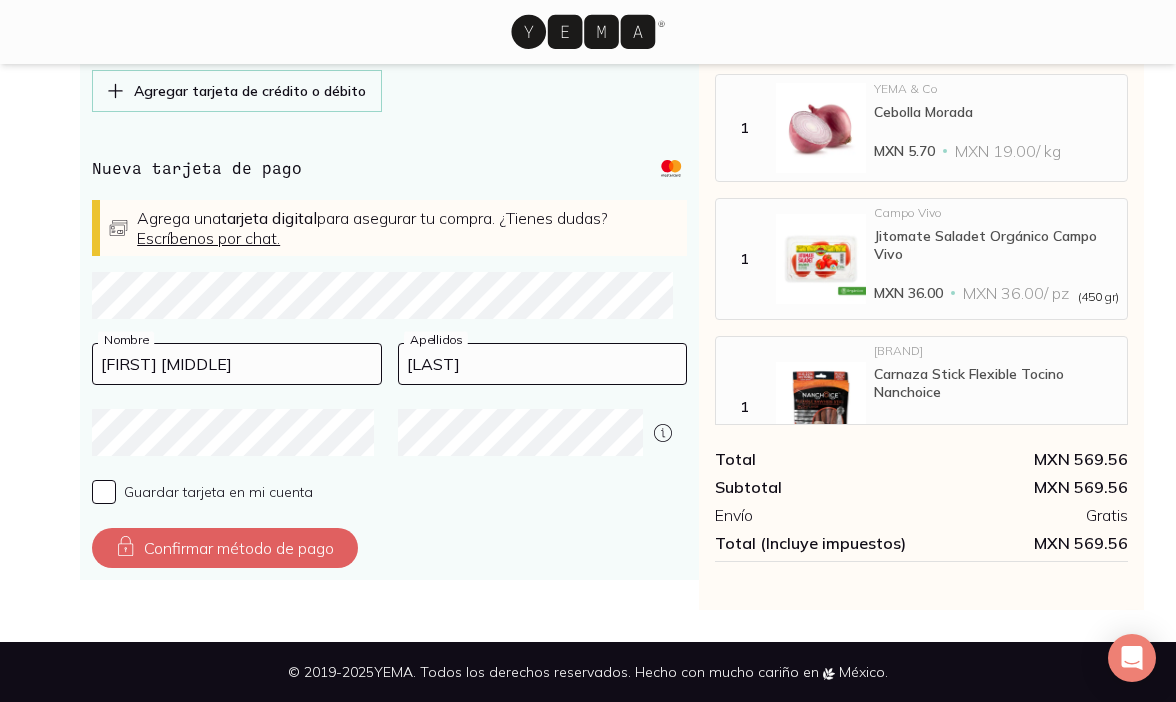 type on "[LAST]" 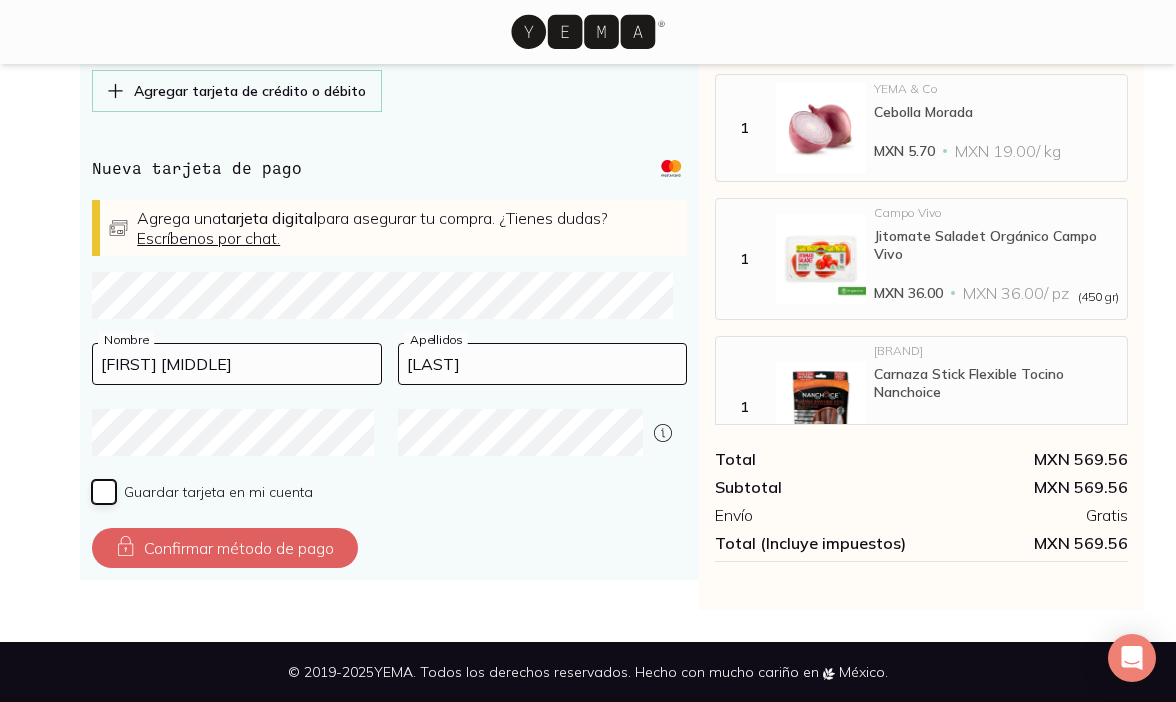 click on "Guardar tarjeta en mi cuenta" at bounding box center [104, 492] 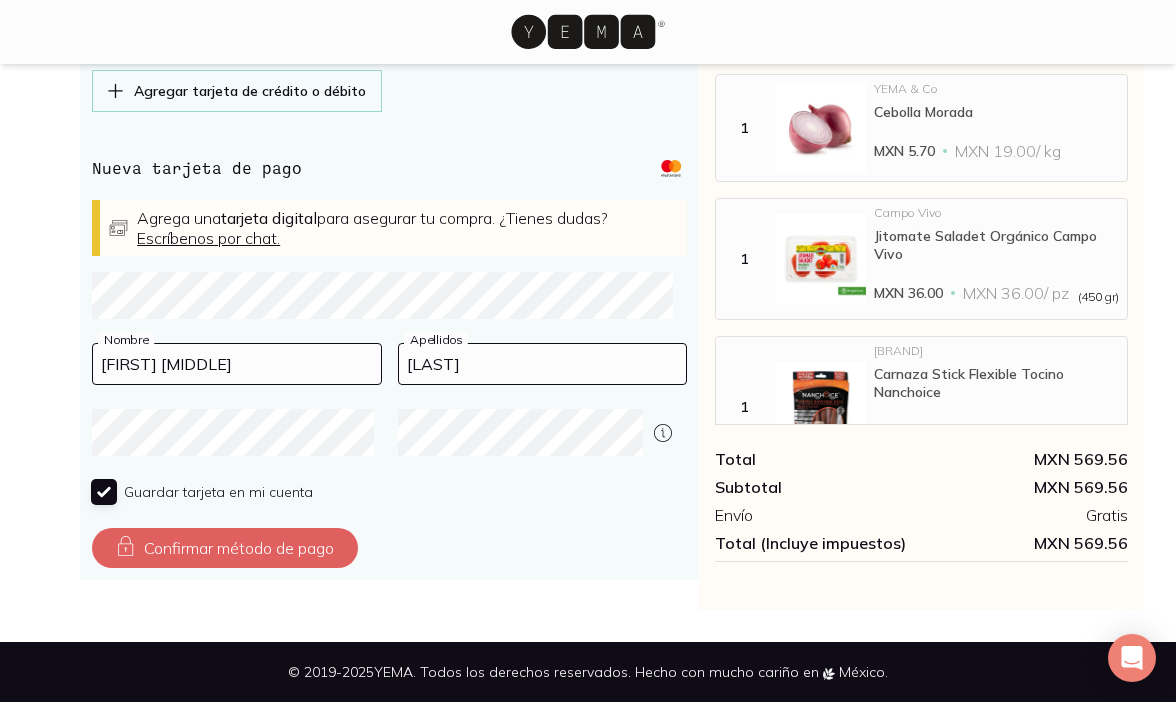 checkbox on "true" 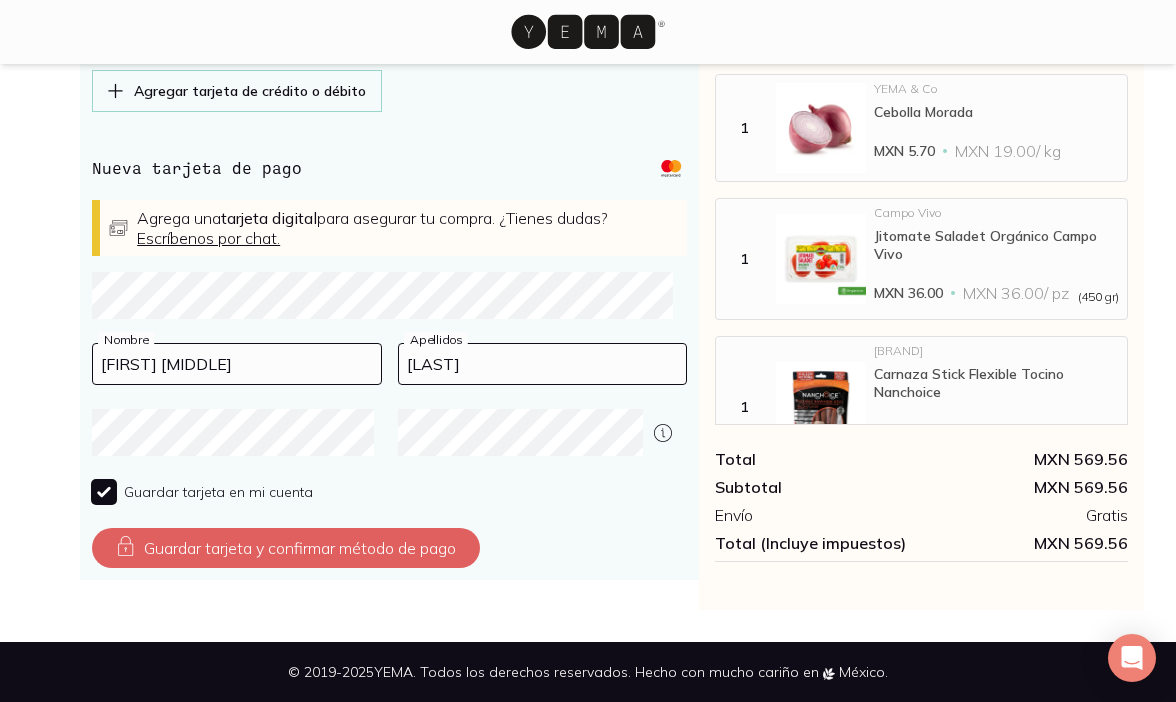 scroll, scrollTop: 1074, scrollLeft: 0, axis: vertical 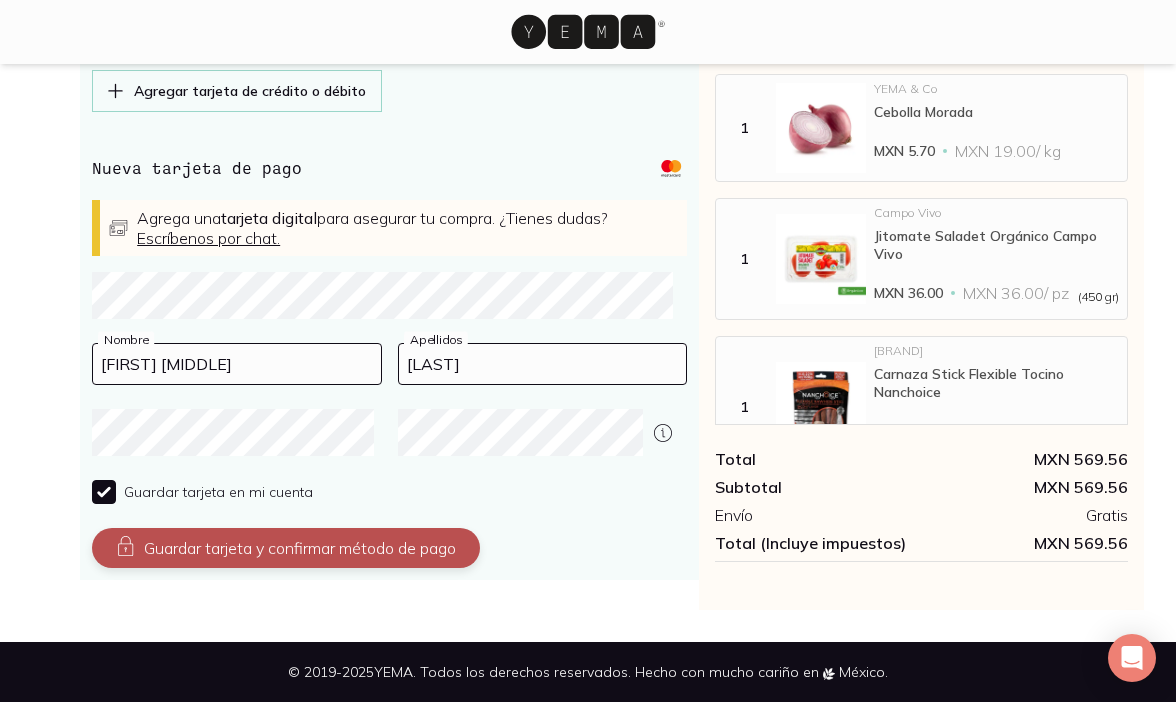 click on "Guardar tarjeta y confirmar método de pago" at bounding box center (286, 548) 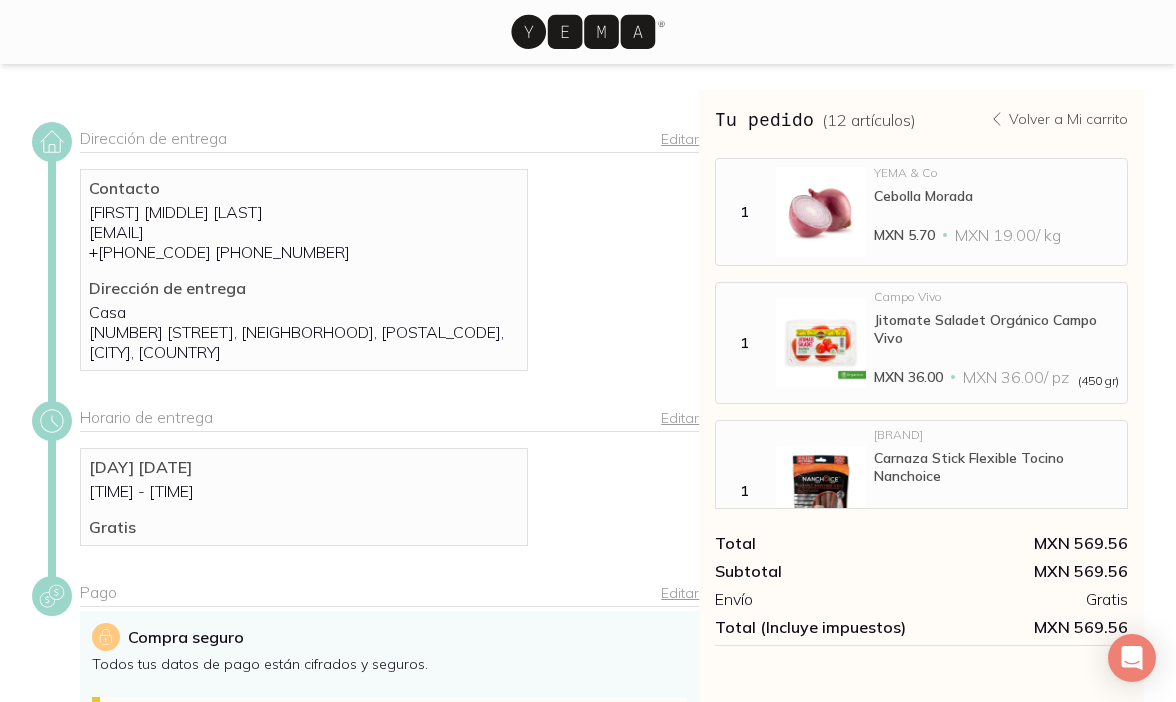 scroll, scrollTop: 0, scrollLeft: 0, axis: both 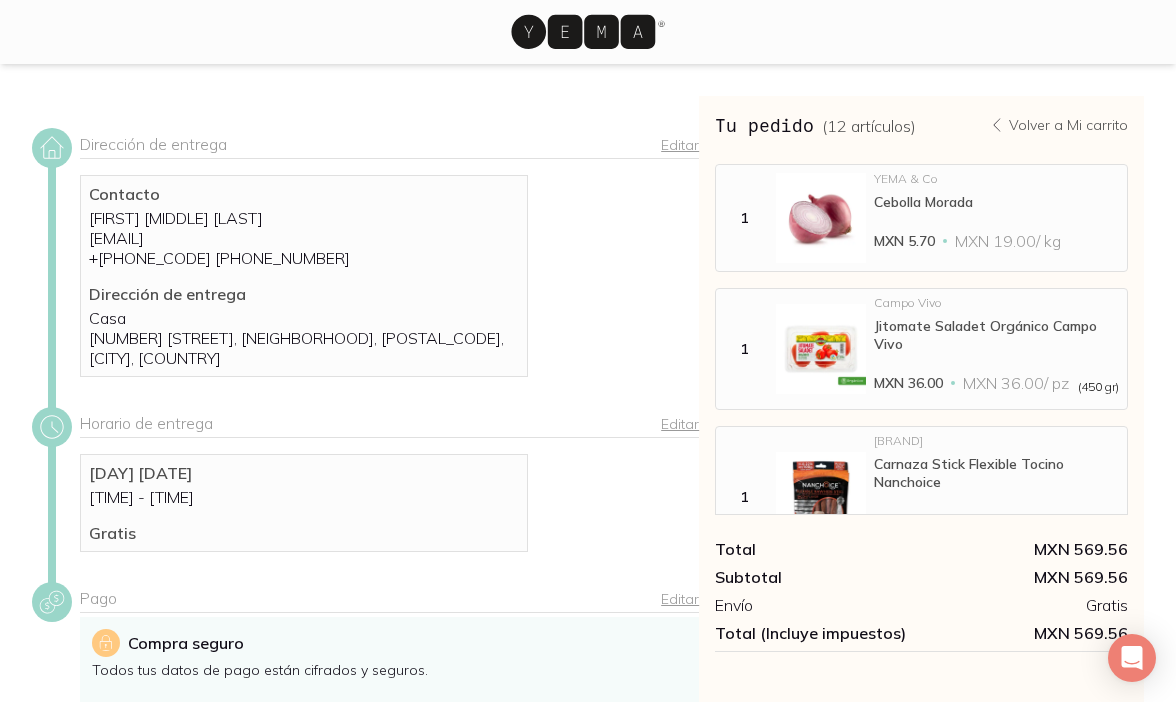 click on "Editar" at bounding box center (680, 145) 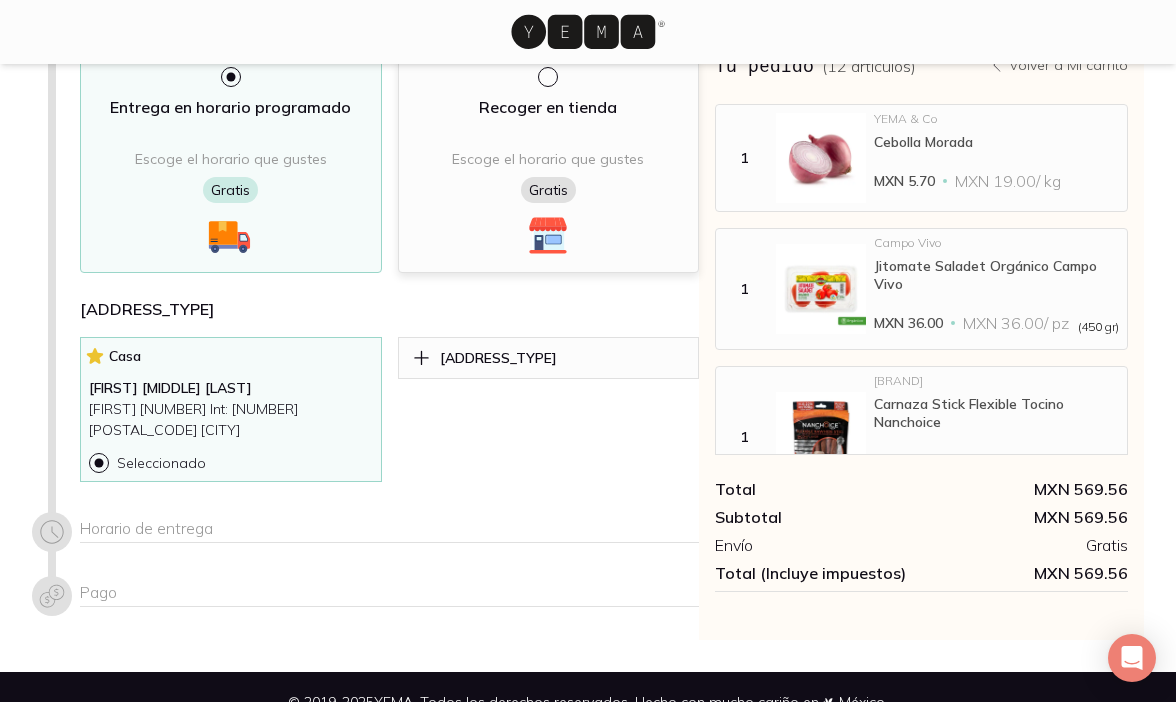 scroll, scrollTop: 245, scrollLeft: 0, axis: vertical 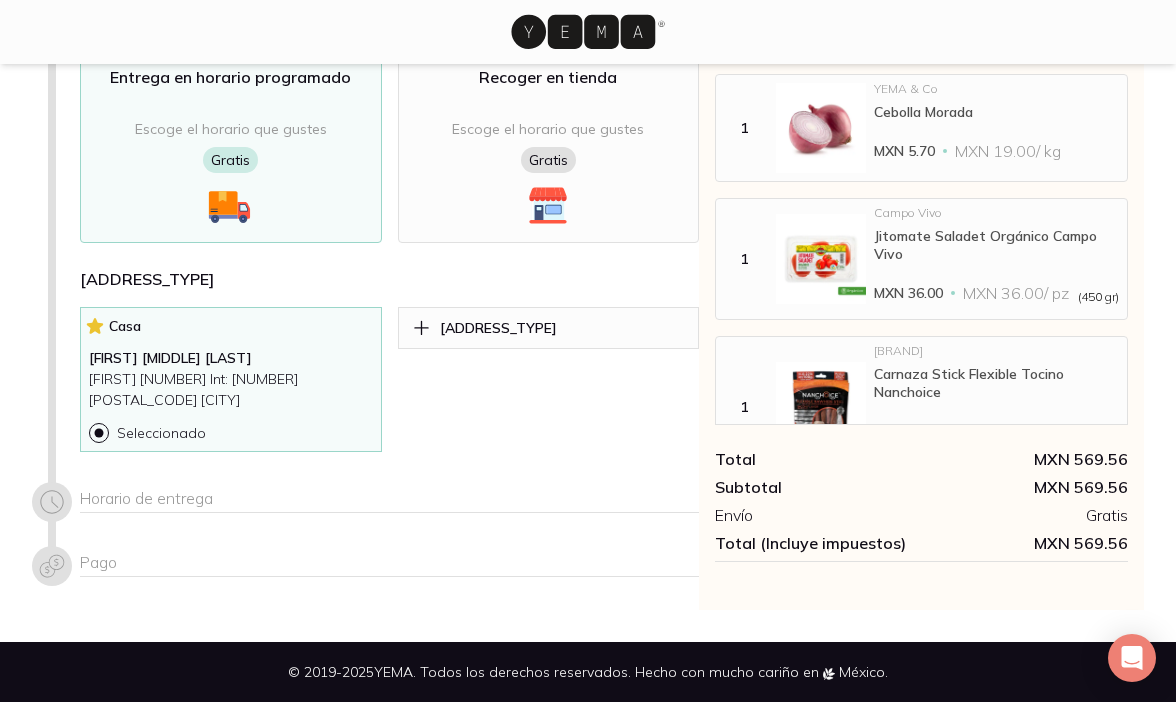 click on "[FIRST] [NUMBER] Int: [NUMBER]
[POSTAL_CODE] [CITY]" at bounding box center [231, 390] 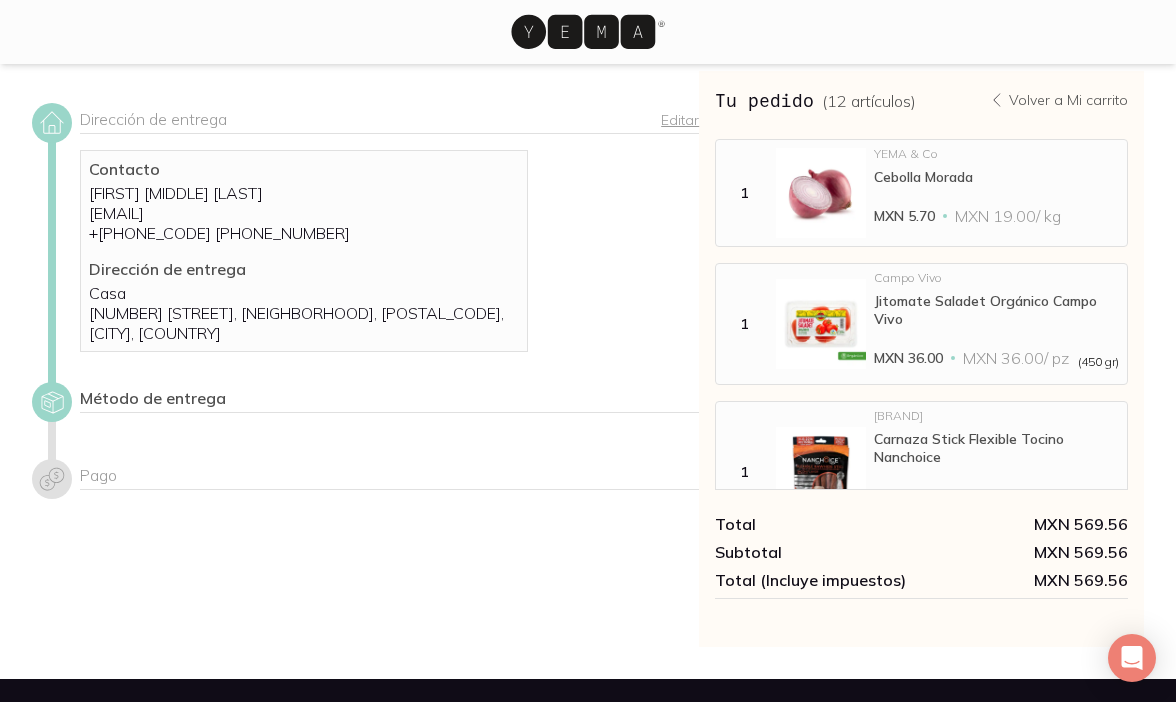 scroll, scrollTop: 80, scrollLeft: 0, axis: vertical 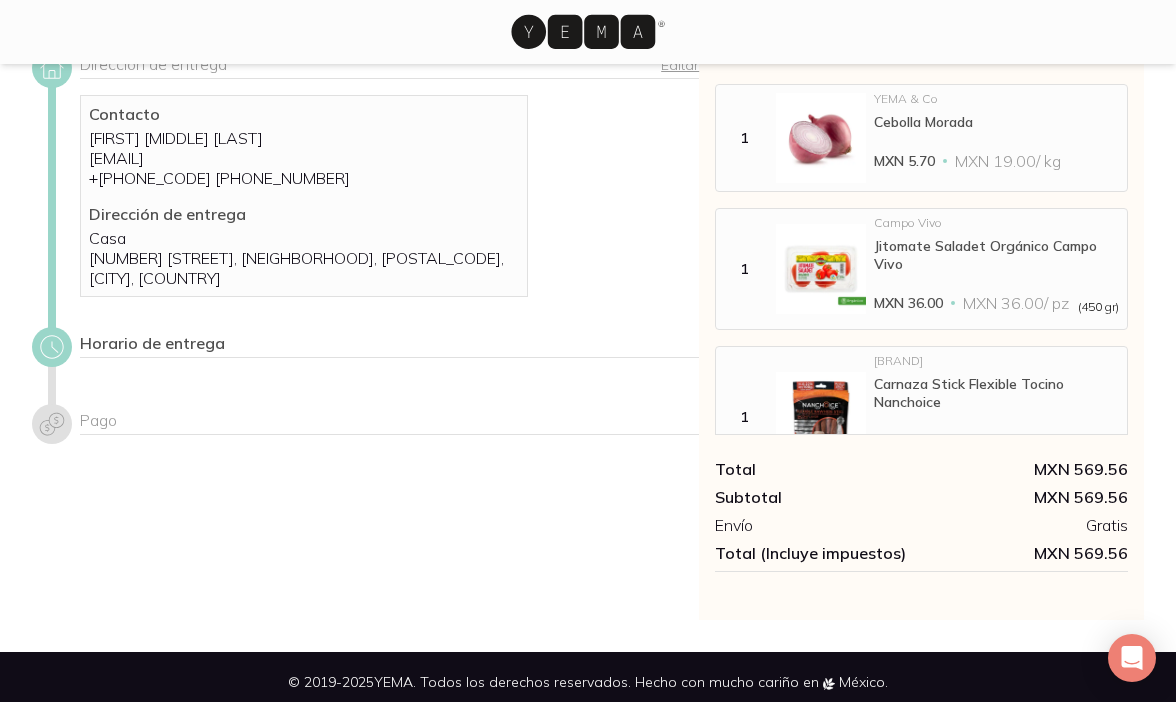 click on "Horario de entrega" at bounding box center (389, 345) 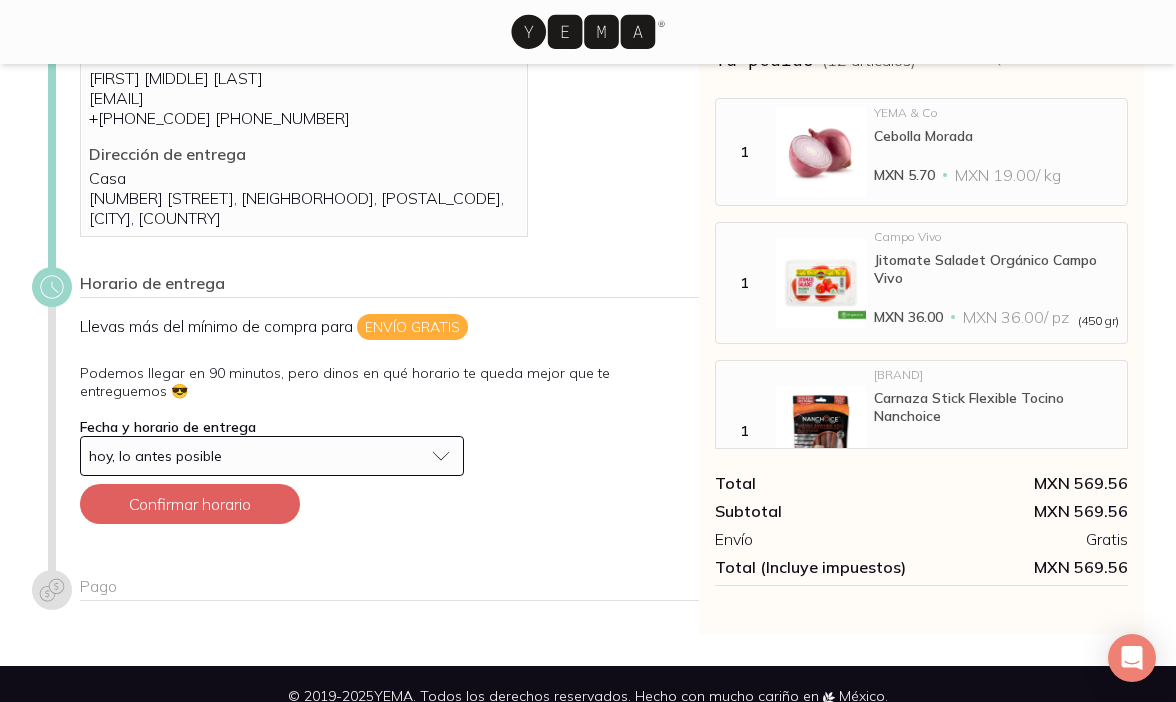 scroll, scrollTop: 142, scrollLeft: 0, axis: vertical 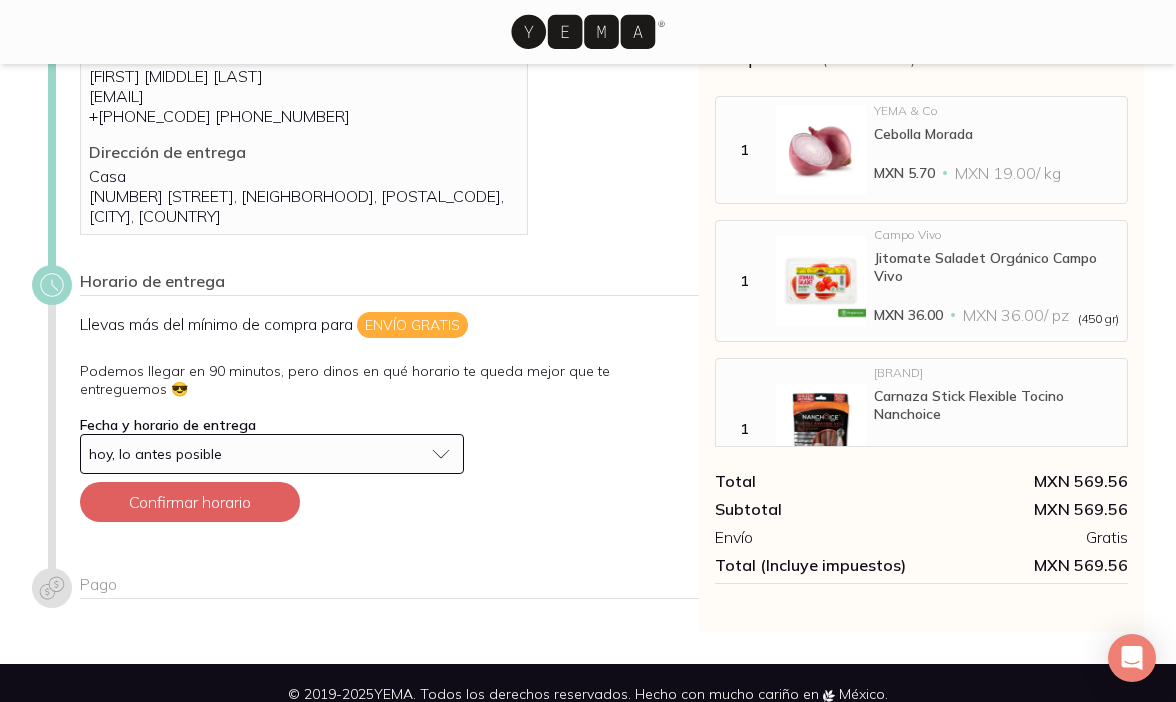 click on "hoy, lo antes posible" at bounding box center (256, 454) 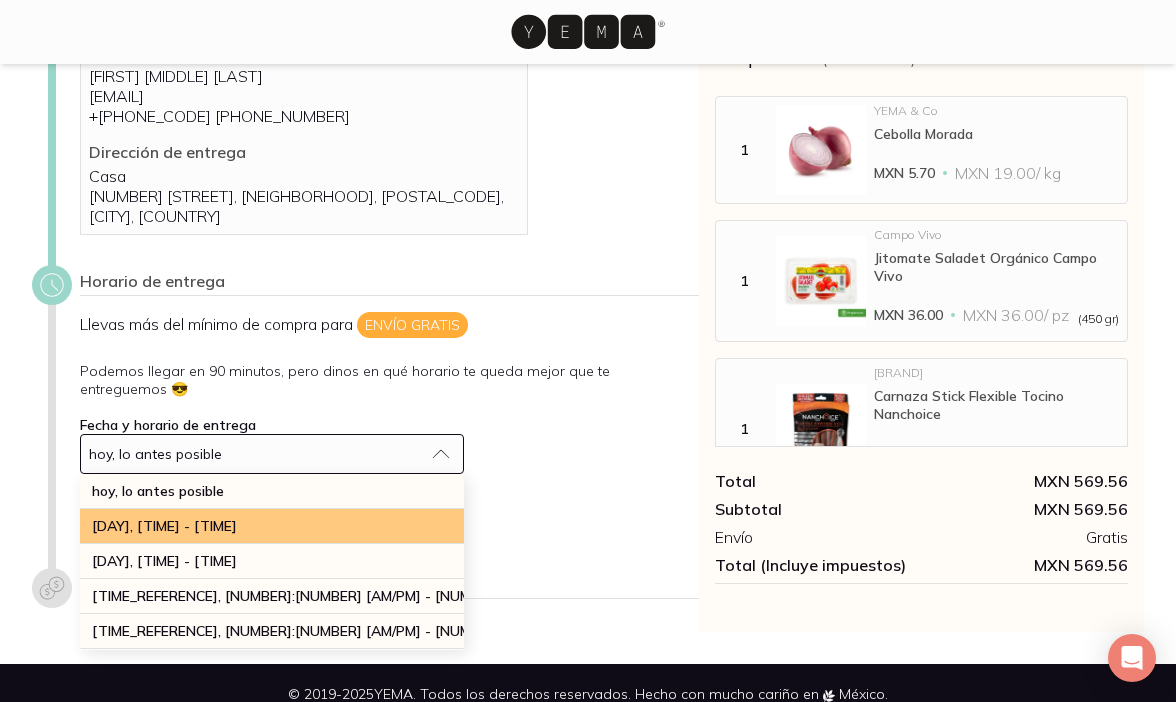 click on "[DAY], [TIME] - [TIME]" at bounding box center [272, 526] 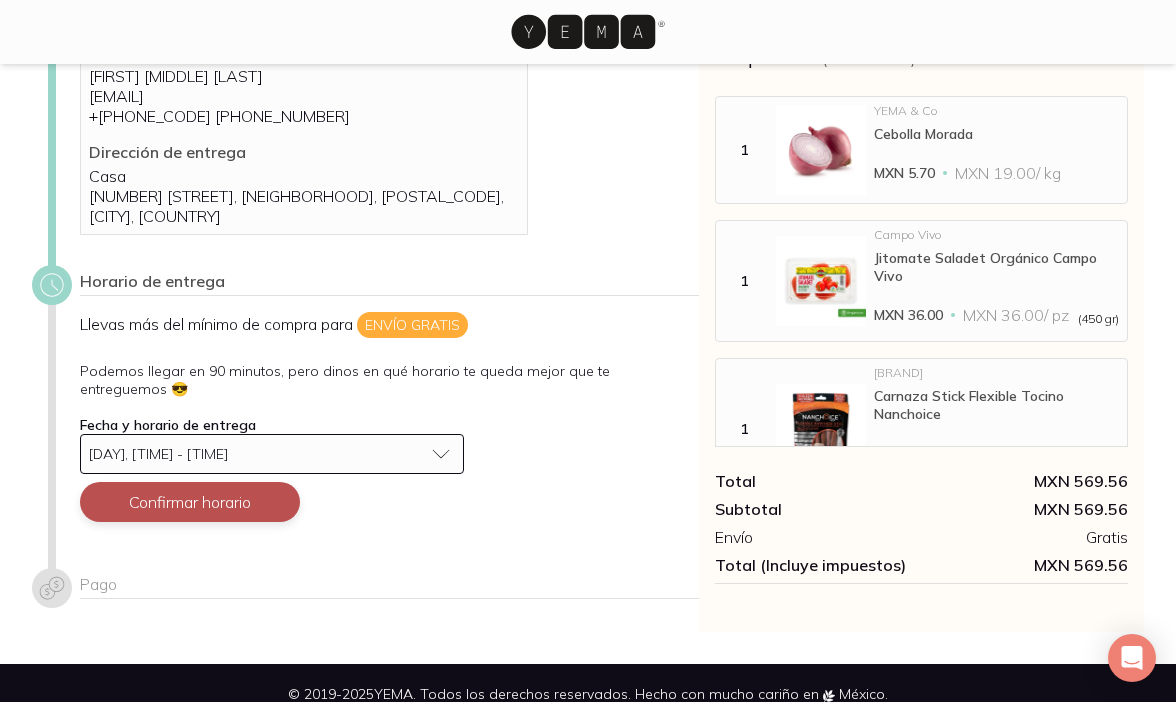 click on "Confirmar horario" at bounding box center (190, 502) 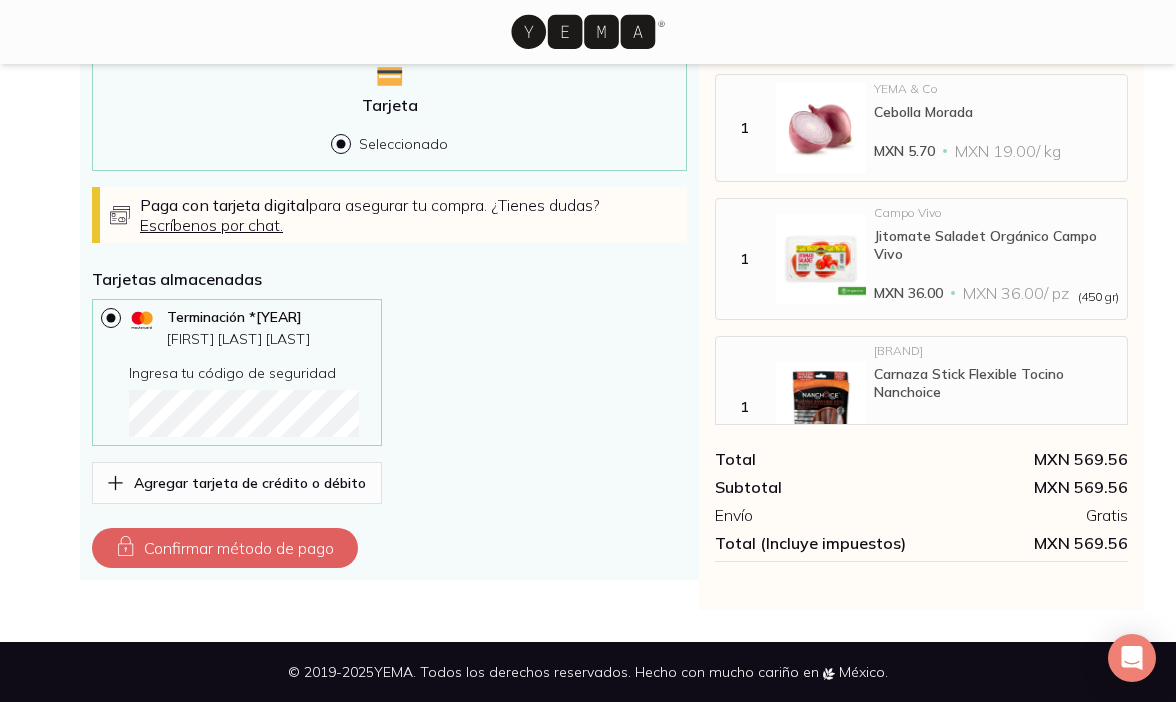 scroll, scrollTop: 905, scrollLeft: 0, axis: vertical 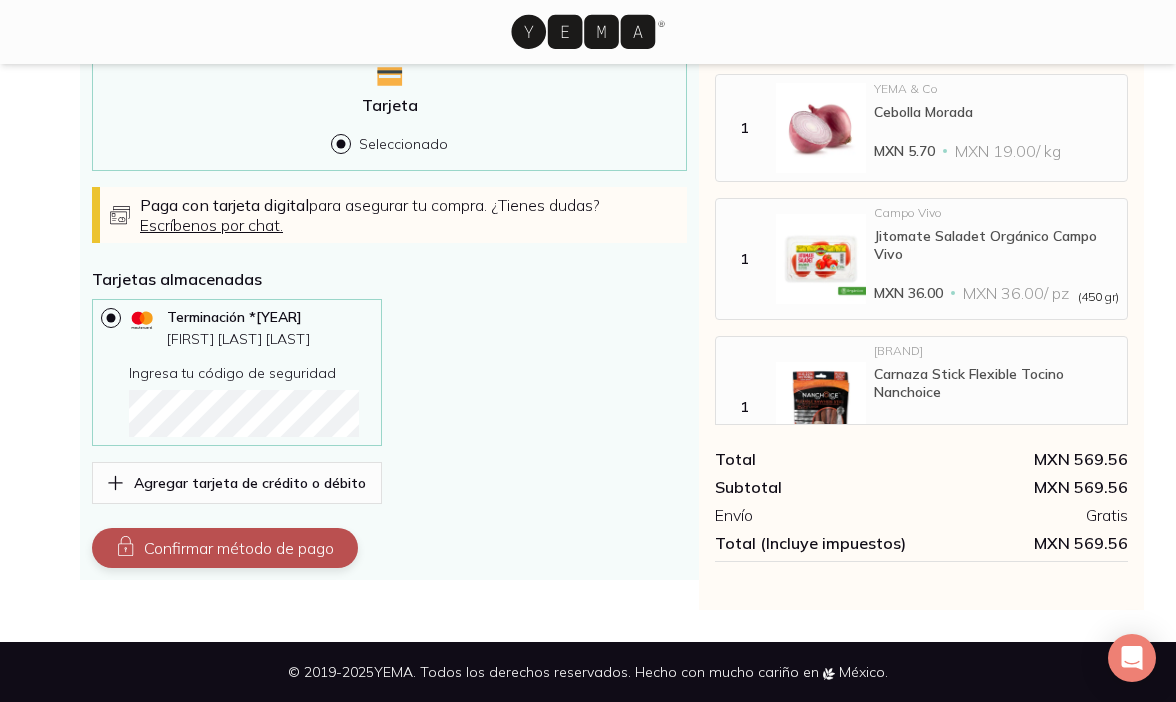 click on "Confirmar método de pago" at bounding box center (225, 548) 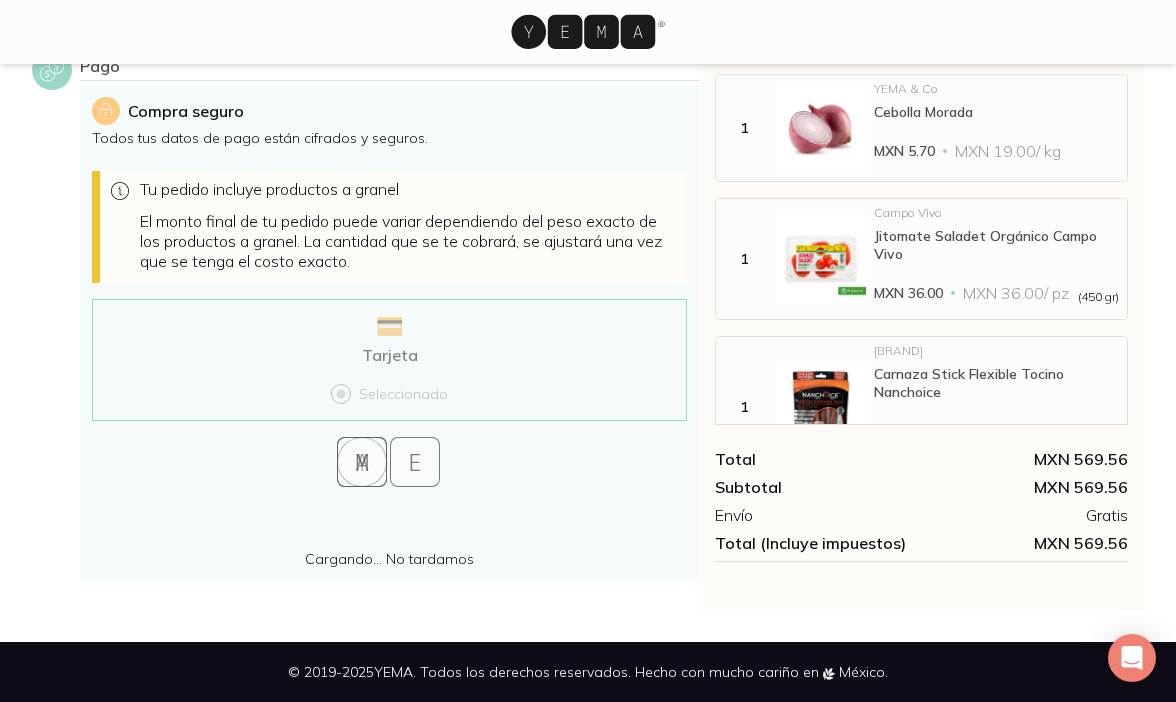 scroll, scrollTop: 656, scrollLeft: 0, axis: vertical 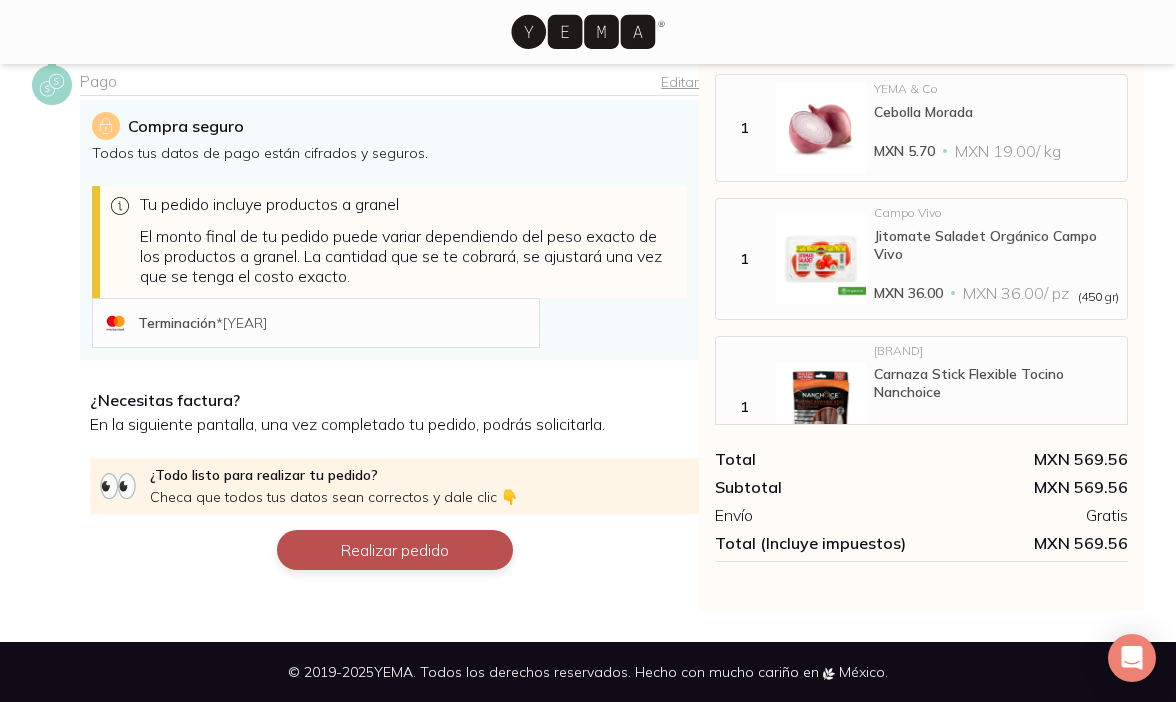 click on "Realizar pedido" at bounding box center (395, 550) 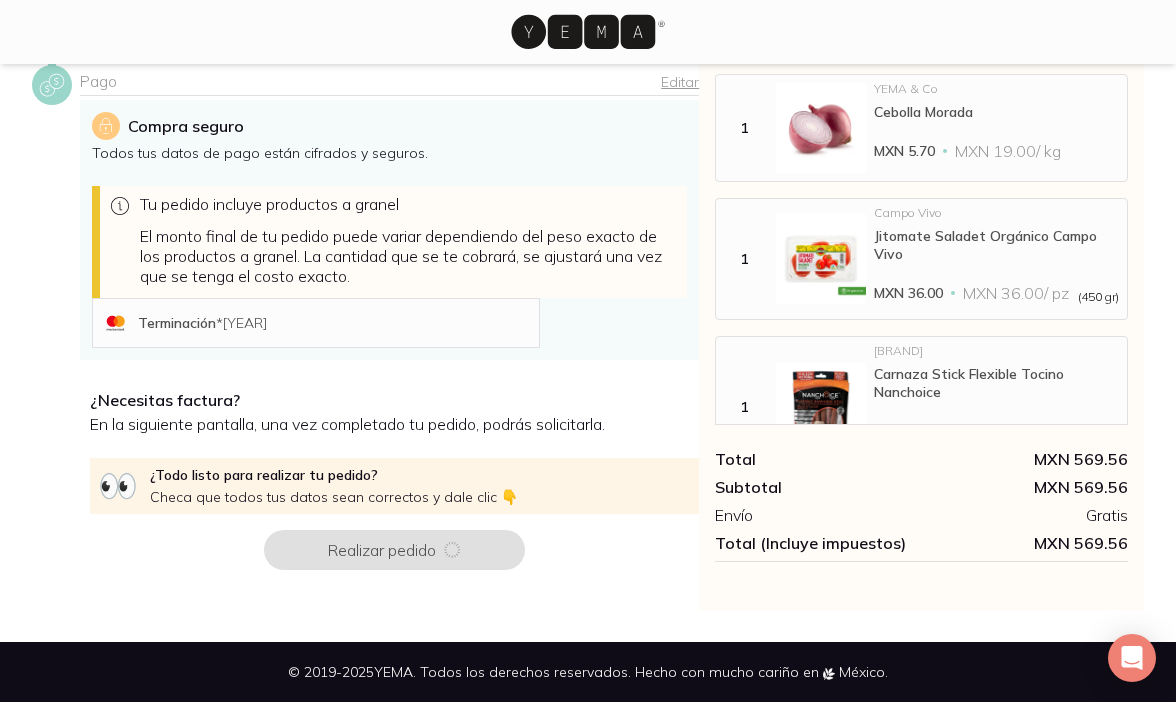scroll, scrollTop: 0, scrollLeft: 0, axis: both 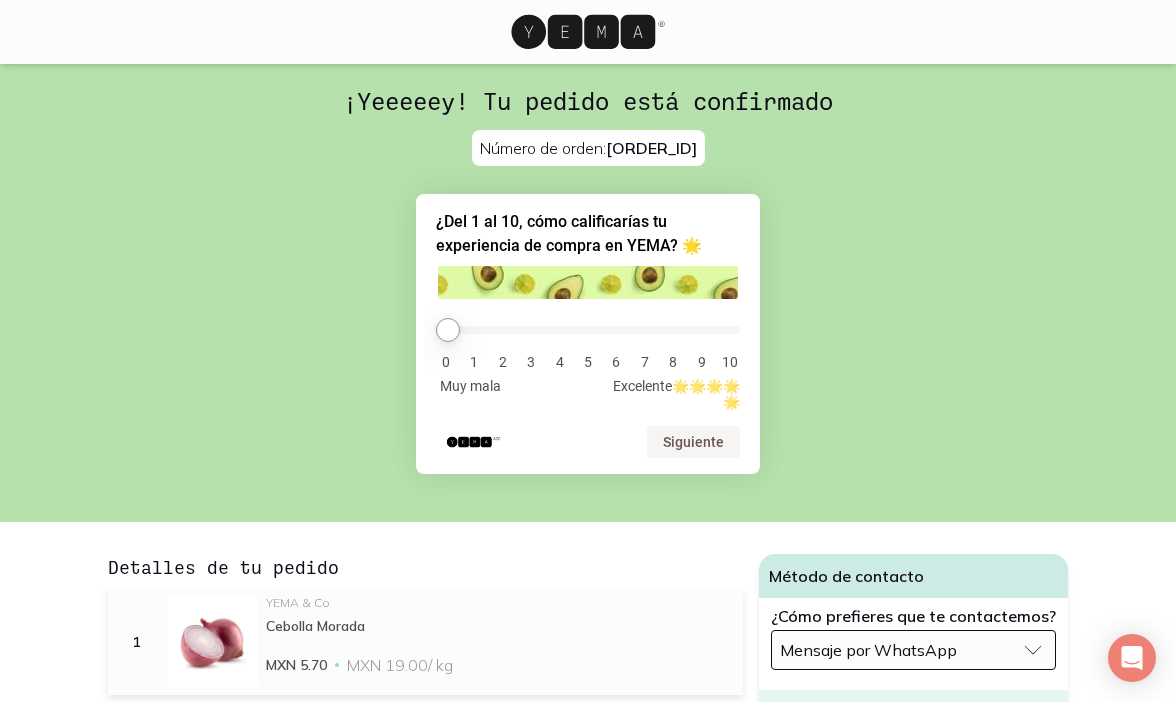 click on "9" at bounding box center [702, 362] 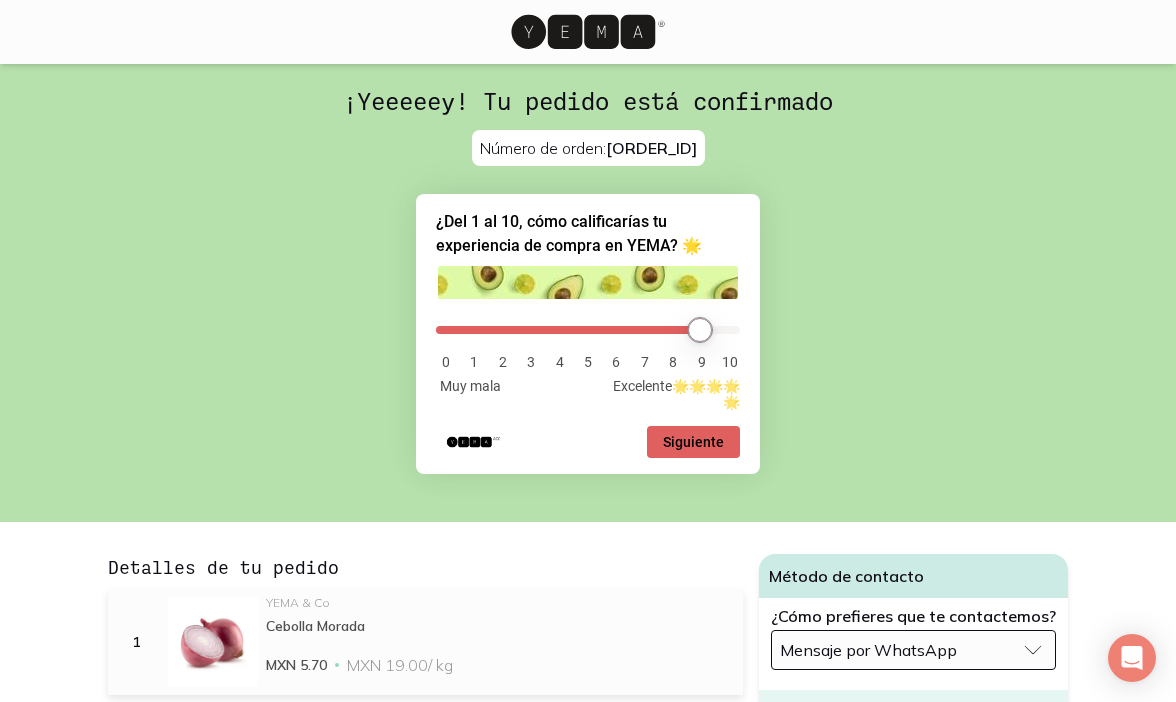 drag, startPoint x: 447, startPoint y: 354, endPoint x: 703, endPoint y: 369, distance: 256.4391 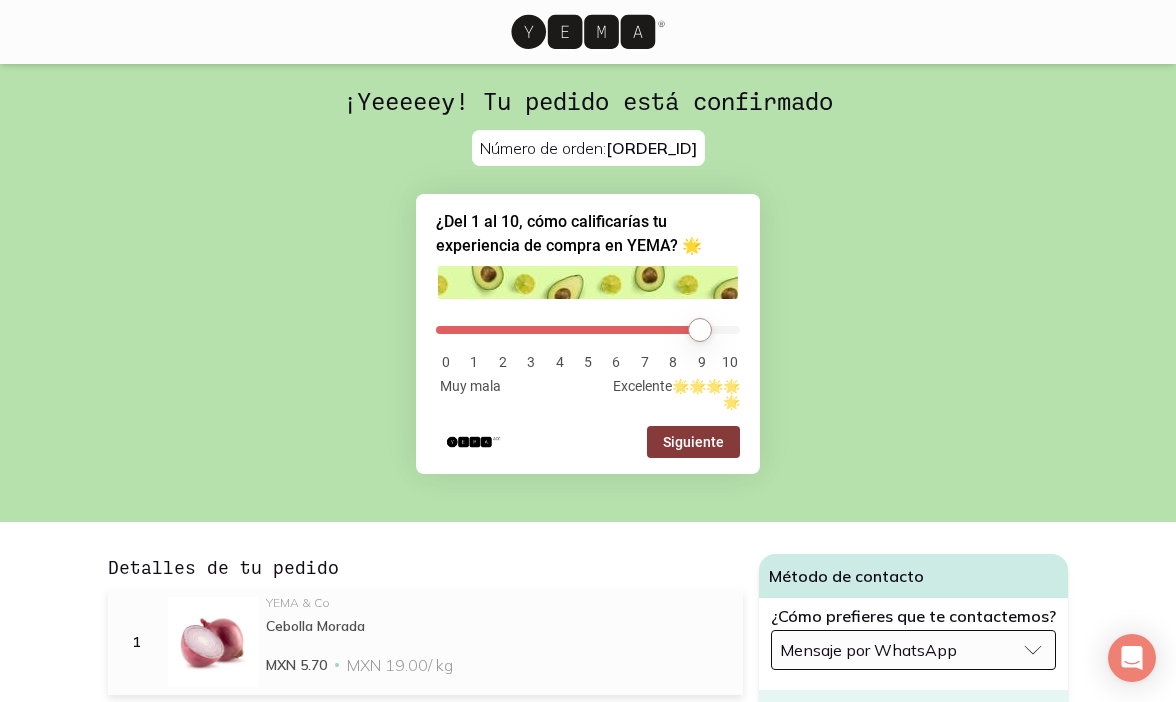 click on "Siguiente" at bounding box center [693, 442] 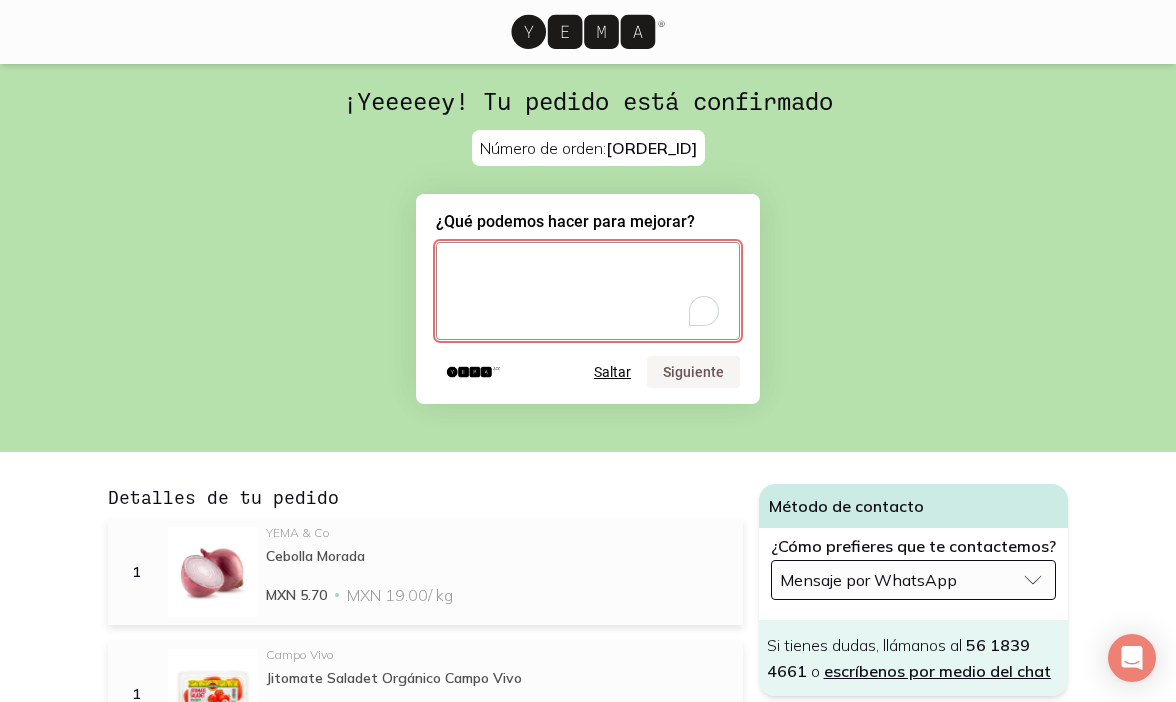 click at bounding box center (588, 291) 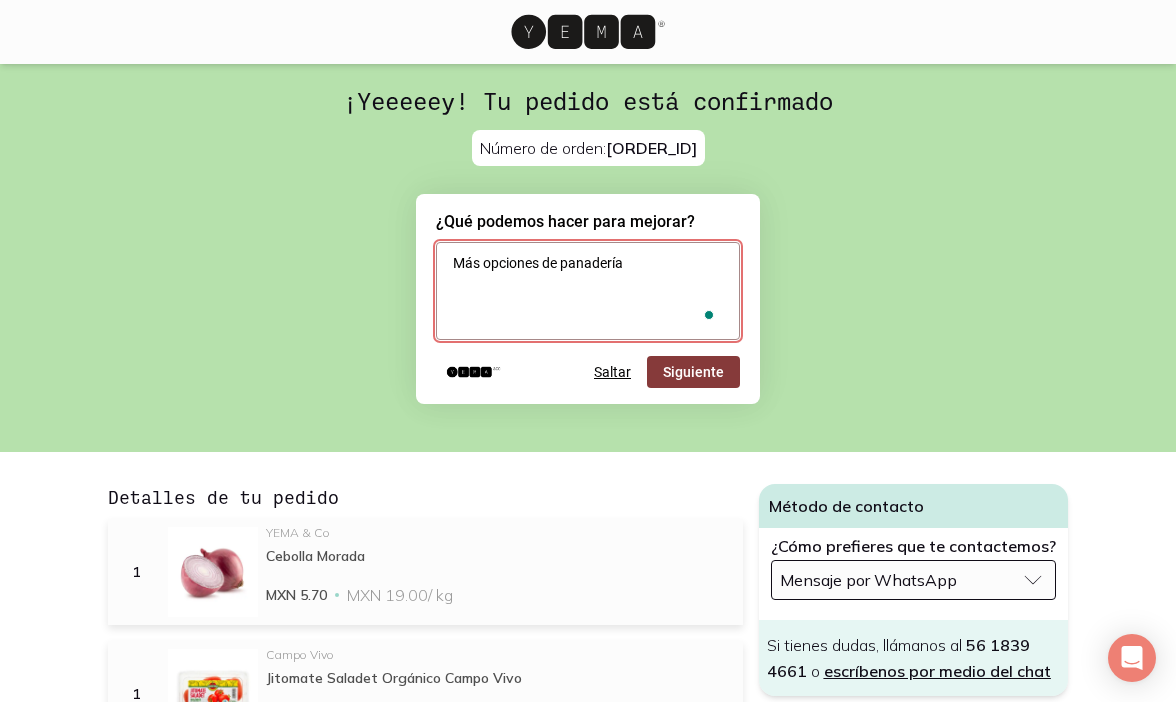 type on "Más opciones de panadería" 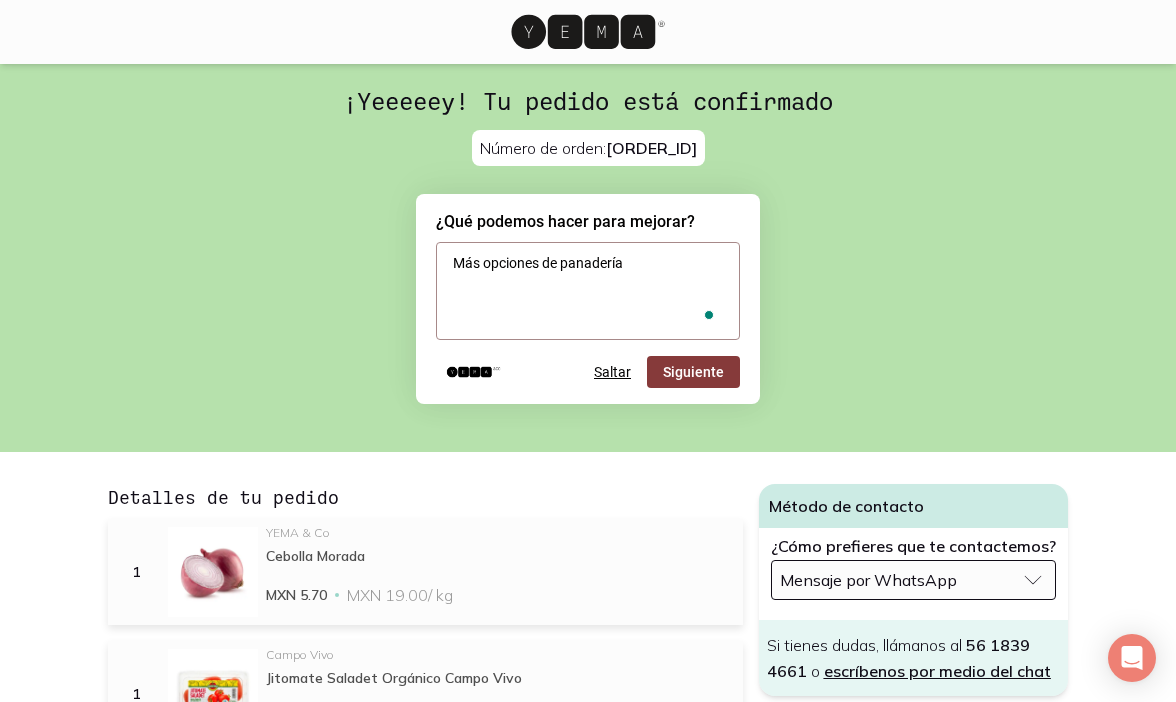 click on "Siguiente" at bounding box center [693, 372] 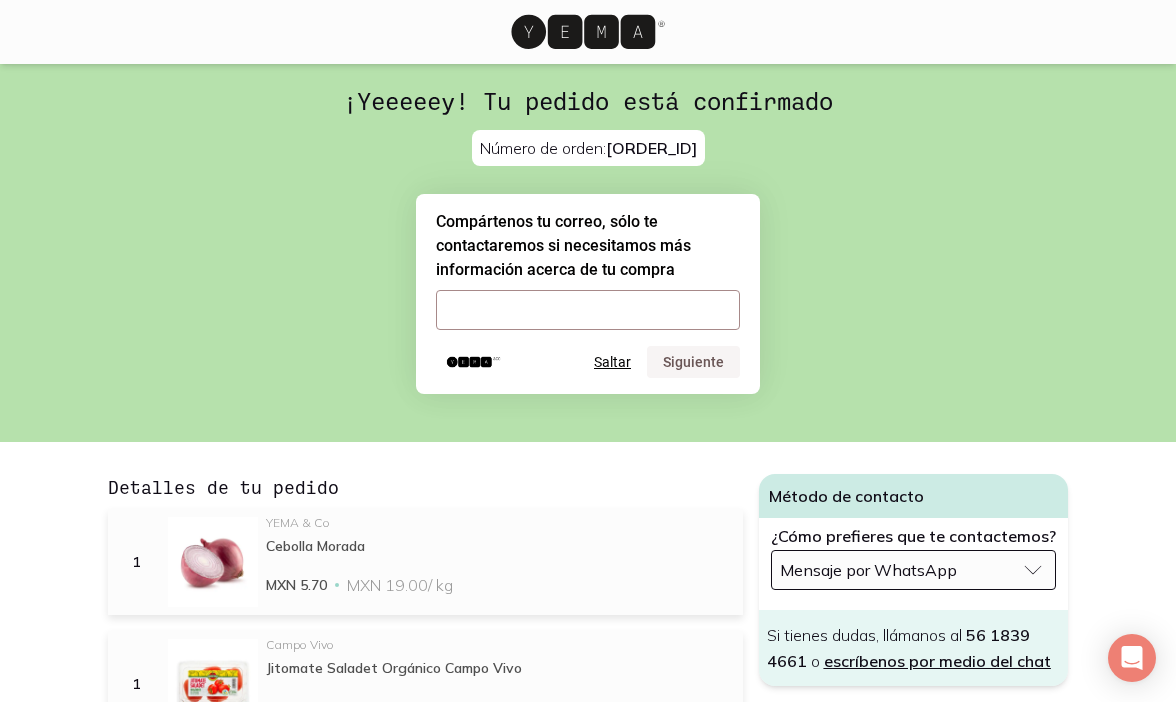 click at bounding box center [588, 310] 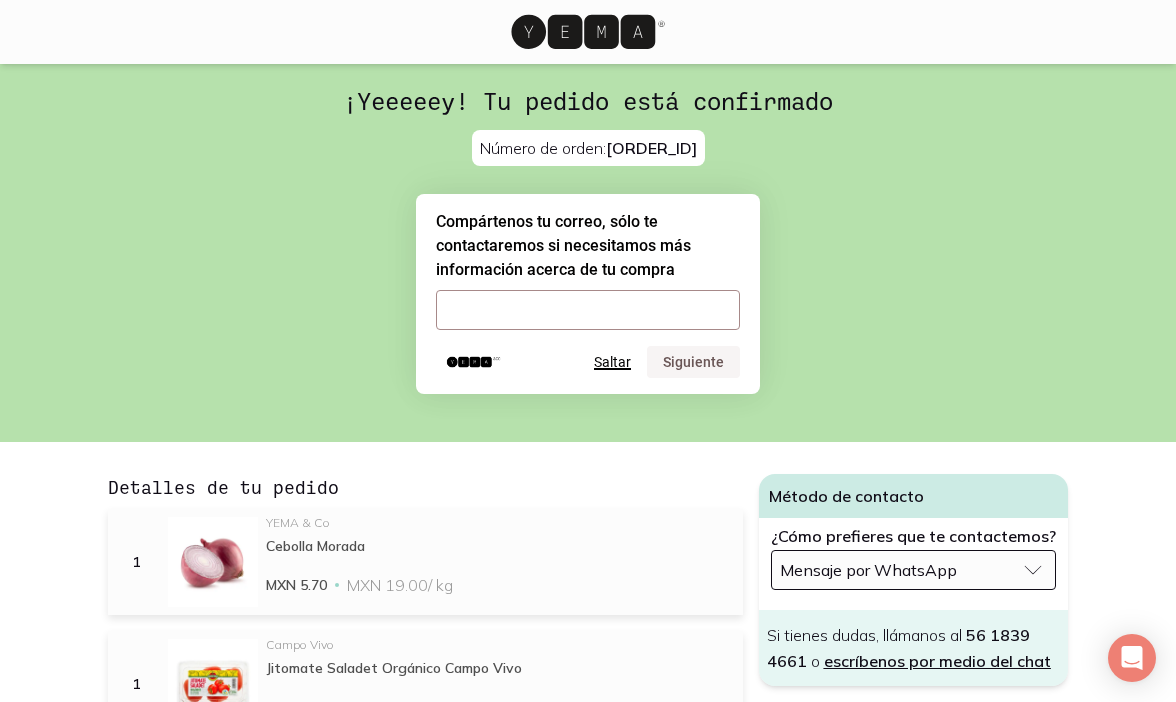 click on "Saltar" at bounding box center [612, 362] 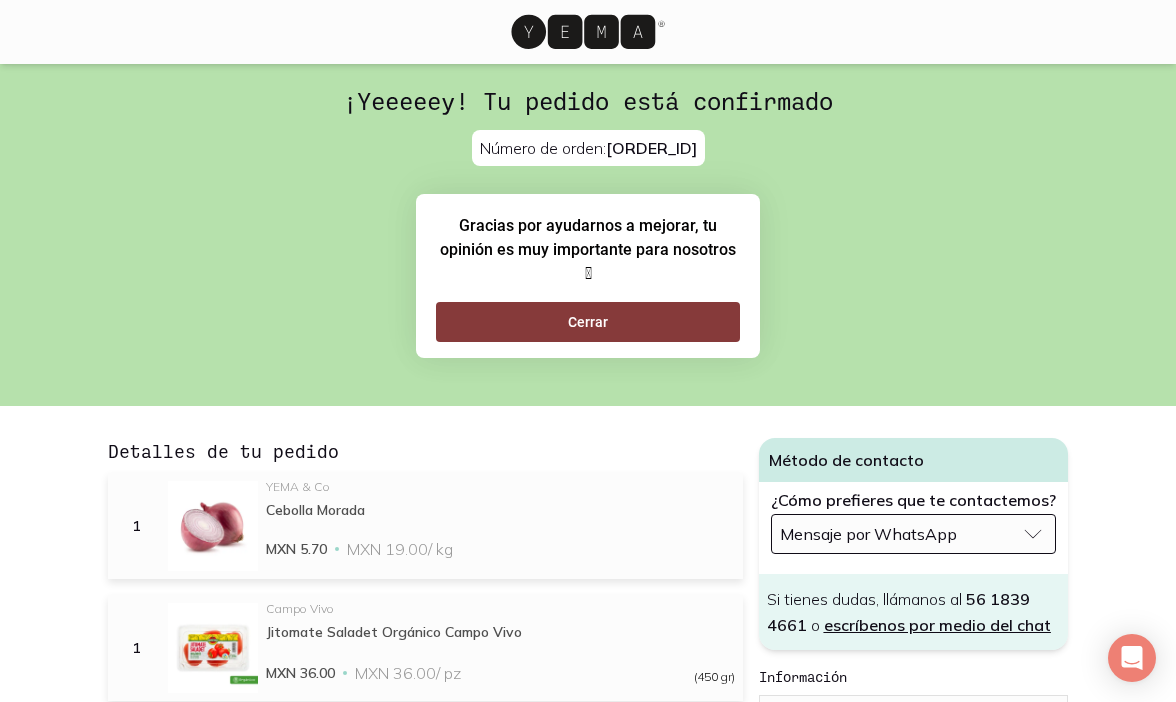 click on "Cerrar" at bounding box center (588, 322) 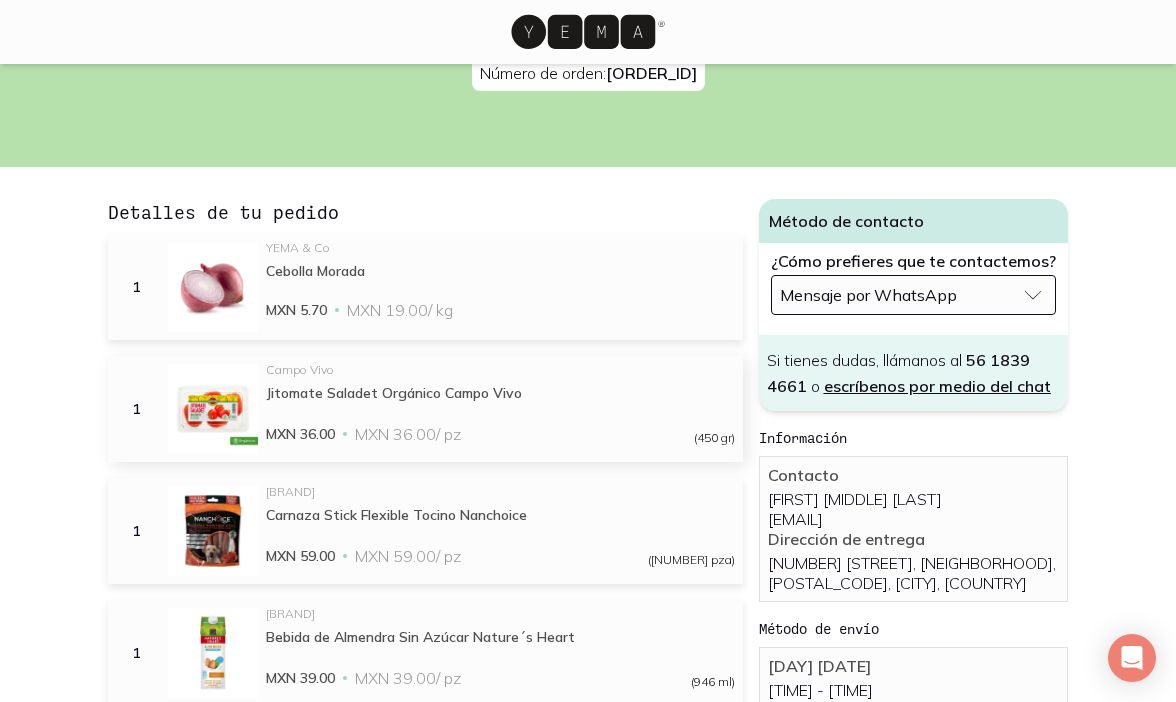 scroll, scrollTop: 80, scrollLeft: 0, axis: vertical 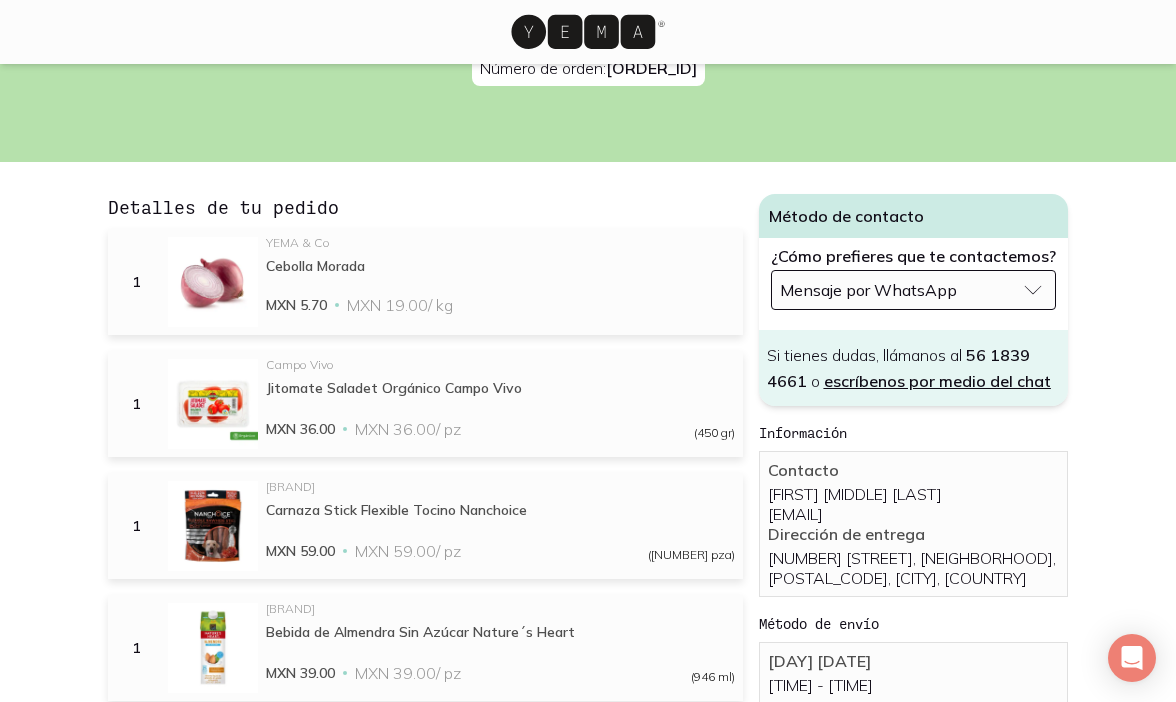 click on "Mensaje por WhatsApp" at bounding box center (868, 290) 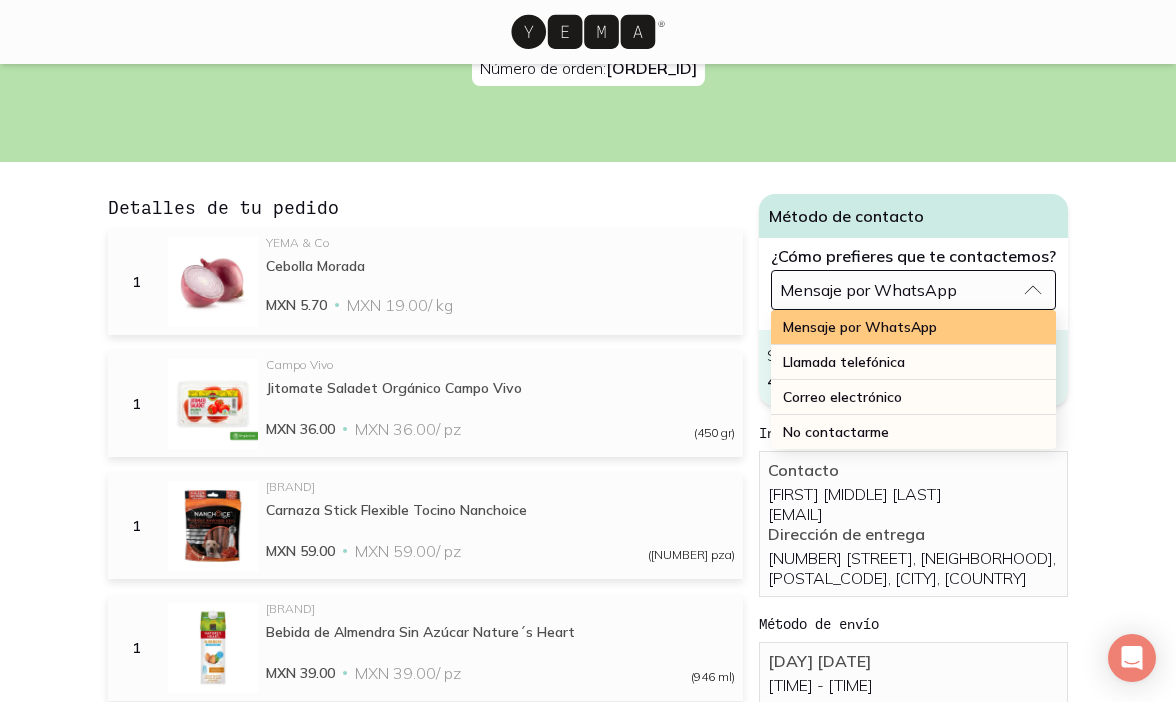 click on "Mensaje por WhatsApp" at bounding box center [860, 327] 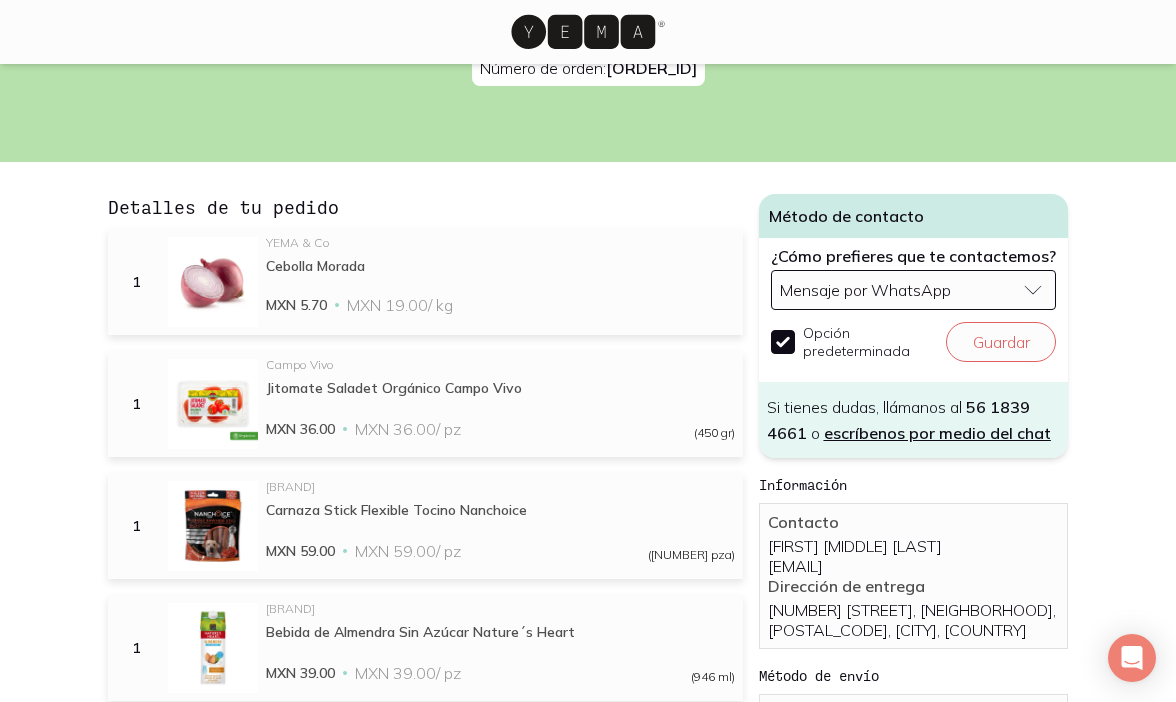 click on "¡Yeeeeey! Tu pedido está confirmado Número de orden:  [ORDER_ID] Gracias por ayudarnos a mejorar, tu opinión es muy importante para nosotros 🫶 Cerrar Detalles de tu pedido 1 YEMA & Co Cebolla Morada MXN 5.70 MXN 19.00  / kg 1 Campo Vivo Jitomate Saladet Orgánico Campo Vivo MXN 36.00 MXN 36.00  / pz (450 gr) 1 Nanchoice Carnaza Stick Flexible Tocino Nanchoice MXN 59.00 MXN 59.00  / pz (6 pza) 1 Nature's Heart Bebida de Almendra Sin Azúcar Nature´s Heart MXN 39.00 MXN 39.00  / pz (946 ml) 1 YEMA & Co Huevo Rojo de Libre Pastoreo (18) MXN 79.00 MXN 79.00  / pz (18 pza) 1 YEMA & Co Milanesa de Pollo MXN 84.00 MXN 84.00  / pz (500 gr) 2 Lifeway Kéfir Mora Azul MXN 64.00 MXN 32.00  / pz (240 ml) 2 YEMA & Co Chayote MXN 15.86 MXN 26.00  / kg 1 AMA Mora Azul MXN 59.00 MXN 59.00  / pz (170 gr) 1 Pick One Granola Cacao Café  Pick One MXN 69.00 MXN 69.00  / pz (300 gr) 1 YEMA & Co Tofu Orgánico Natural Extra Firme MXN 59.00 MXN 59.00  / pz (250 gr) Total MXN 569.56 Subtotal MXN 569.56 Envío Gratis Tarjeta" at bounding box center [588, 909] 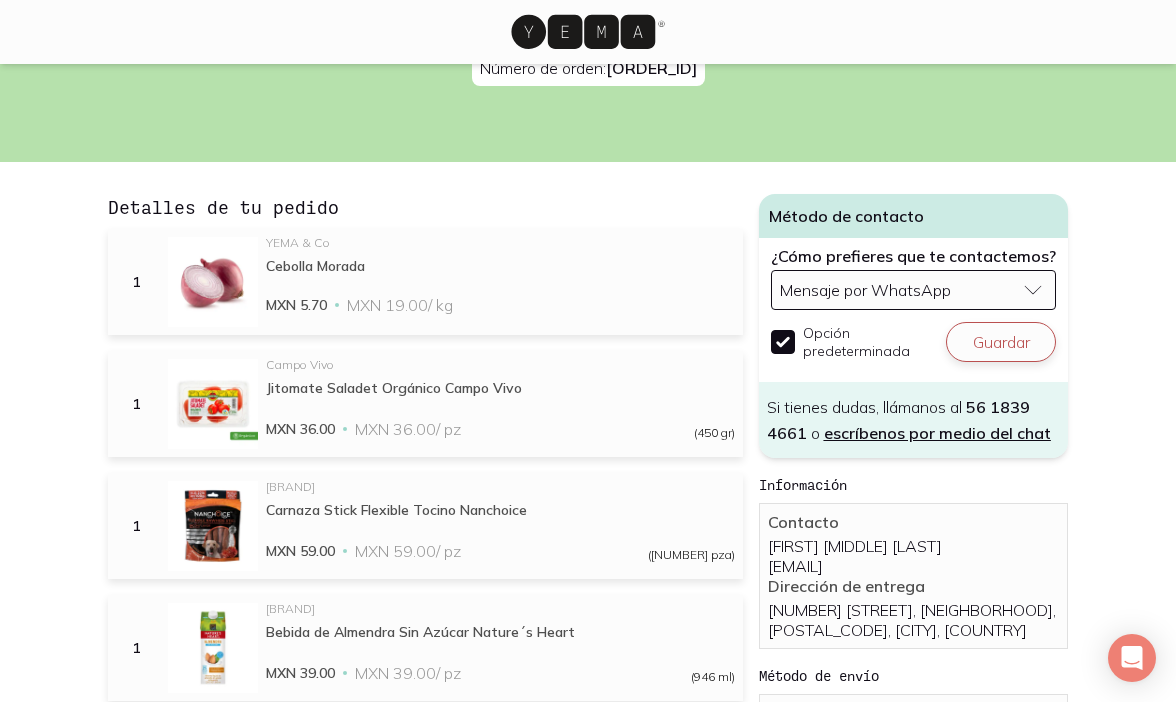 click on "Guardar" at bounding box center (1001, 342) 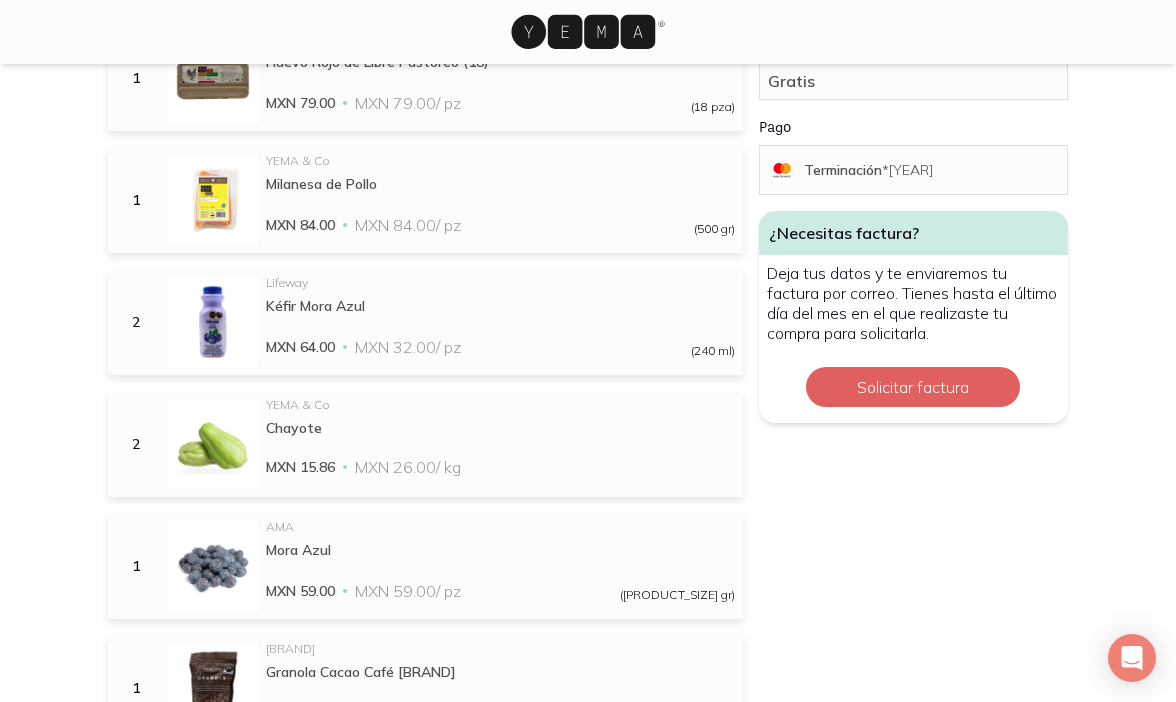 scroll, scrollTop: 0, scrollLeft: 0, axis: both 